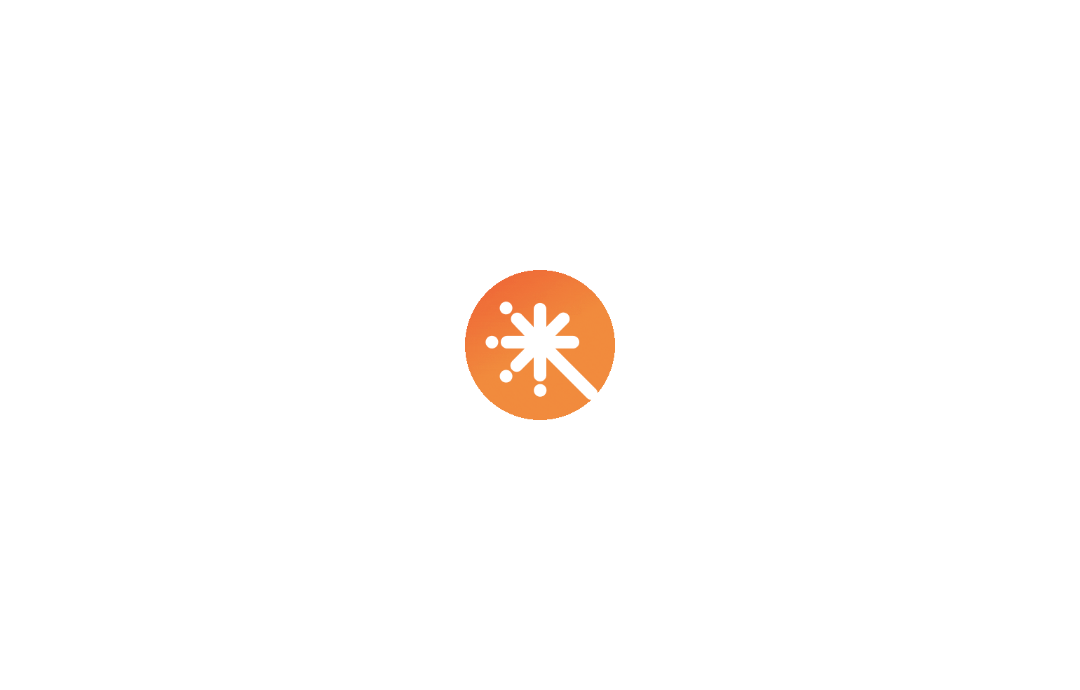 scroll, scrollTop: 0, scrollLeft: 0, axis: both 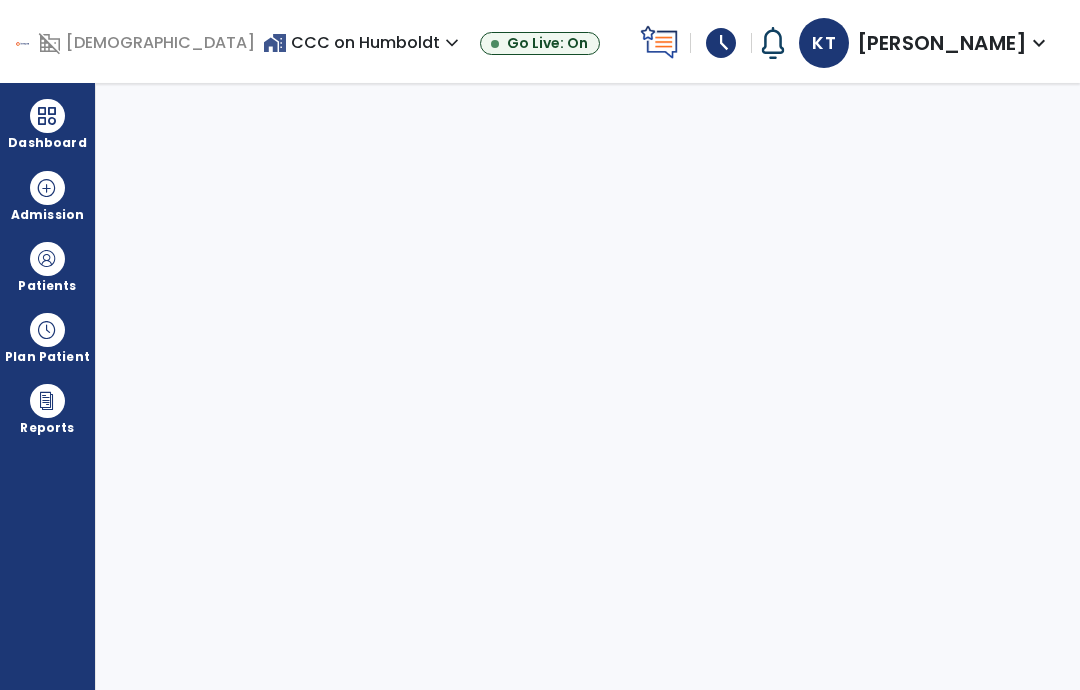 select on "****" 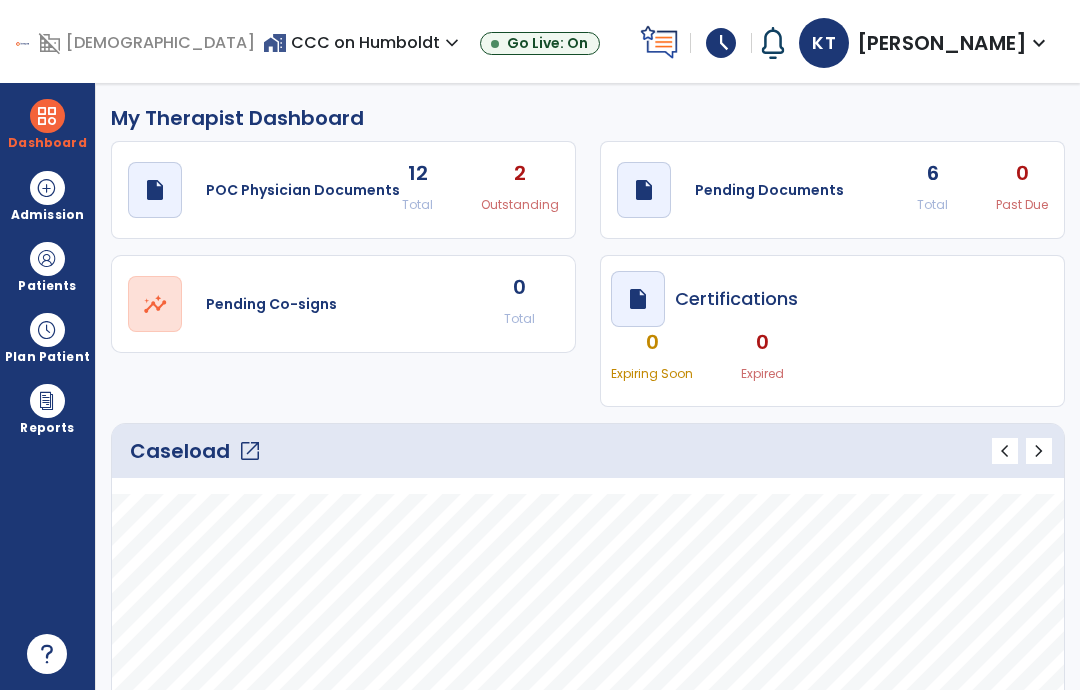 click at bounding box center (47, 259) 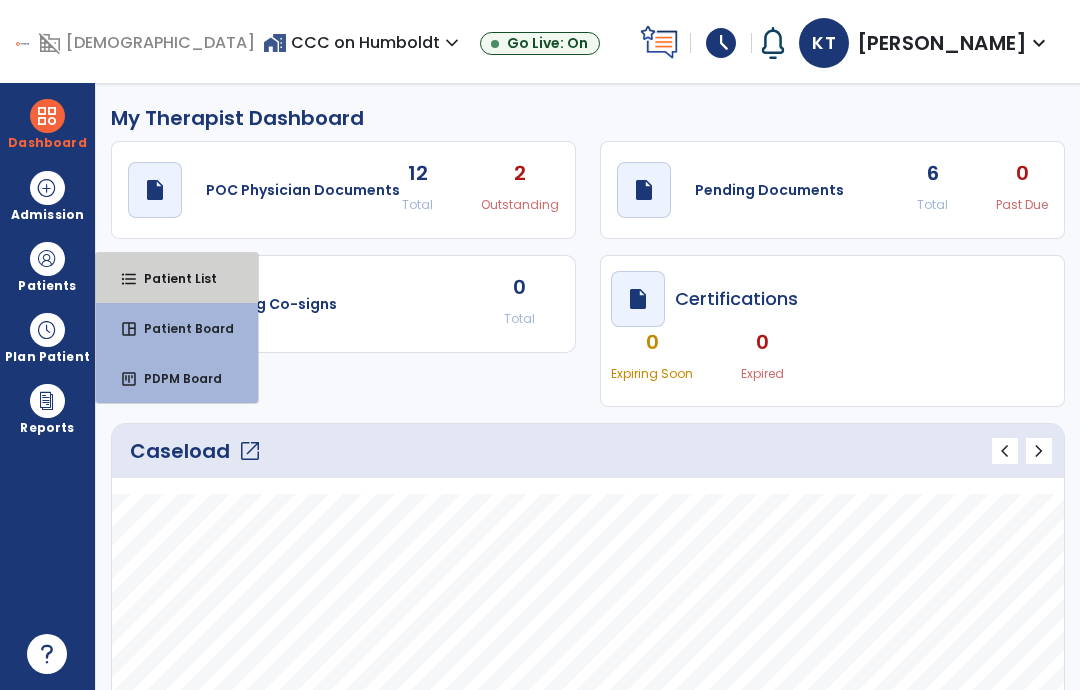 click on "Patient List" at bounding box center (172, 278) 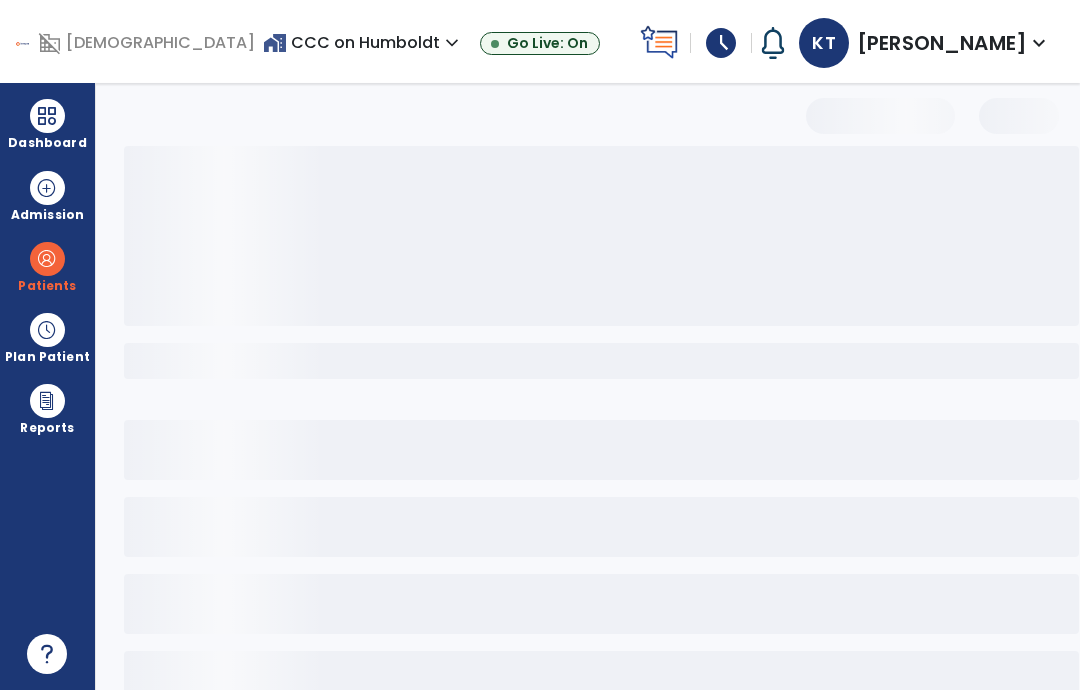 select on "***" 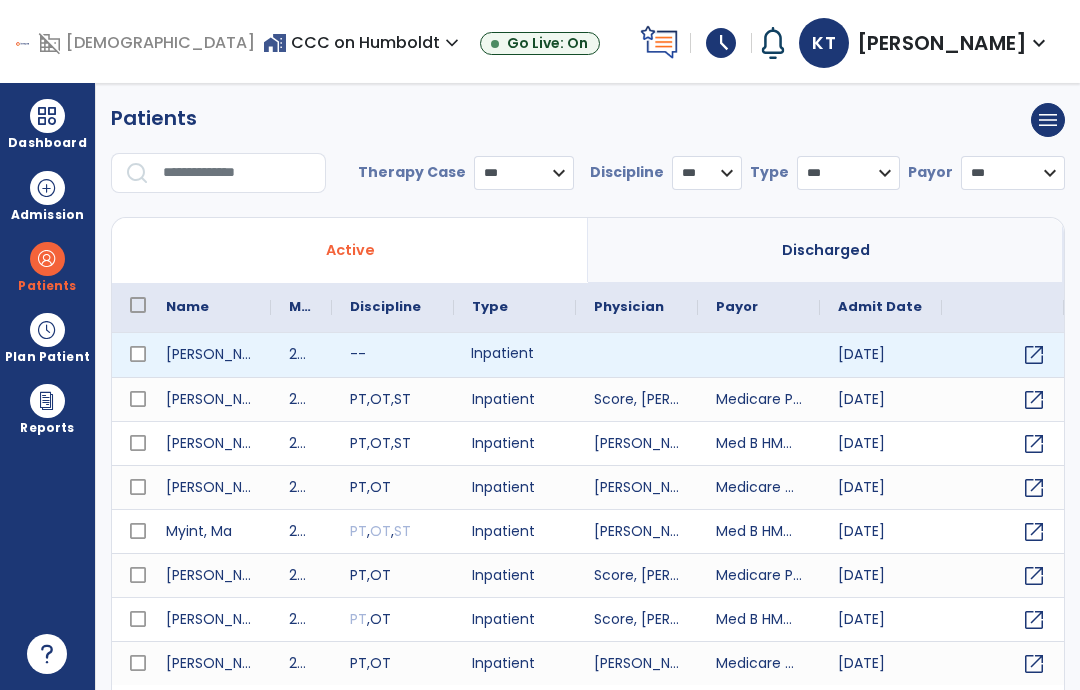 click on "Inpatient" at bounding box center [515, 355] 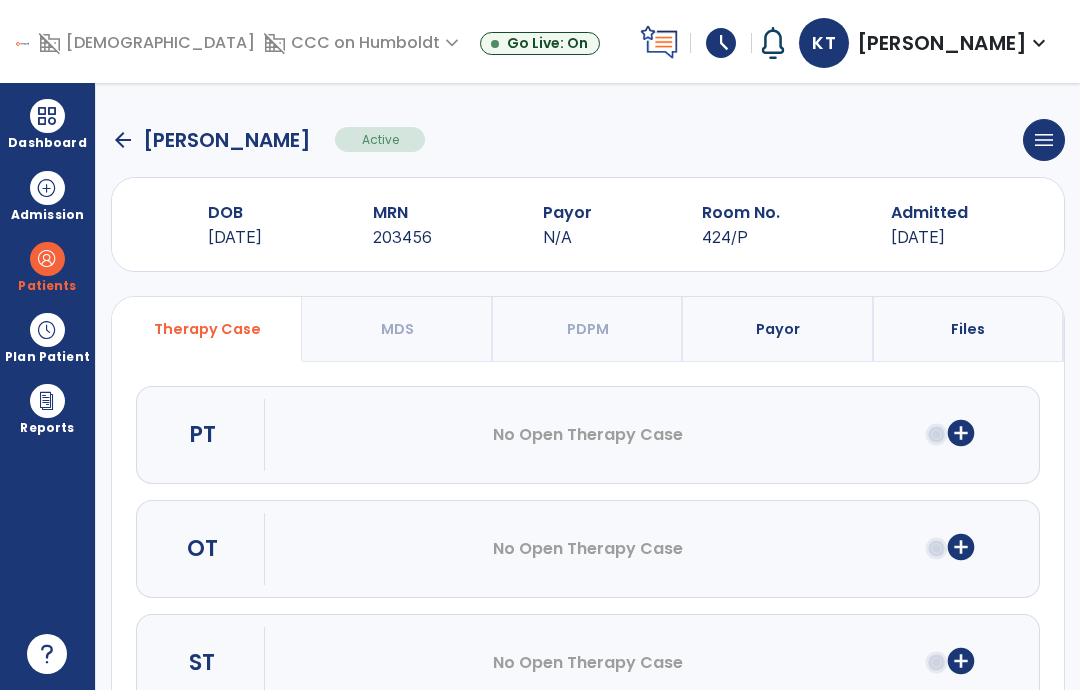 click on "add_circle" at bounding box center (961, 547) 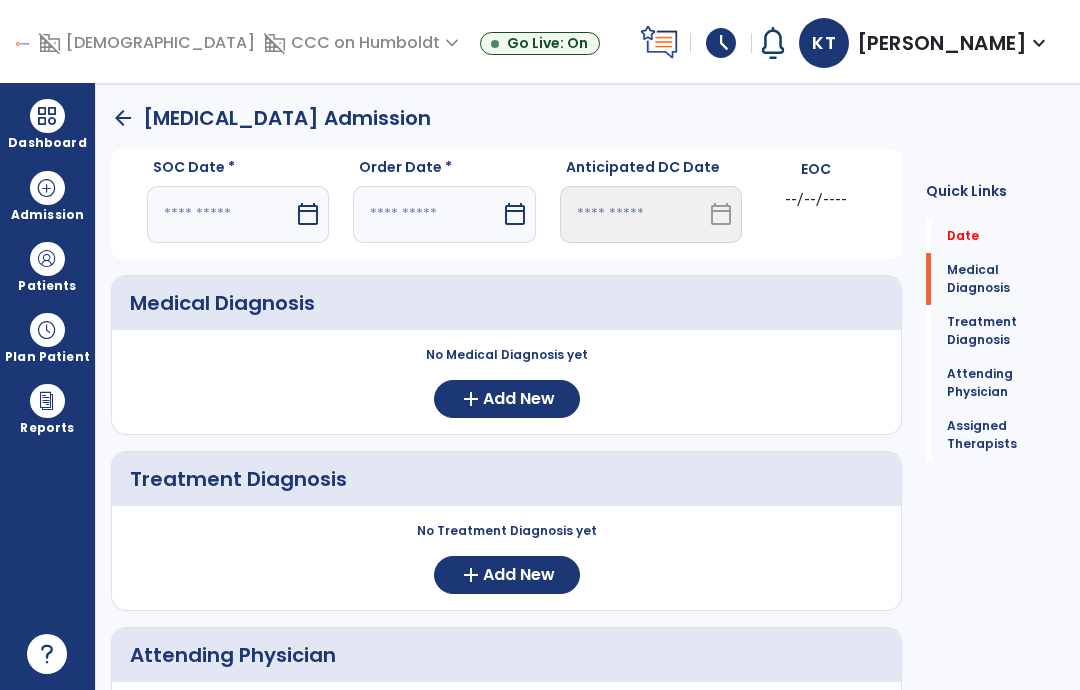 click on "calendar_today" at bounding box center [310, 214] 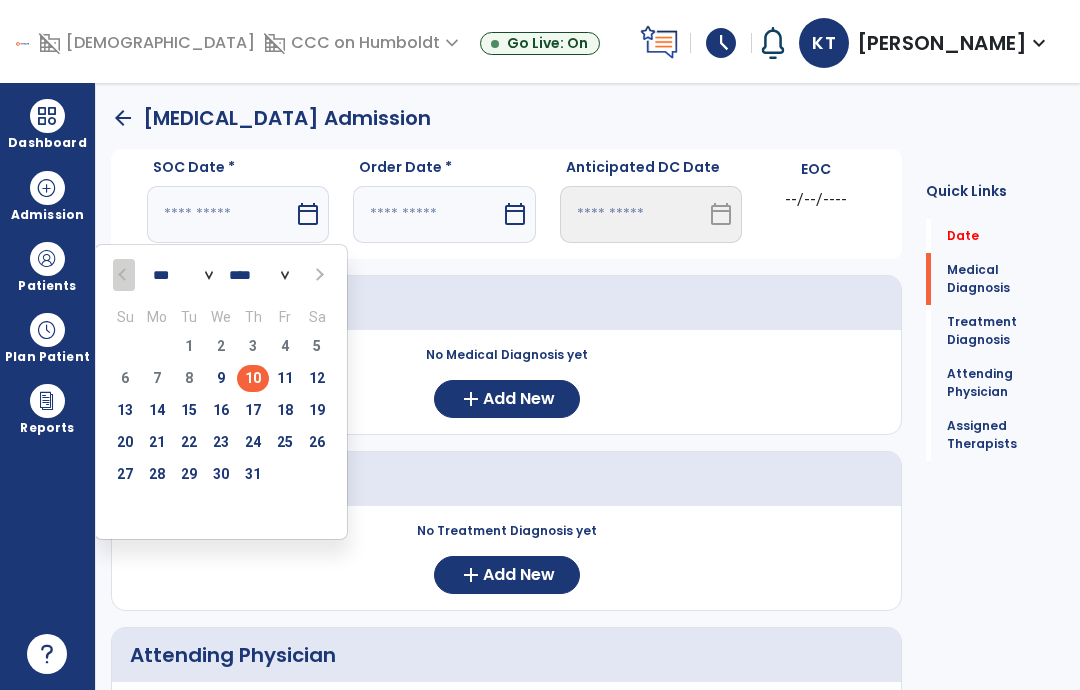 click on "10" at bounding box center [253, 378] 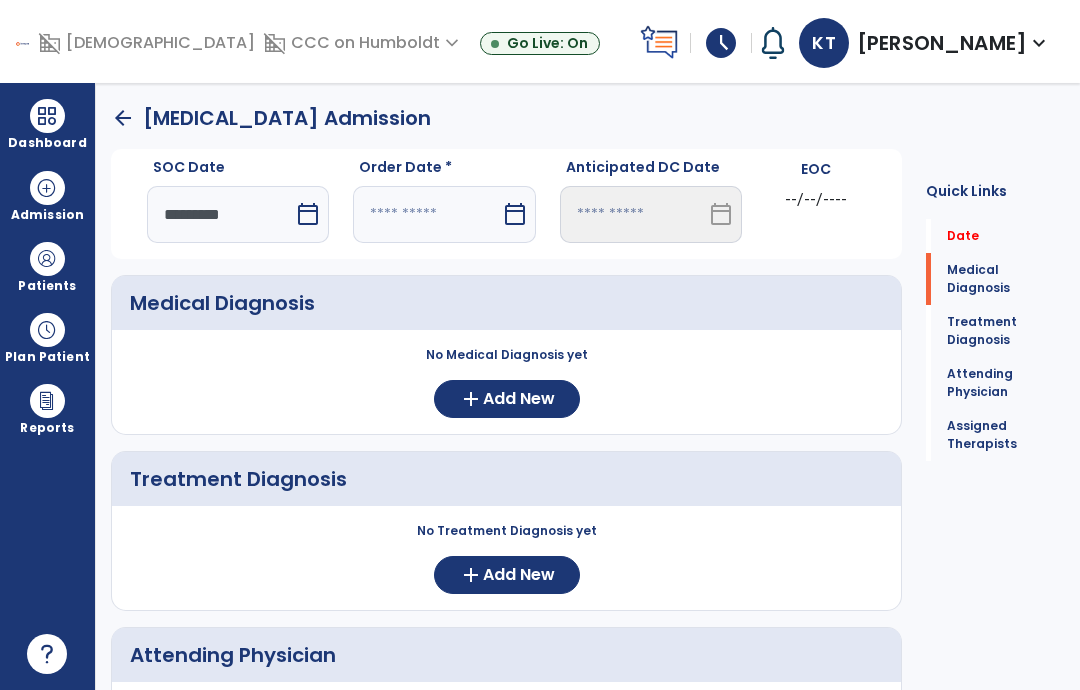 click on "calendar_today" at bounding box center (515, 214) 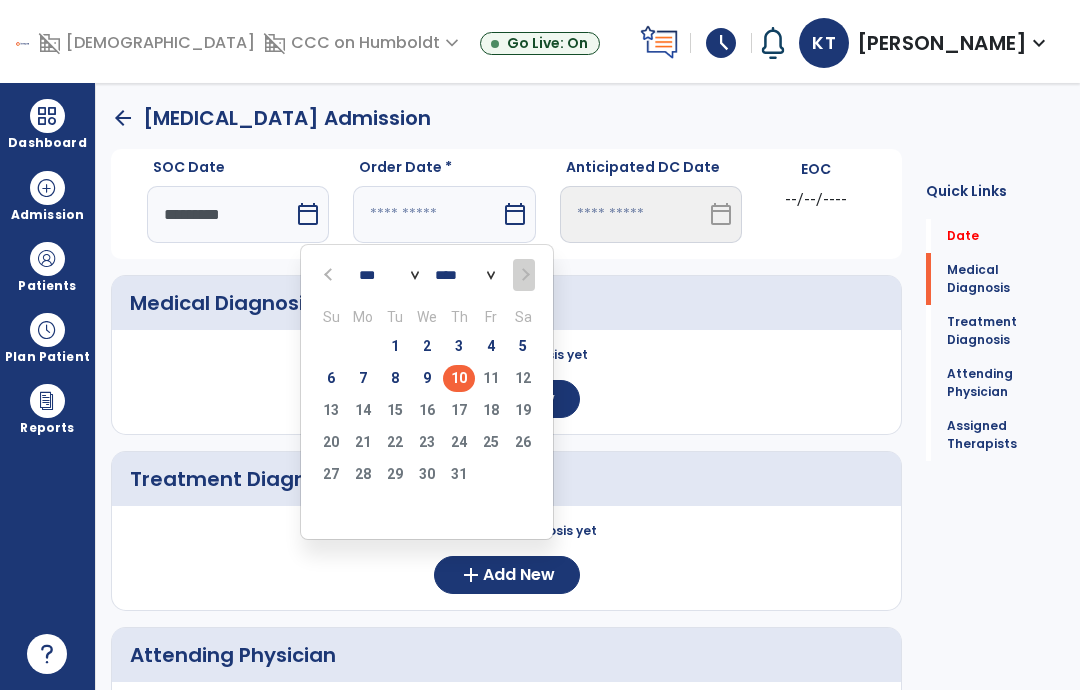 click on "9" at bounding box center (427, 378) 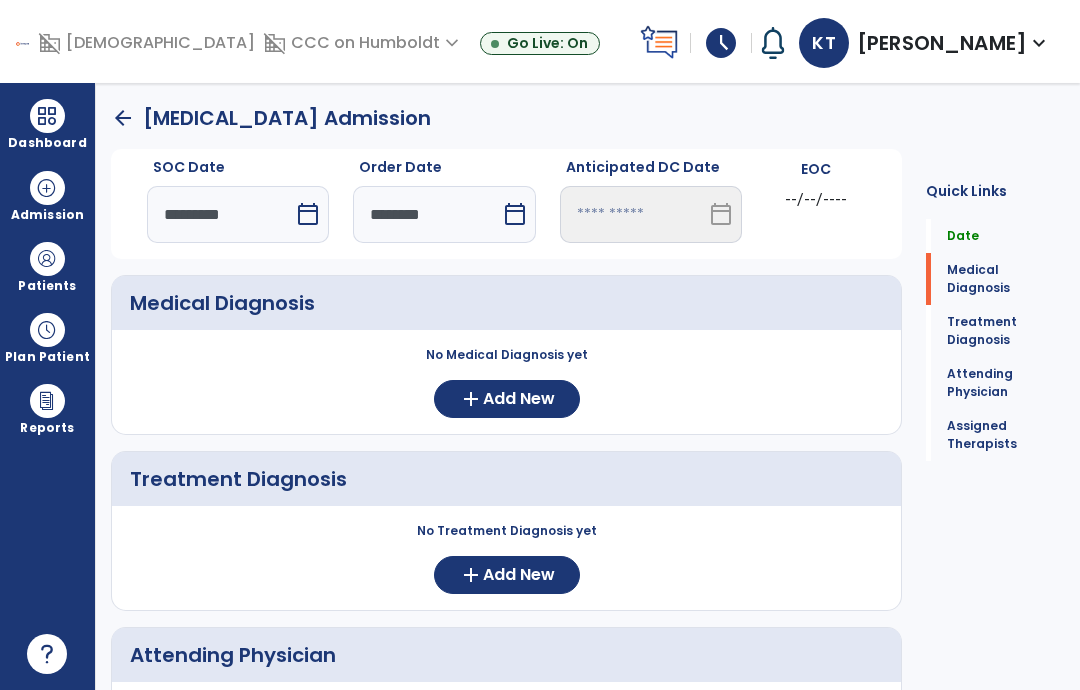 click on "Add New" 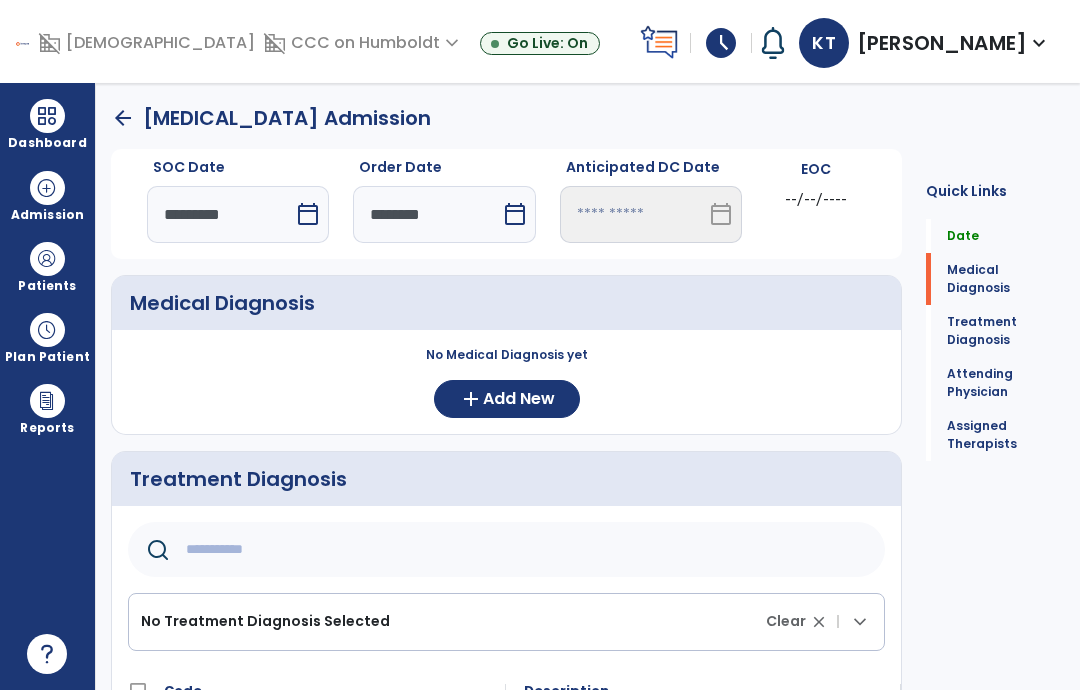 click 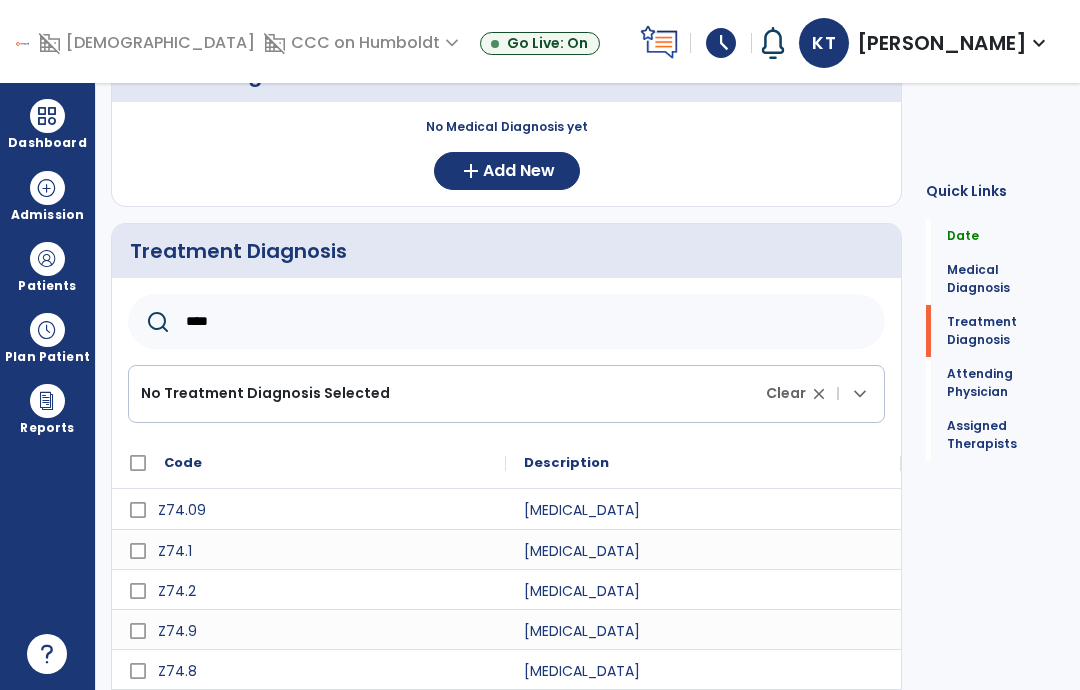 scroll, scrollTop: 255, scrollLeft: 0, axis: vertical 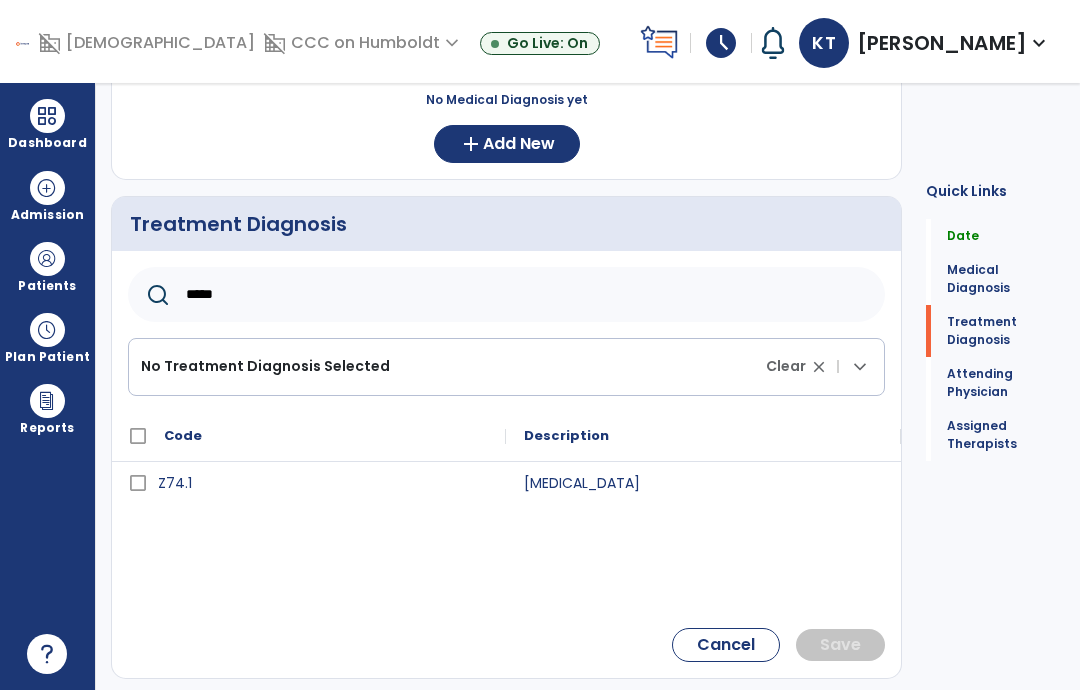 type on "*****" 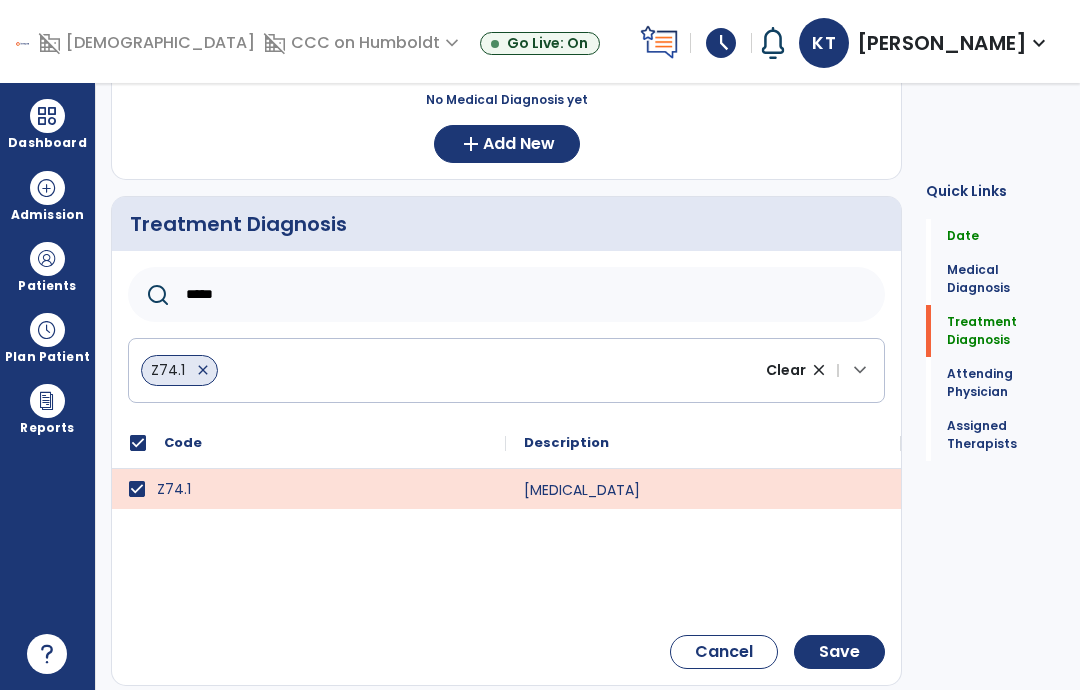 click on "Save" 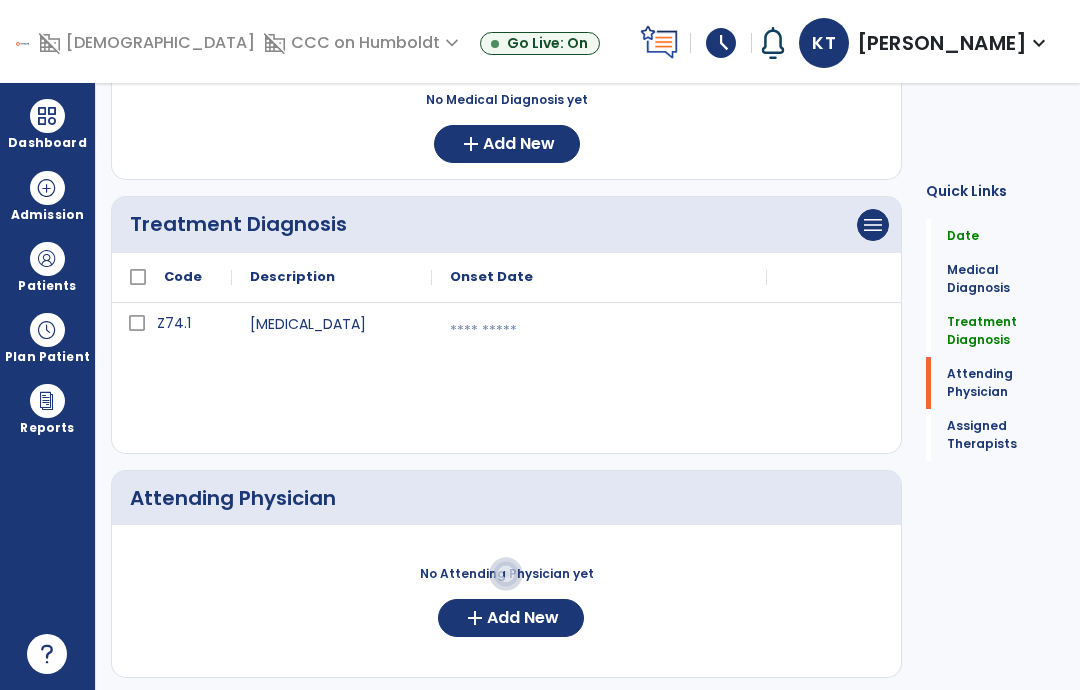 scroll, scrollTop: 8, scrollLeft: 0, axis: vertical 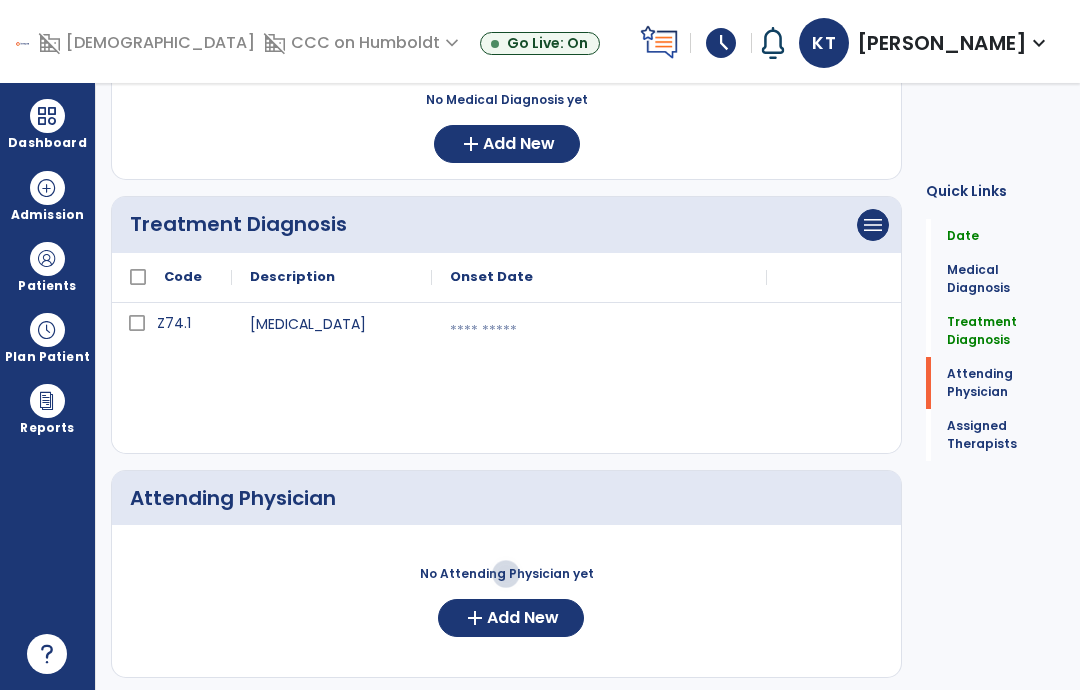 click on "Attending Physician" 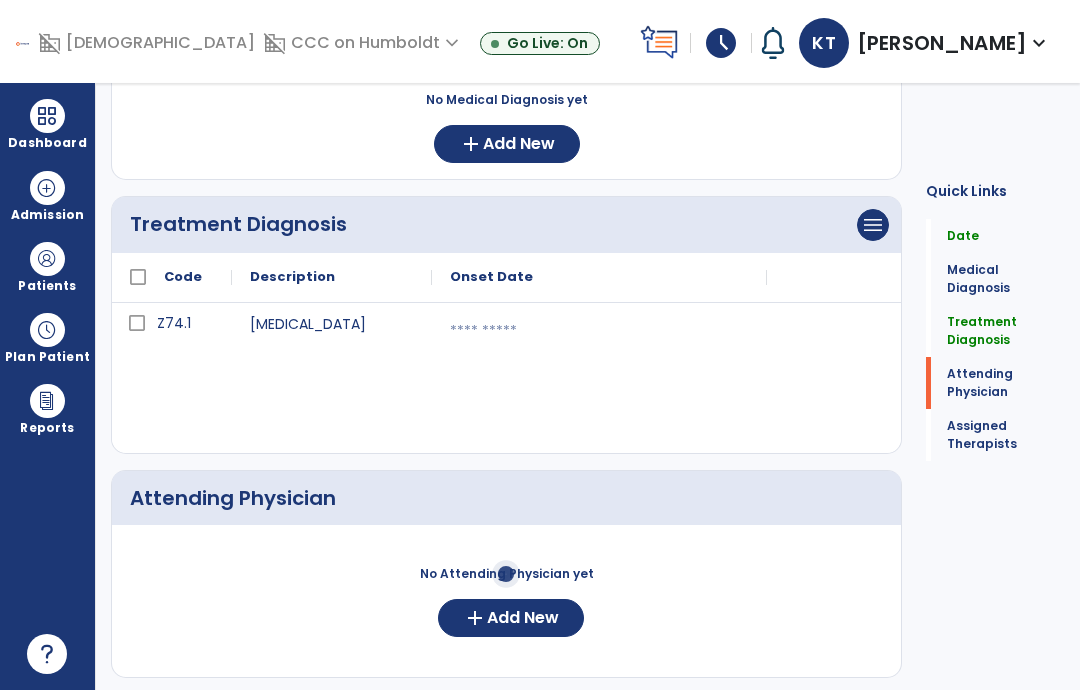 scroll, scrollTop: 391, scrollLeft: 0, axis: vertical 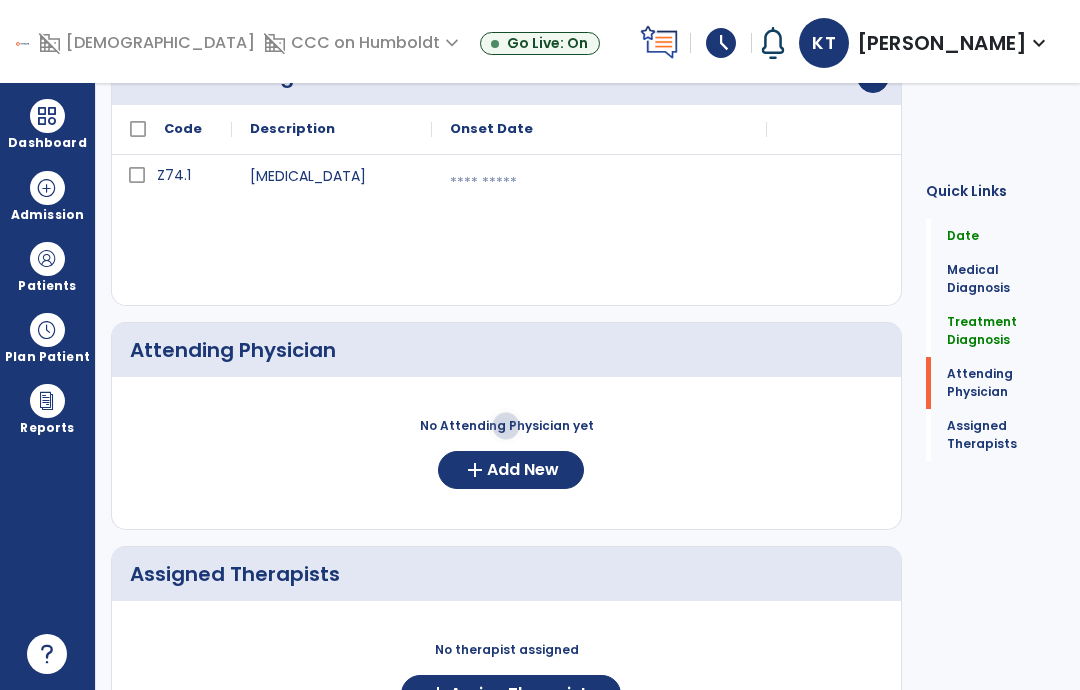 click 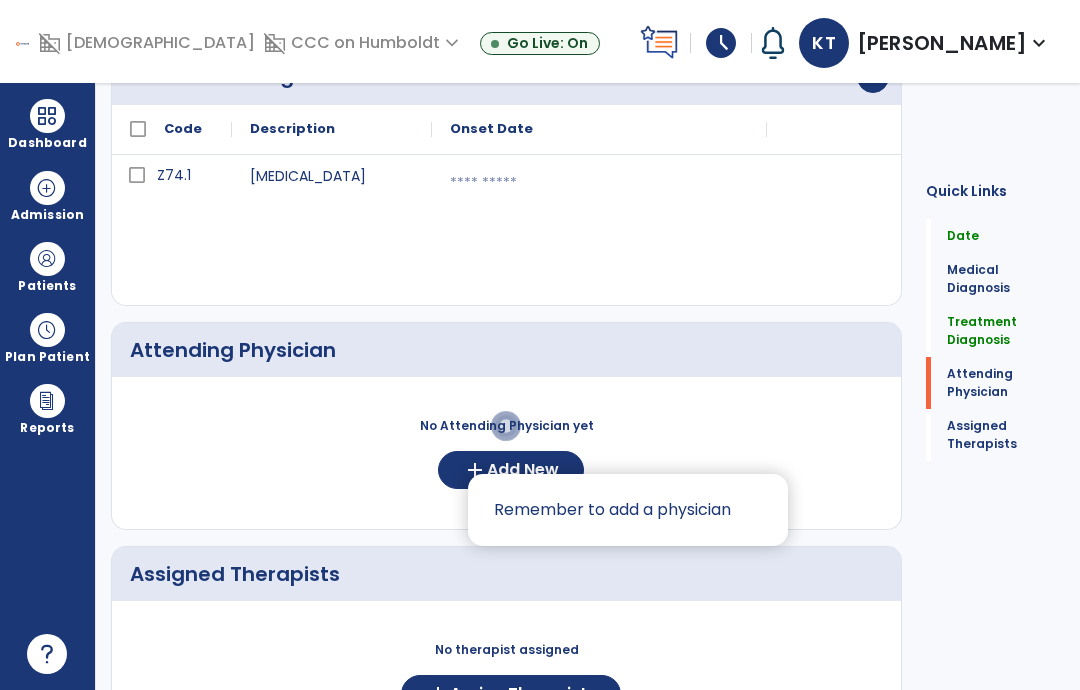click at bounding box center [540, 345] 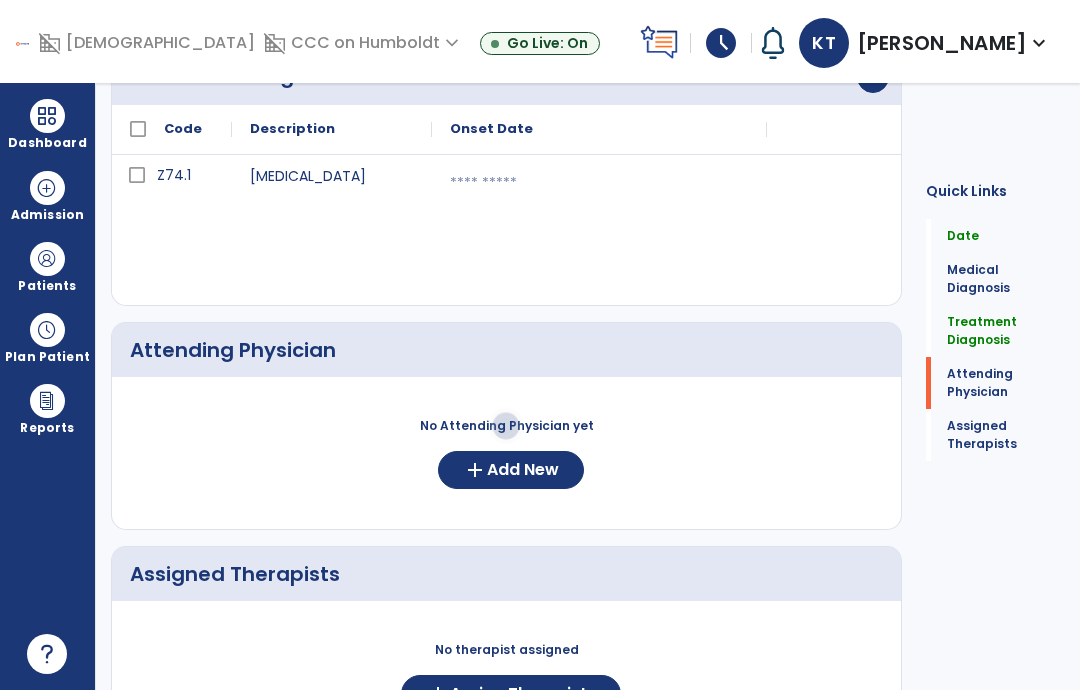 click on "add" 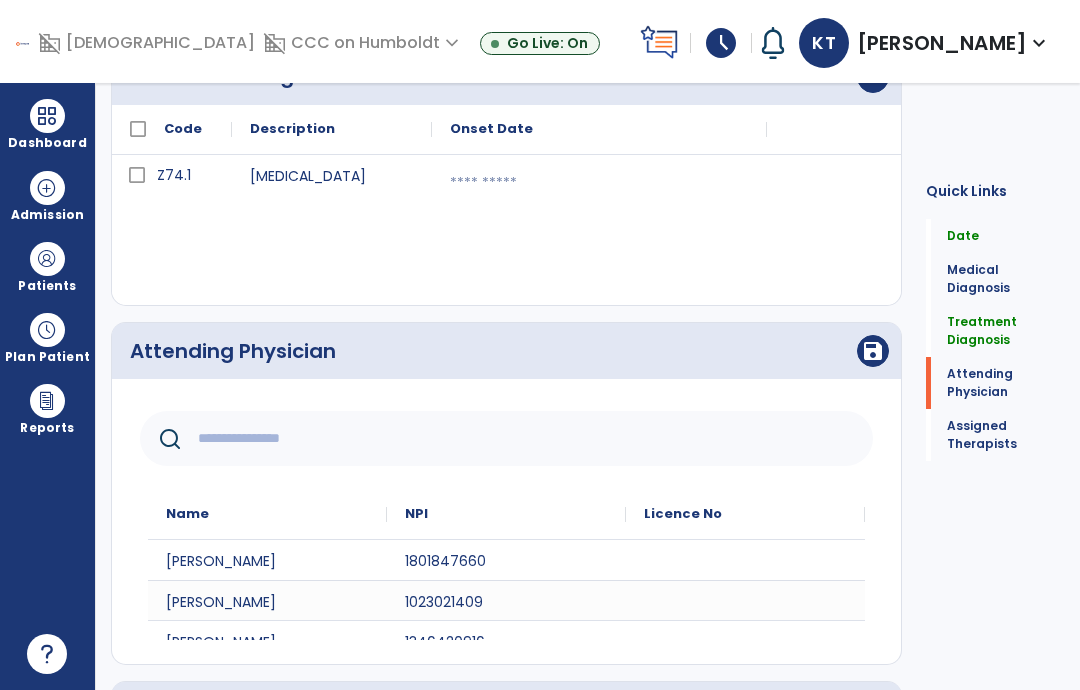 click 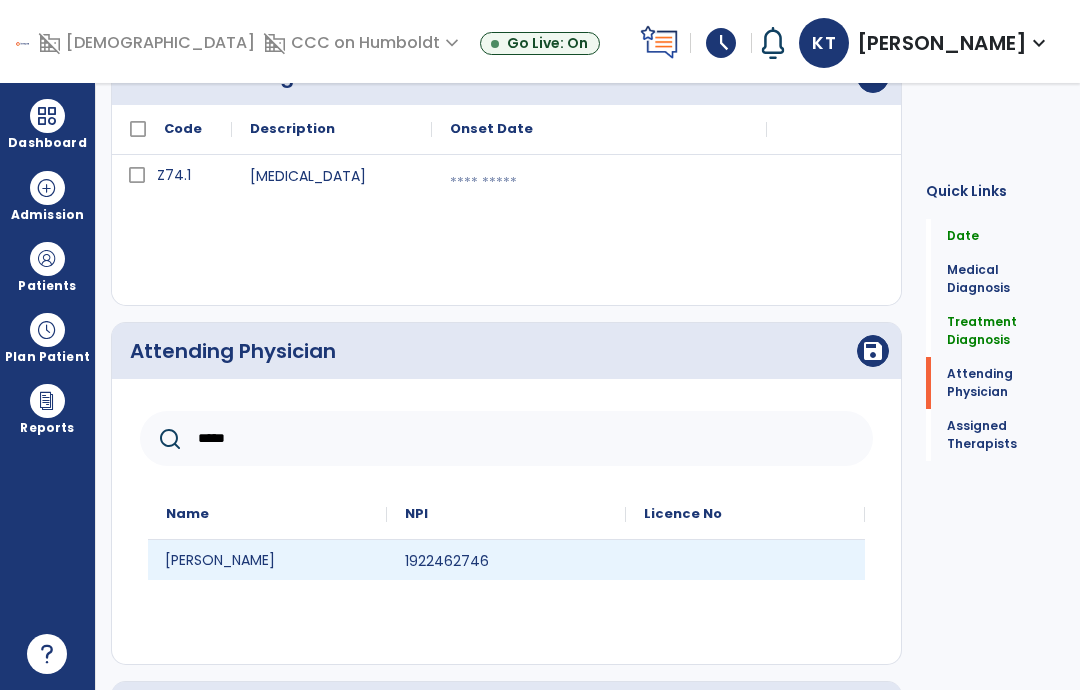 type on "*****" 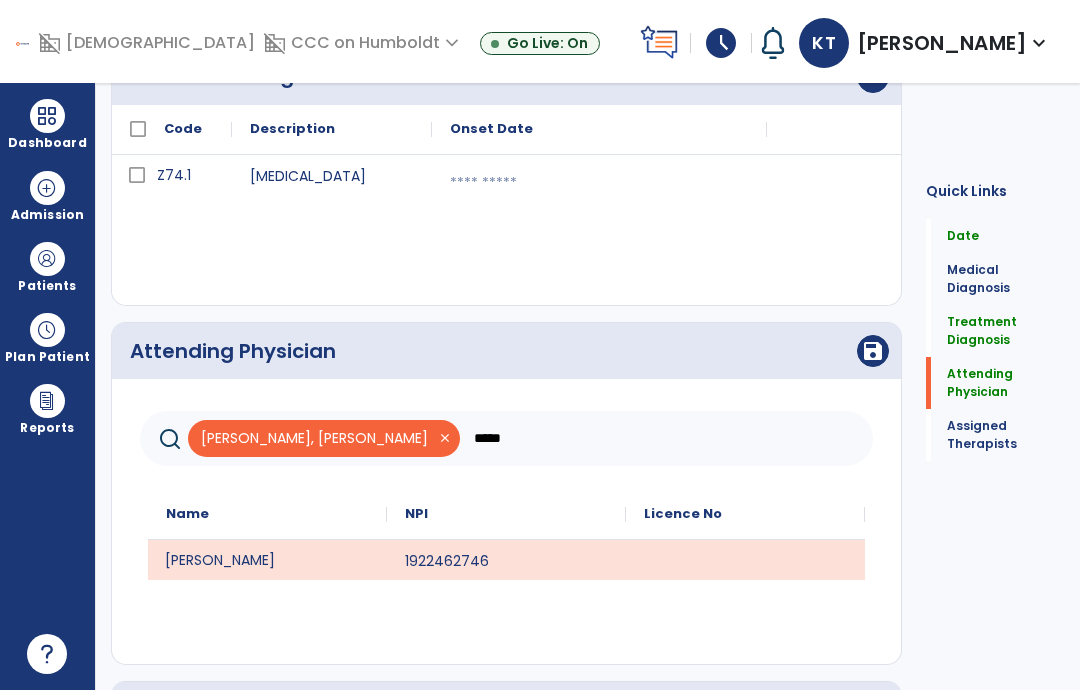 click on "save" 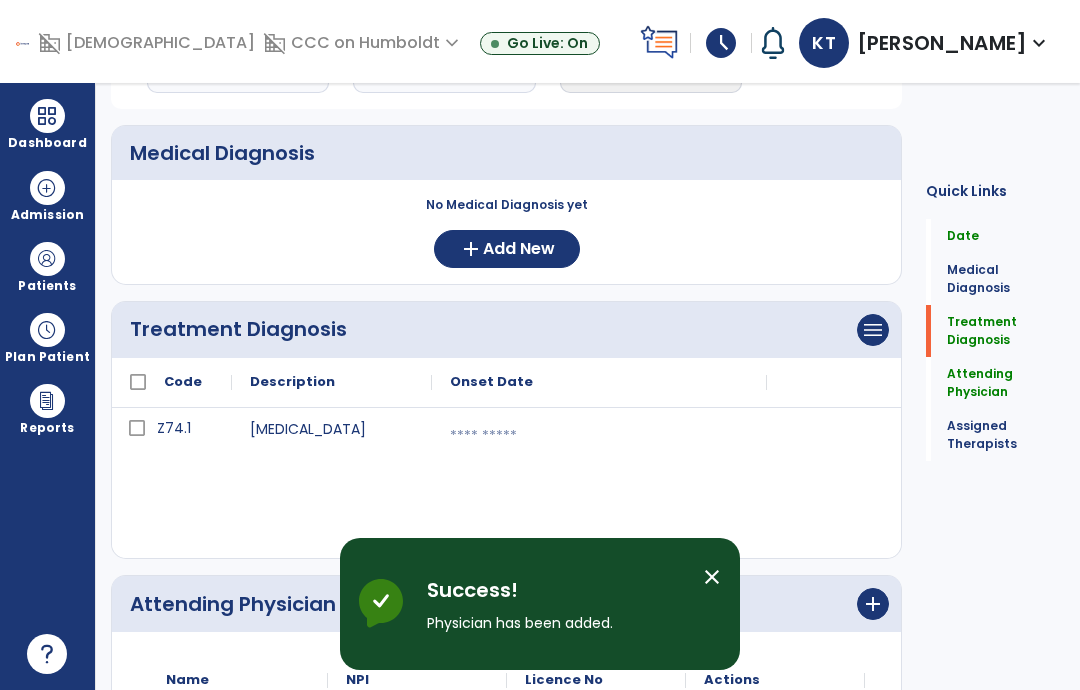 scroll, scrollTop: 150, scrollLeft: 0, axis: vertical 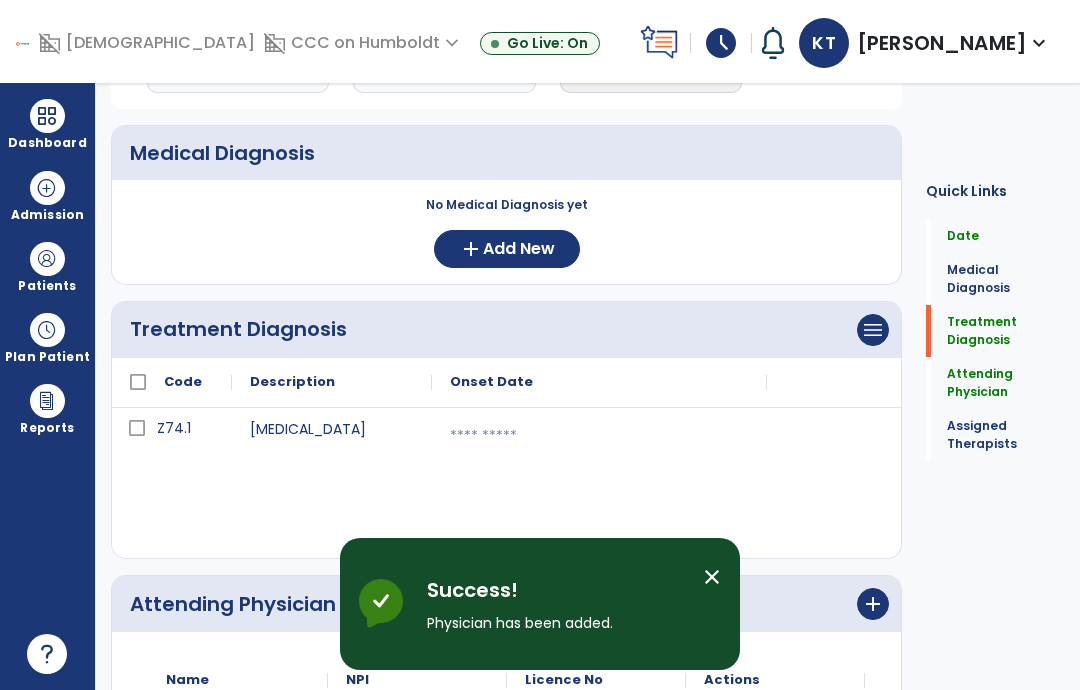click at bounding box center (599, 436) 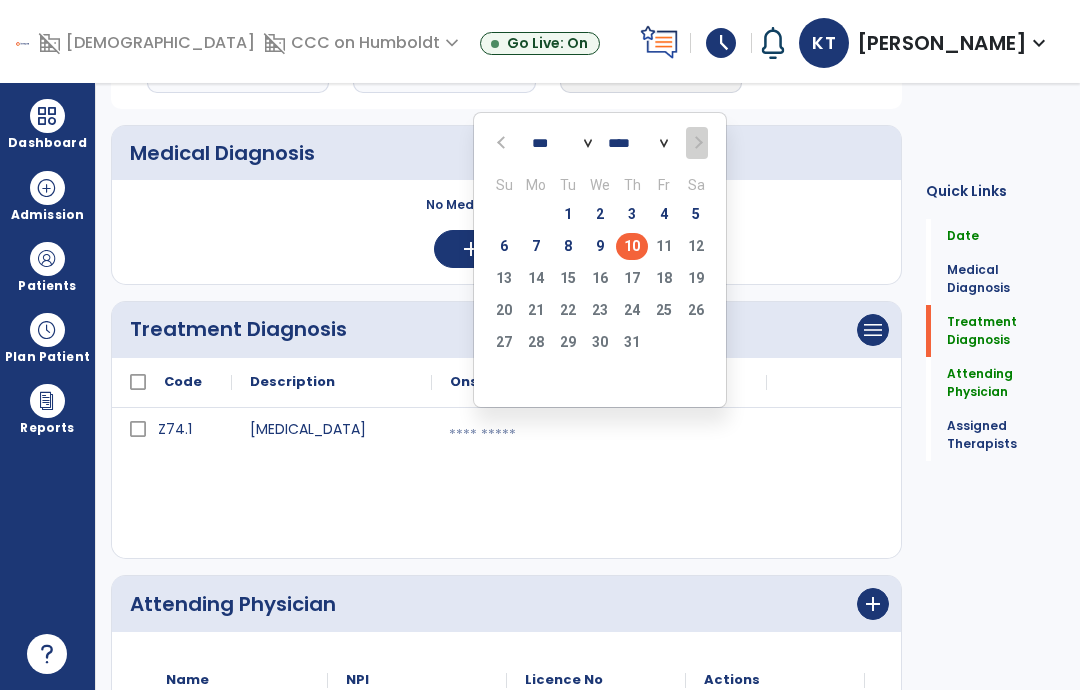 click on "10" 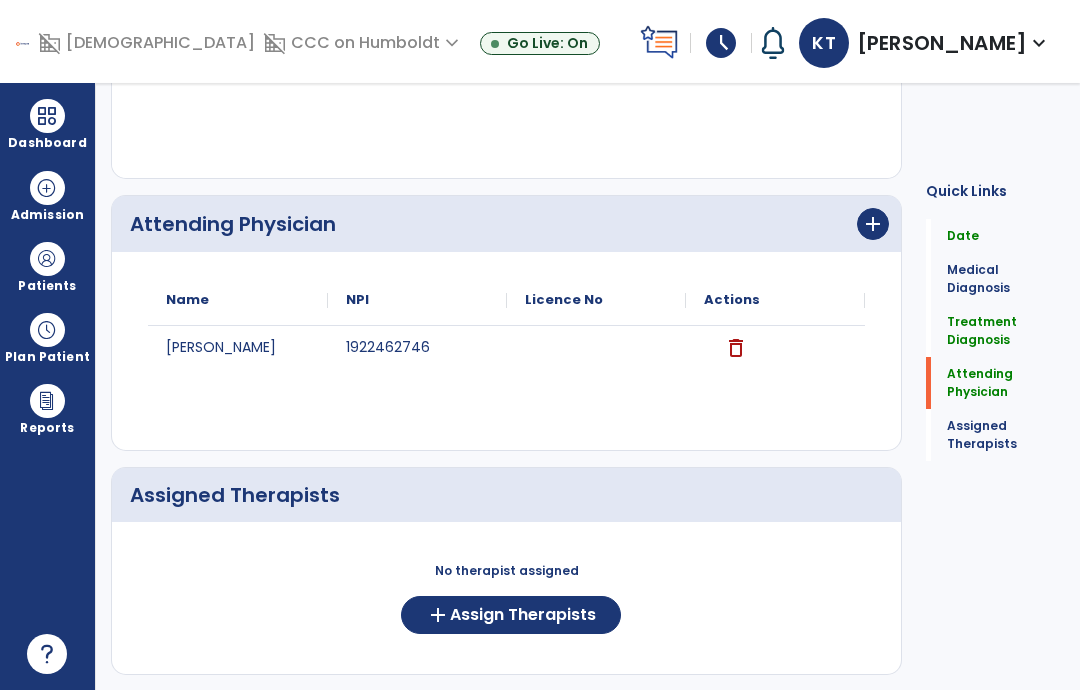 scroll, scrollTop: 528, scrollLeft: 0, axis: vertical 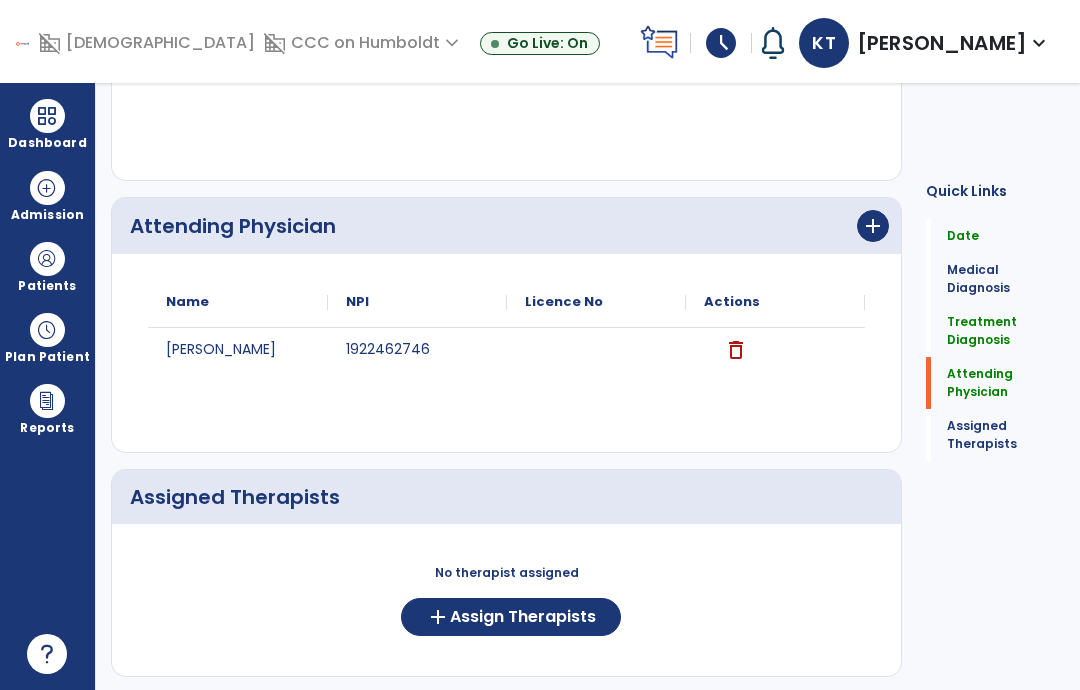click on "Save  >" 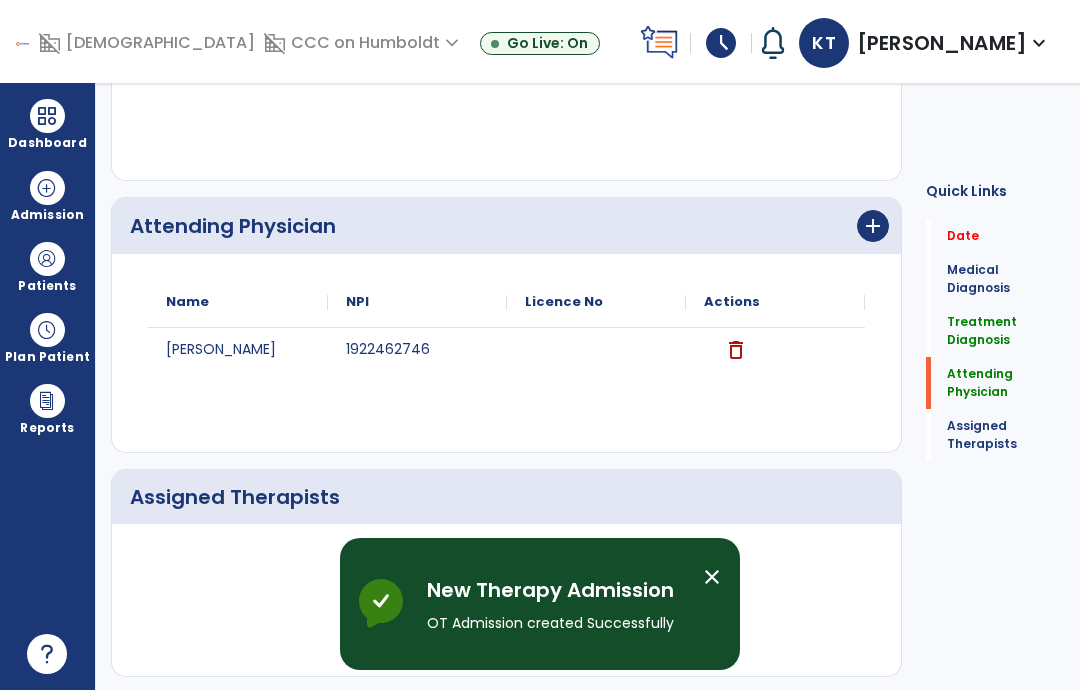 scroll, scrollTop: 0, scrollLeft: 0, axis: both 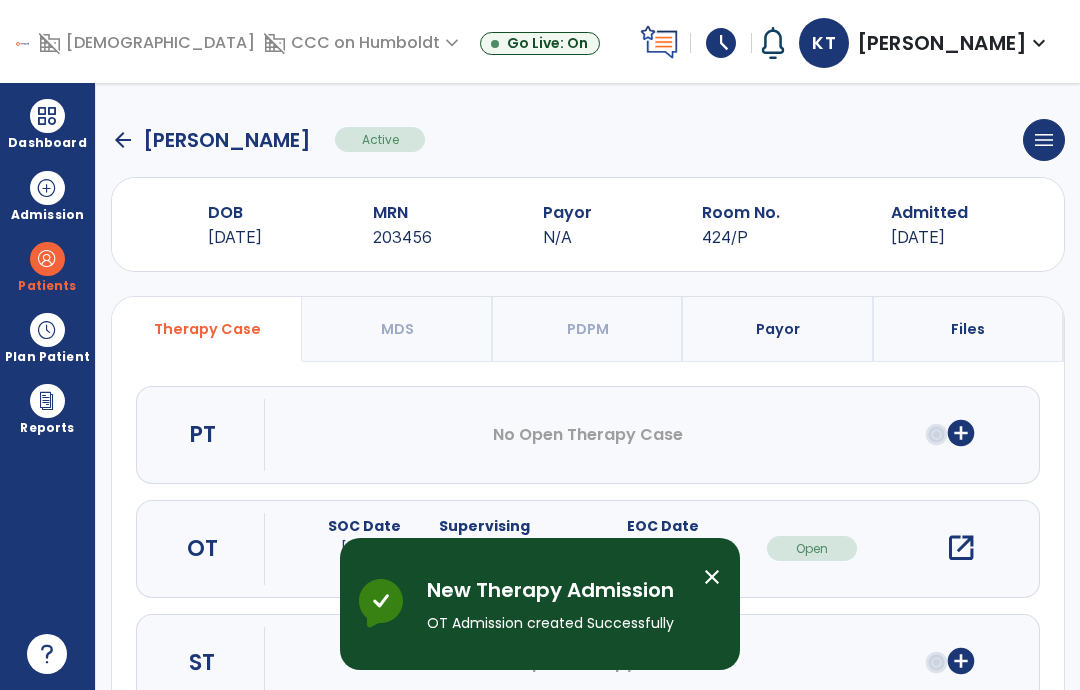 click on "open_in_new" at bounding box center (961, 548) 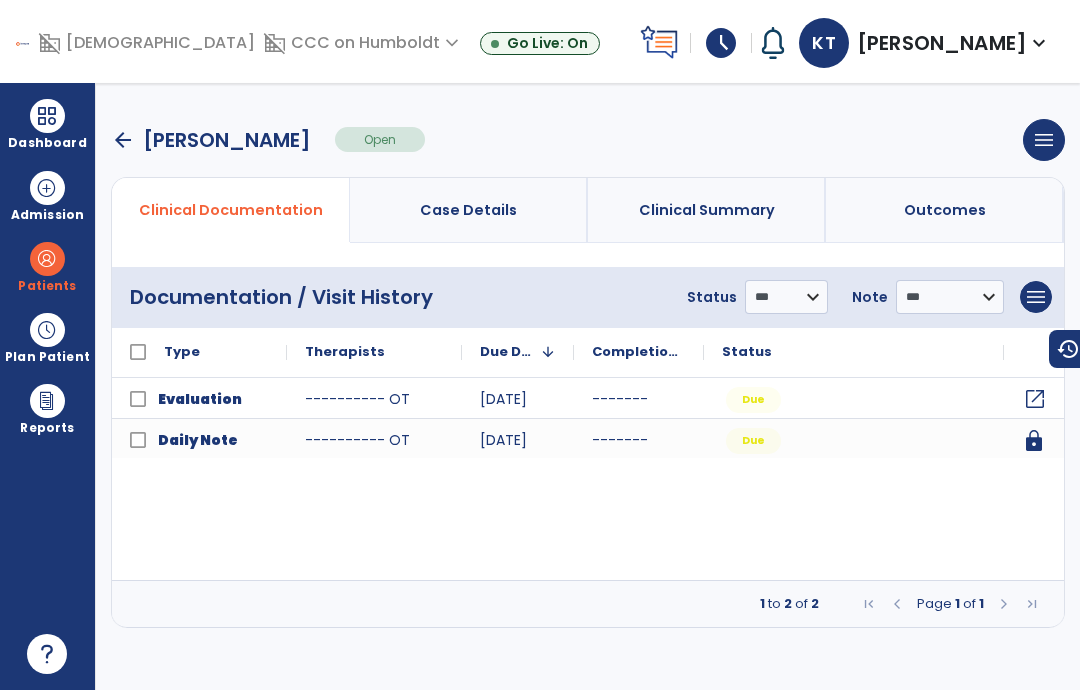 click on "open_in_new" 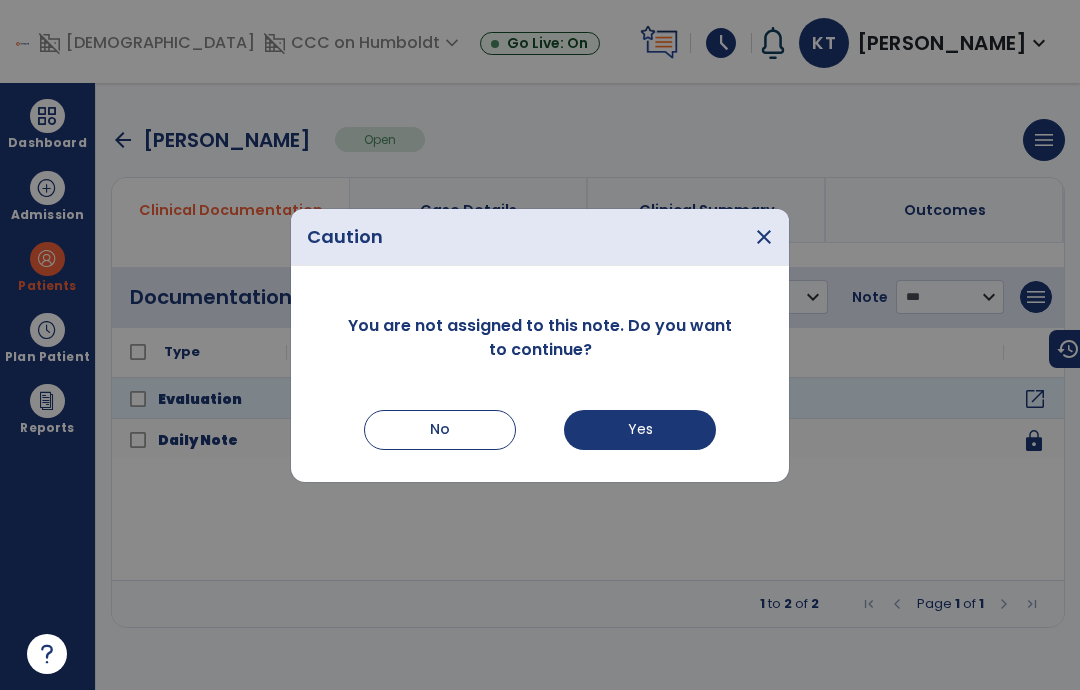 click on "Yes" at bounding box center (640, 430) 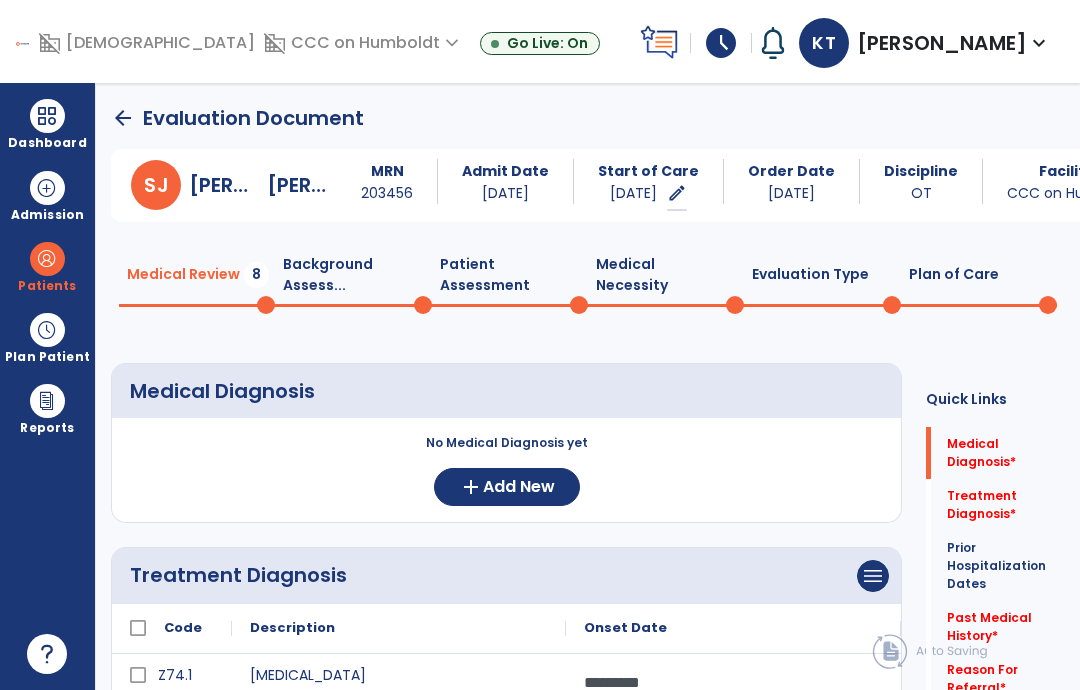 click on "Prior Hospitalization Dates" 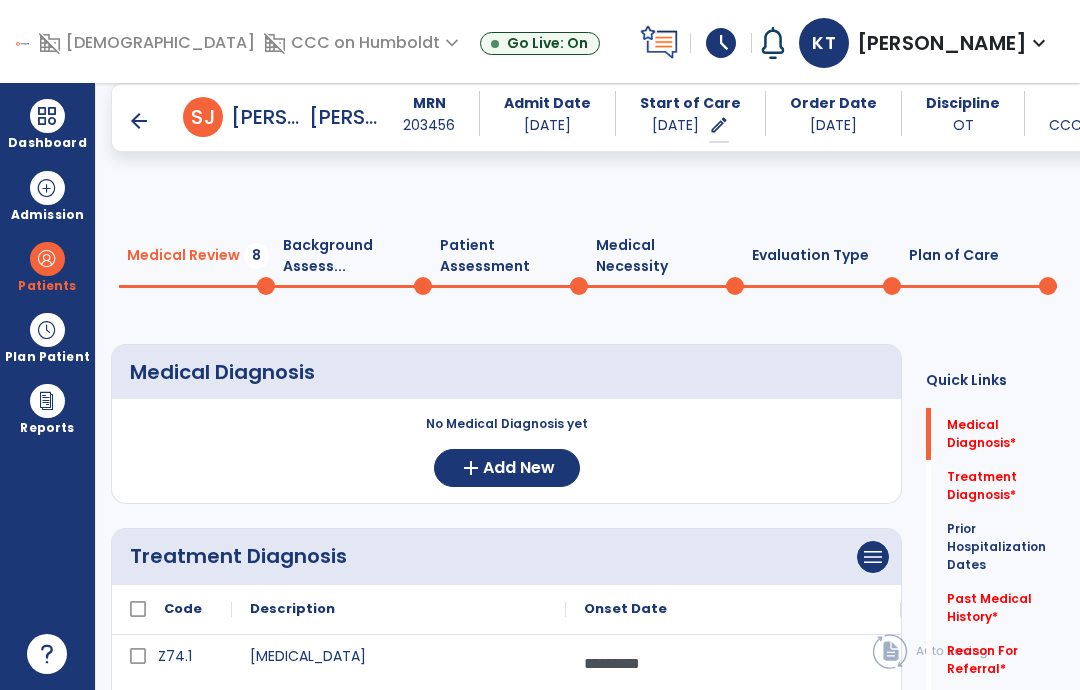 scroll, scrollTop: 407, scrollLeft: 0, axis: vertical 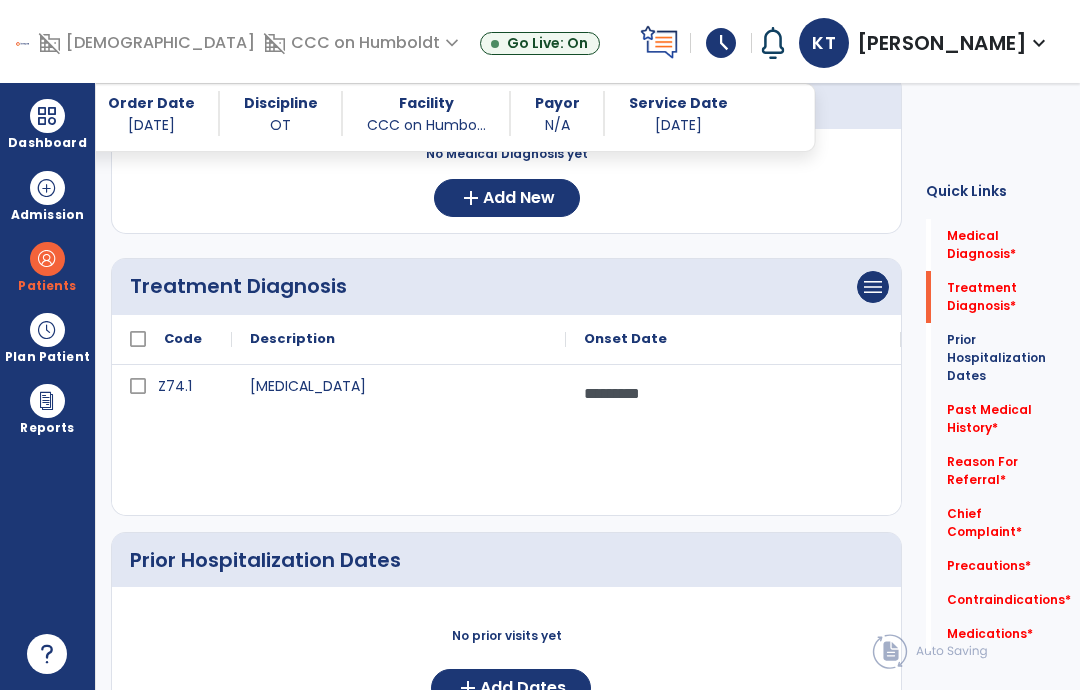 click on "Treatment Diagnosis   *" 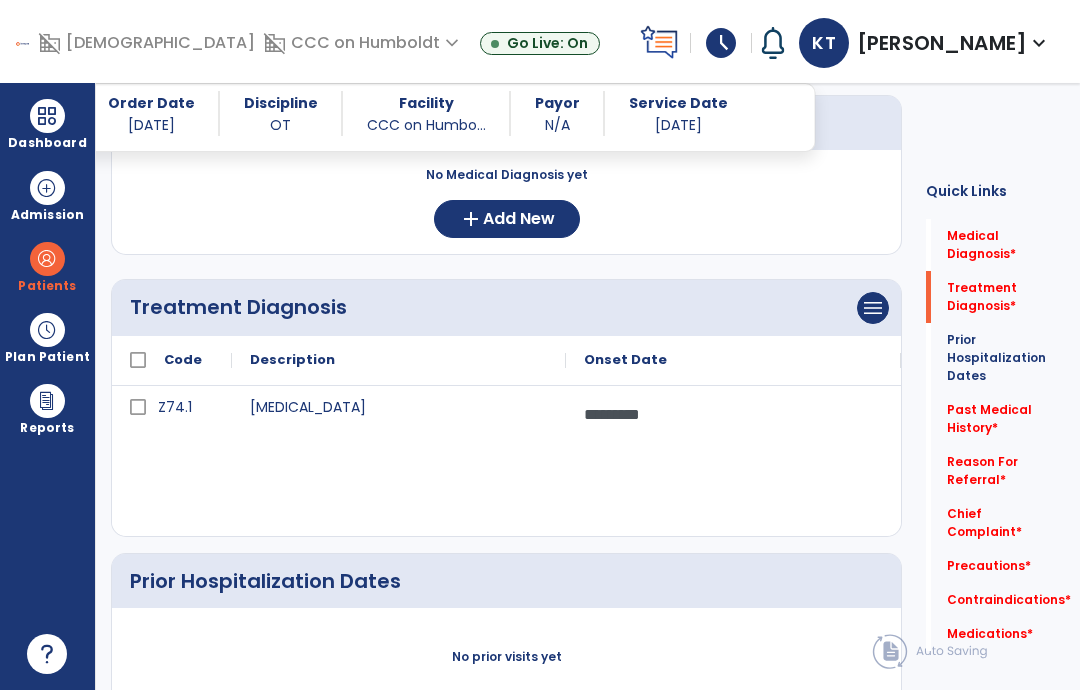 scroll, scrollTop: 250, scrollLeft: 0, axis: vertical 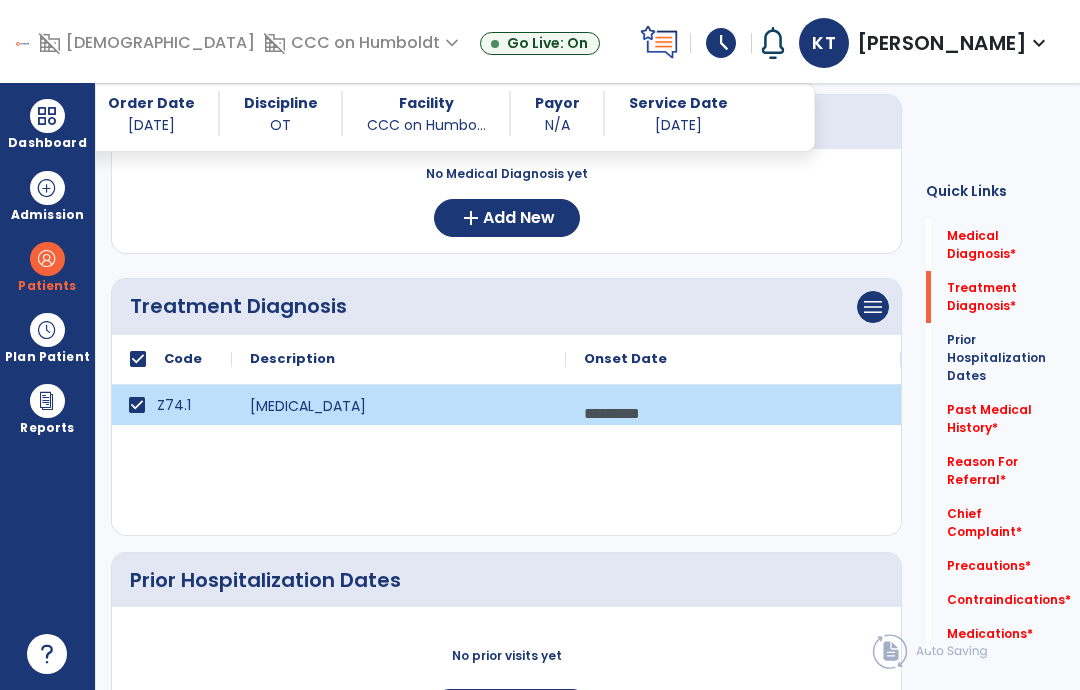 click on "Medical Diagnosis     No Medical Diagnosis yet  add  Add New Treatment Diagnosis      menu   Add Treatment Diagnosis   Delete Treatment Diagnosis
Code
Description
Onset Date
to" 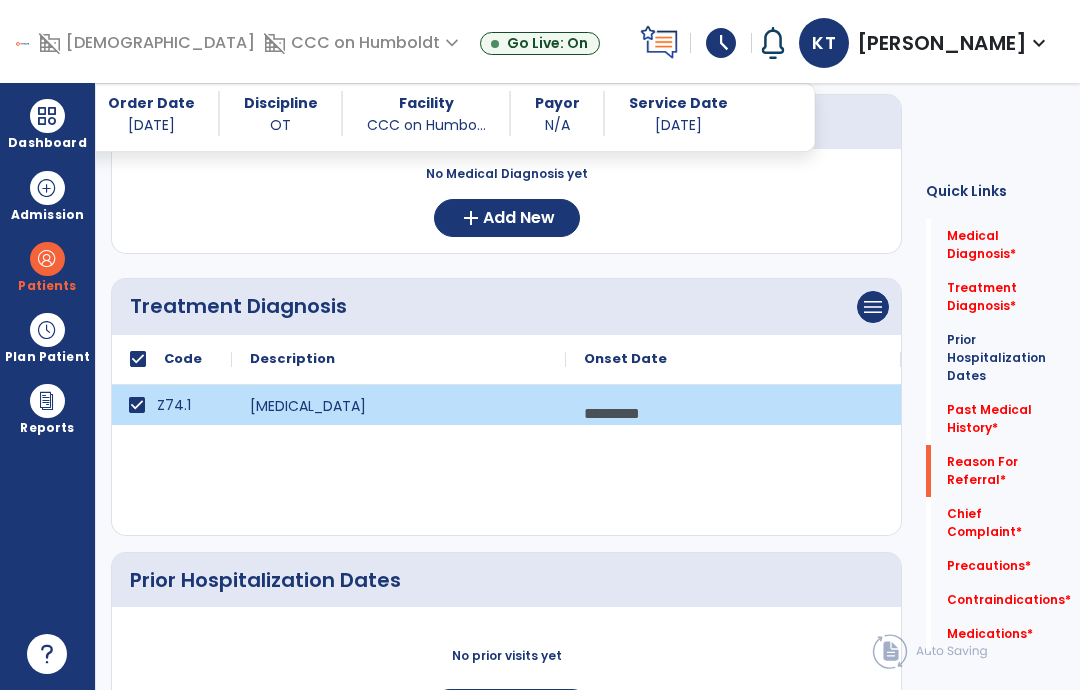 click on "Reason For Referral   *" 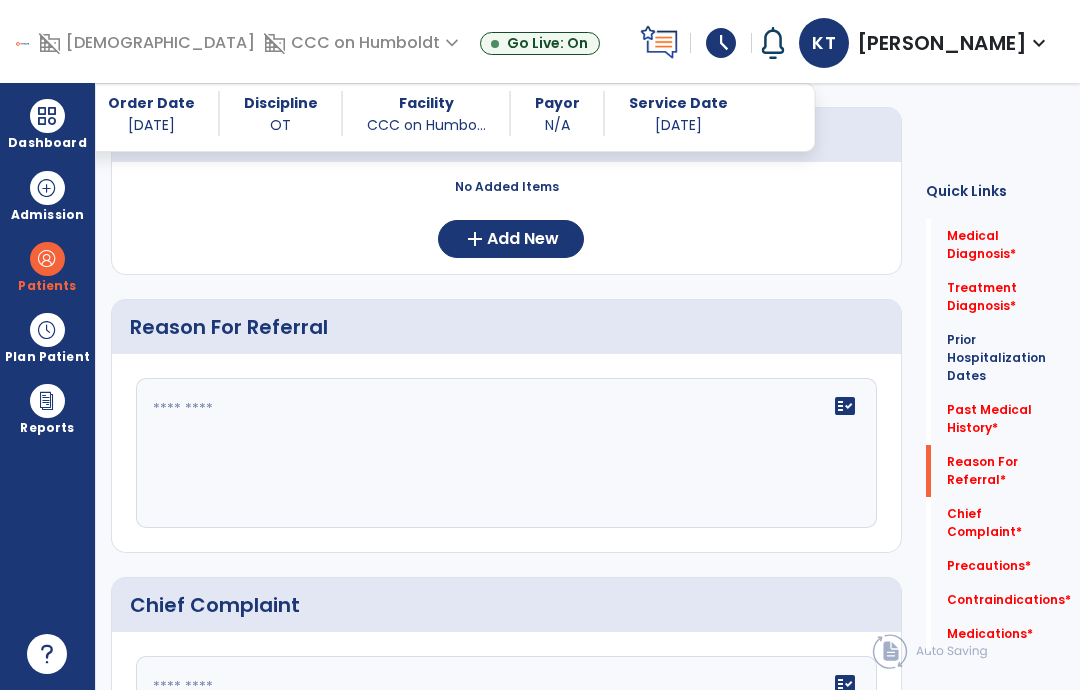 click on "Treatment Diagnosis   *" 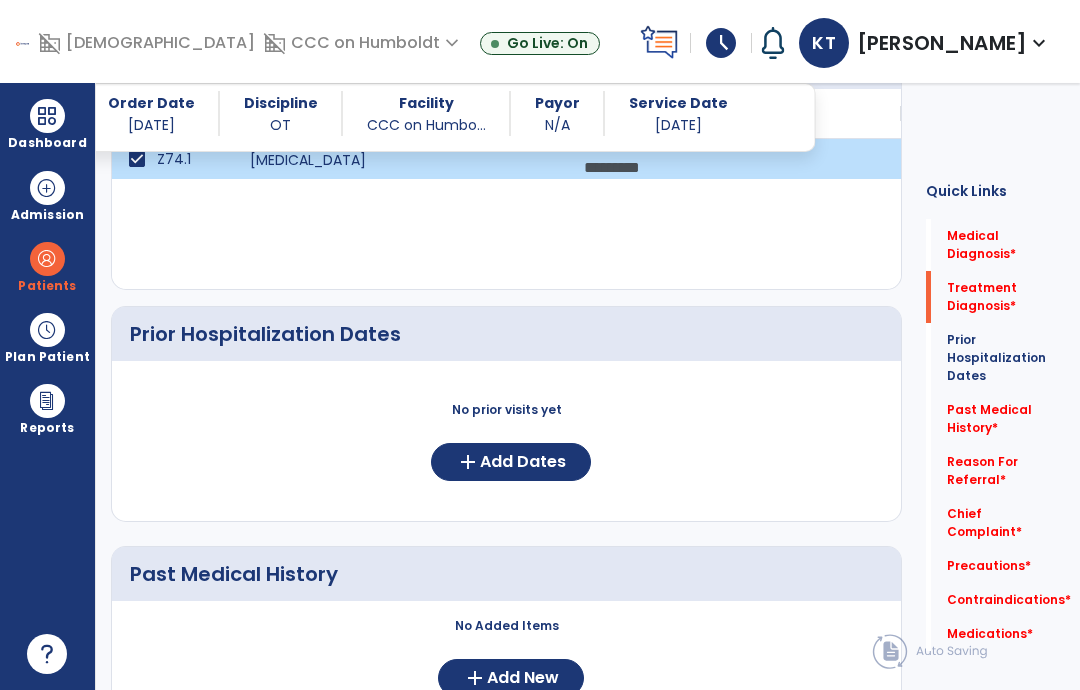 scroll, scrollTop: 445, scrollLeft: 0, axis: vertical 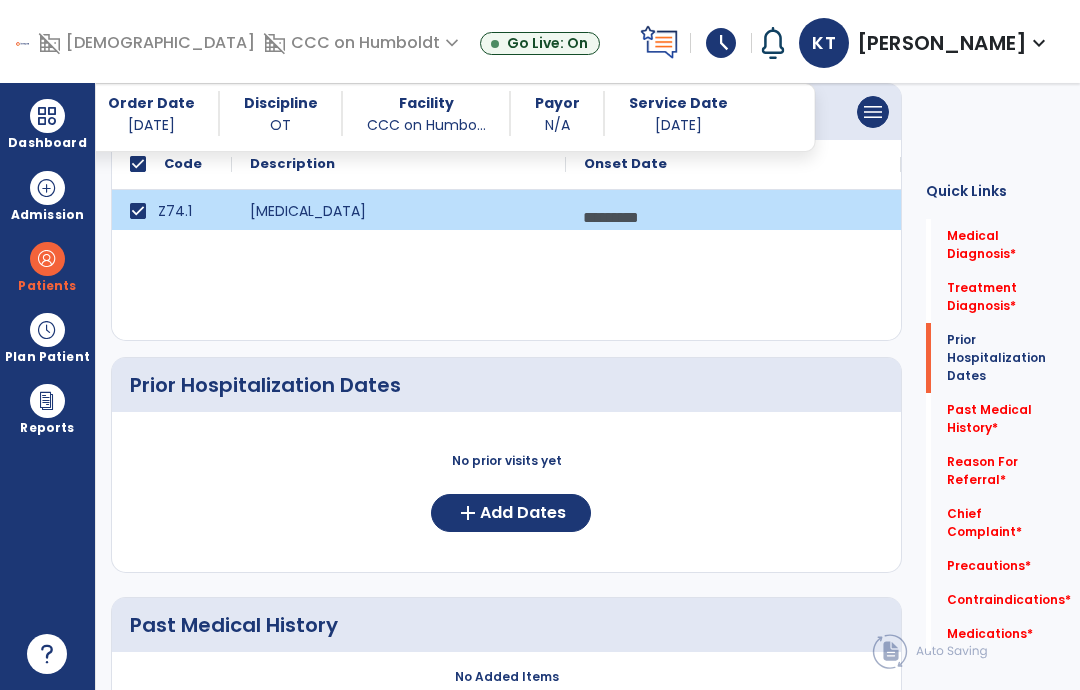 click on "*********" at bounding box center (733, 217) 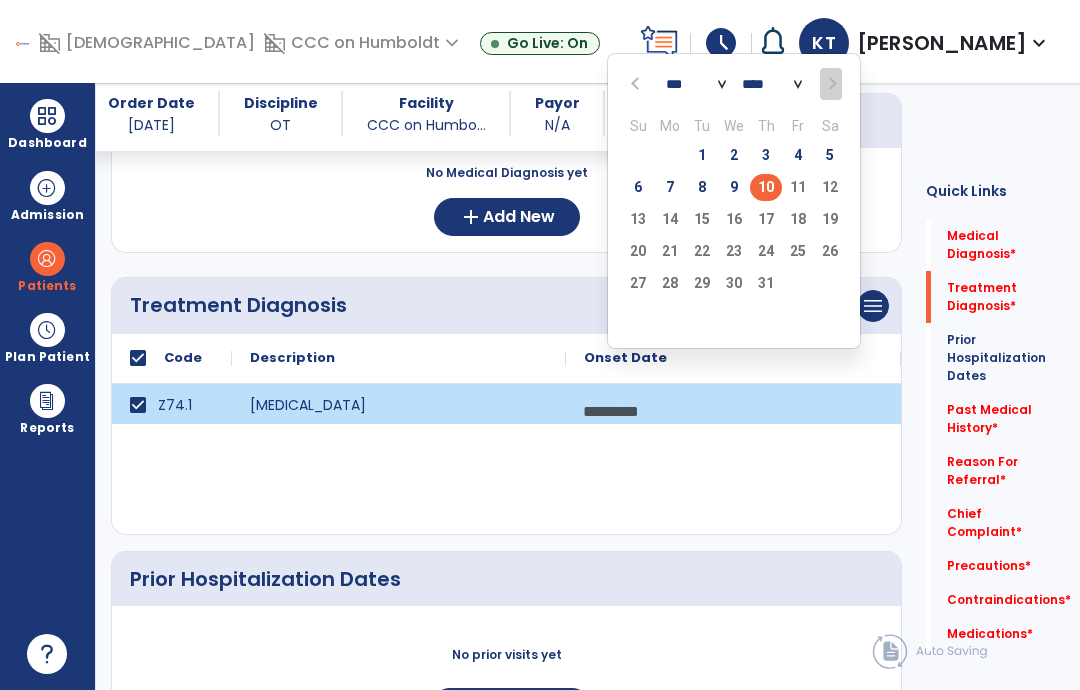 scroll, scrollTop: 254, scrollLeft: 0, axis: vertical 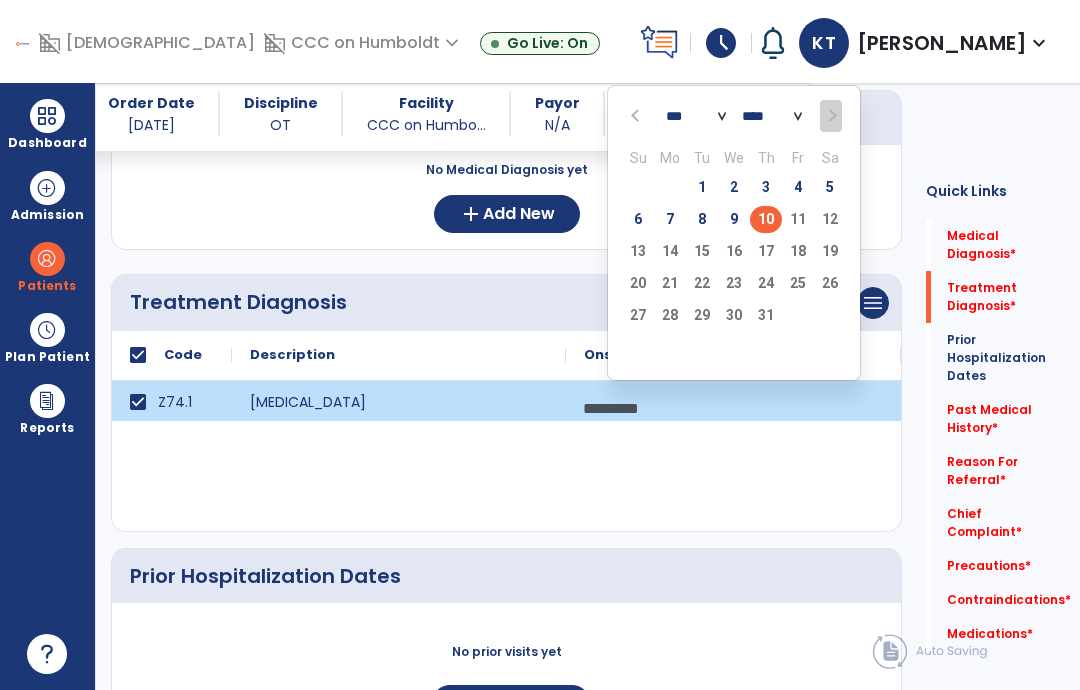 click on "10" 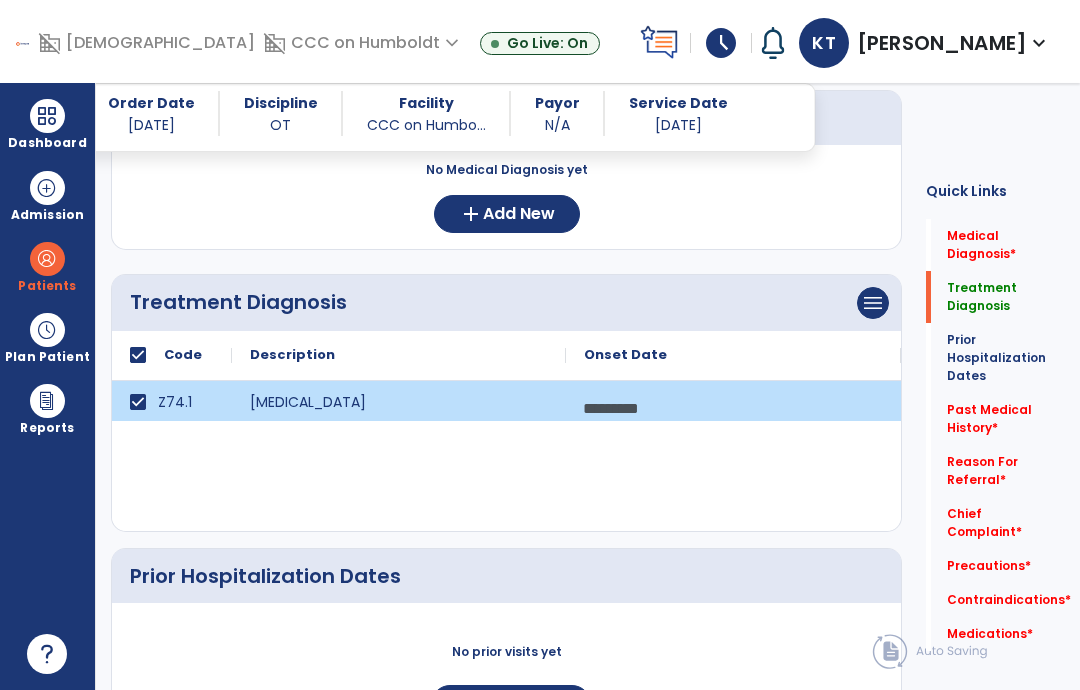 click on "Contraindications   *  Contraindications   *" 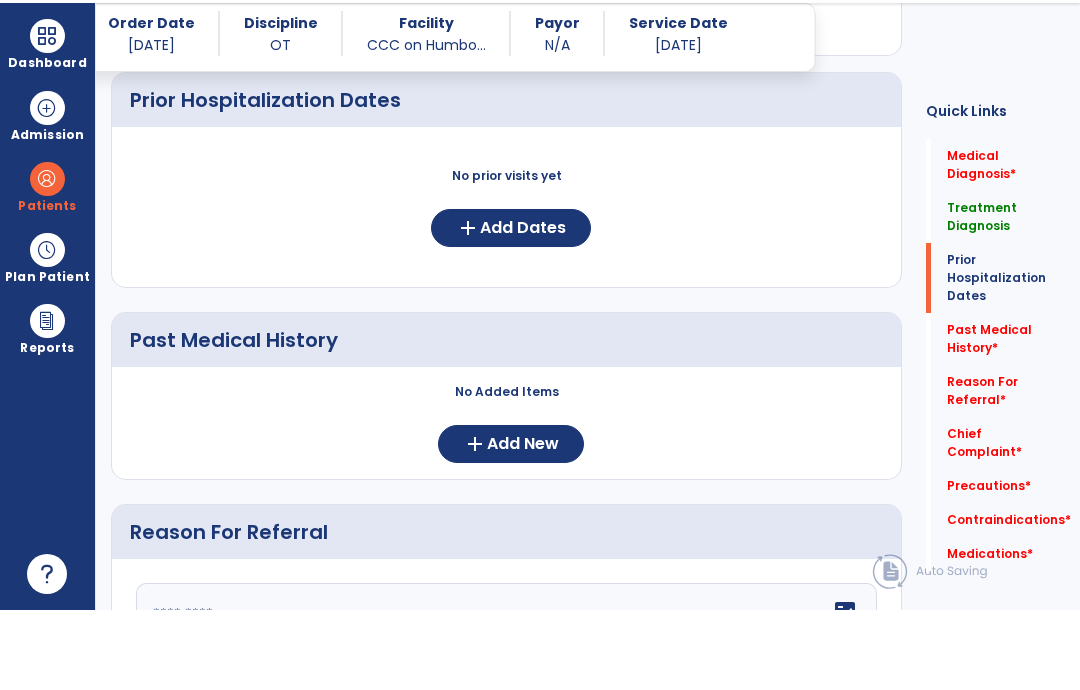 click on "Medications   *" 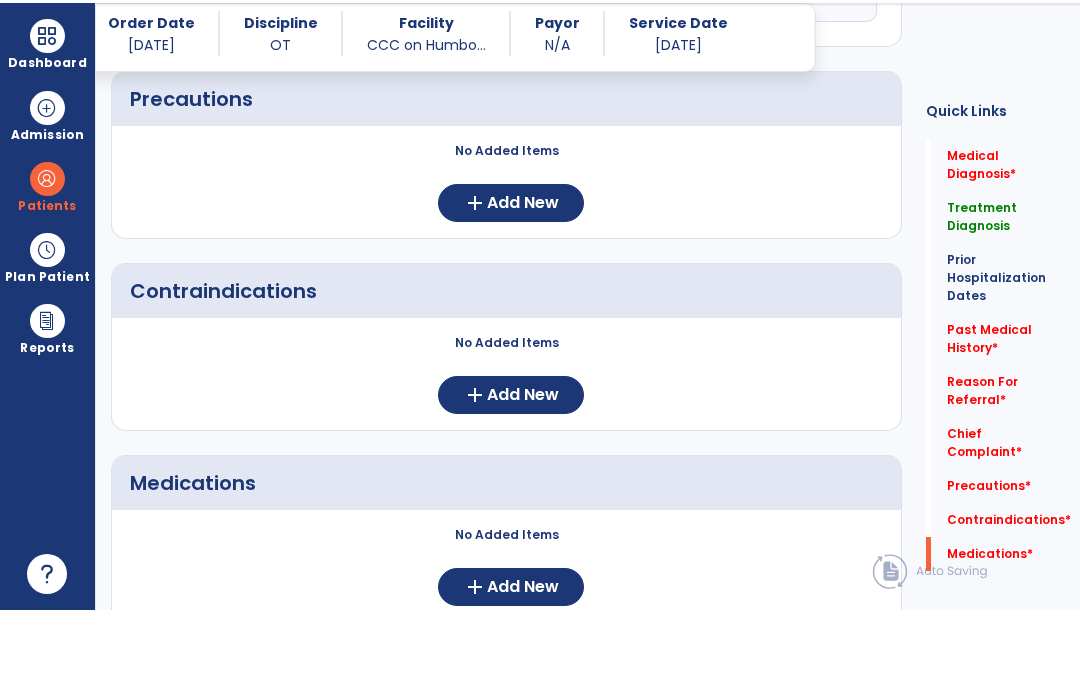 scroll, scrollTop: 1642, scrollLeft: 0, axis: vertical 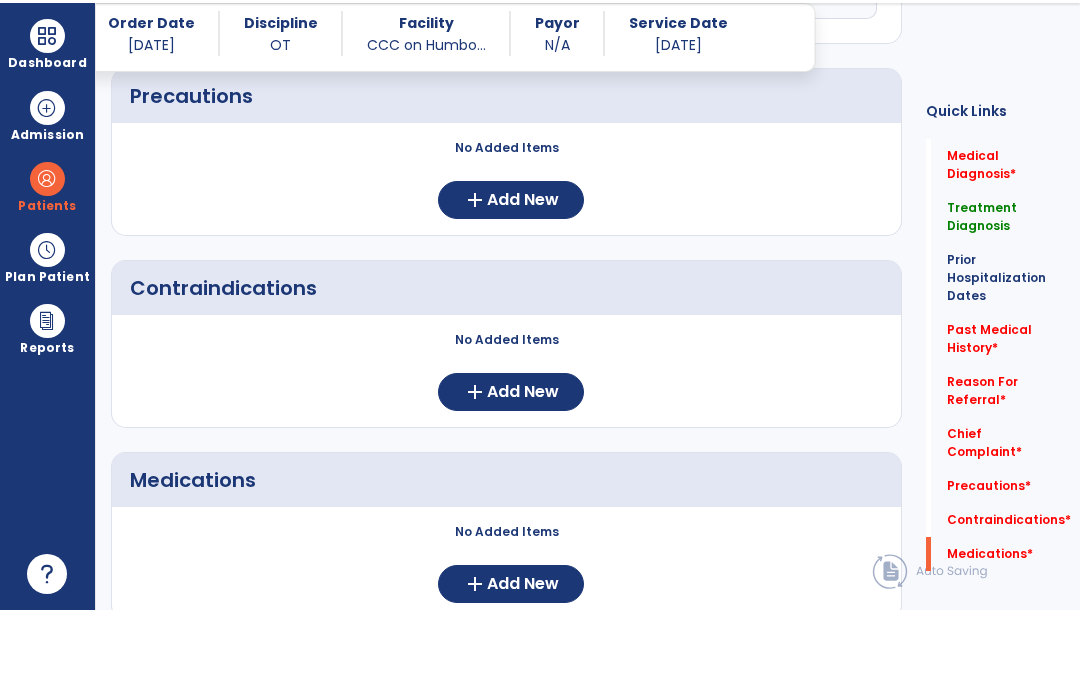 click on "Add New" 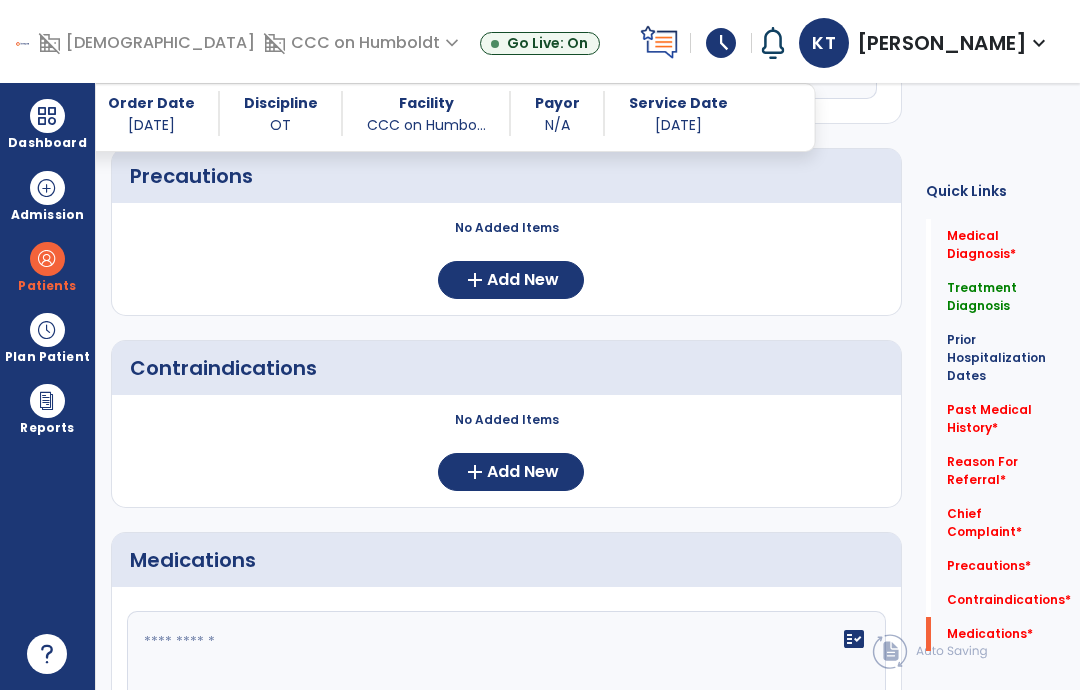 click on "fact_check" 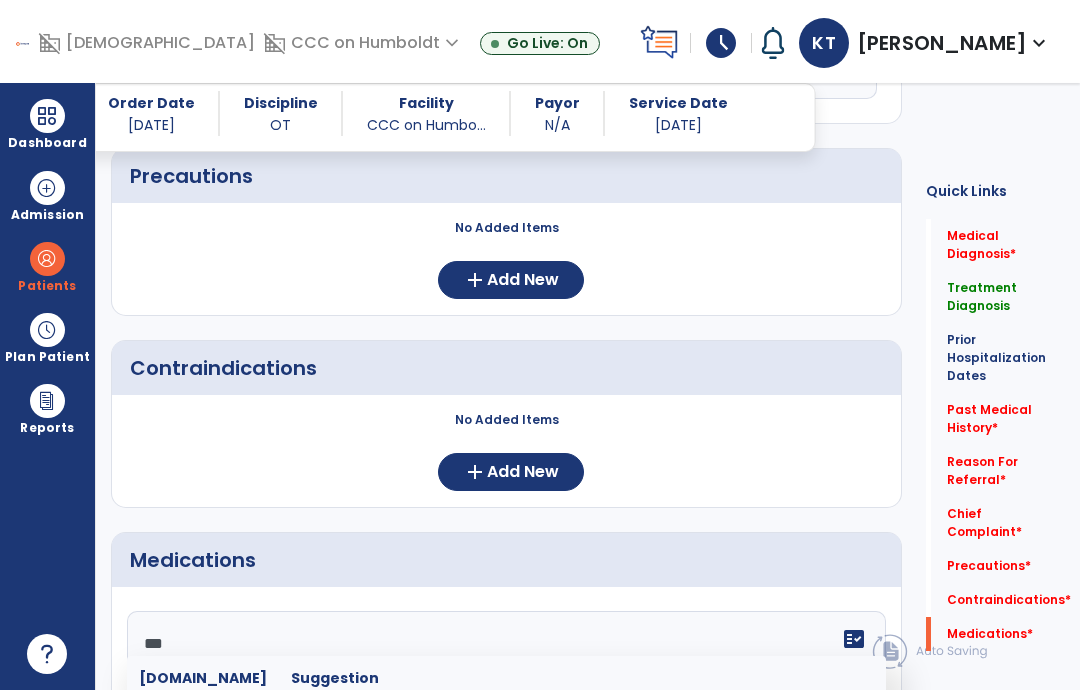 scroll, scrollTop: 1645, scrollLeft: 0, axis: vertical 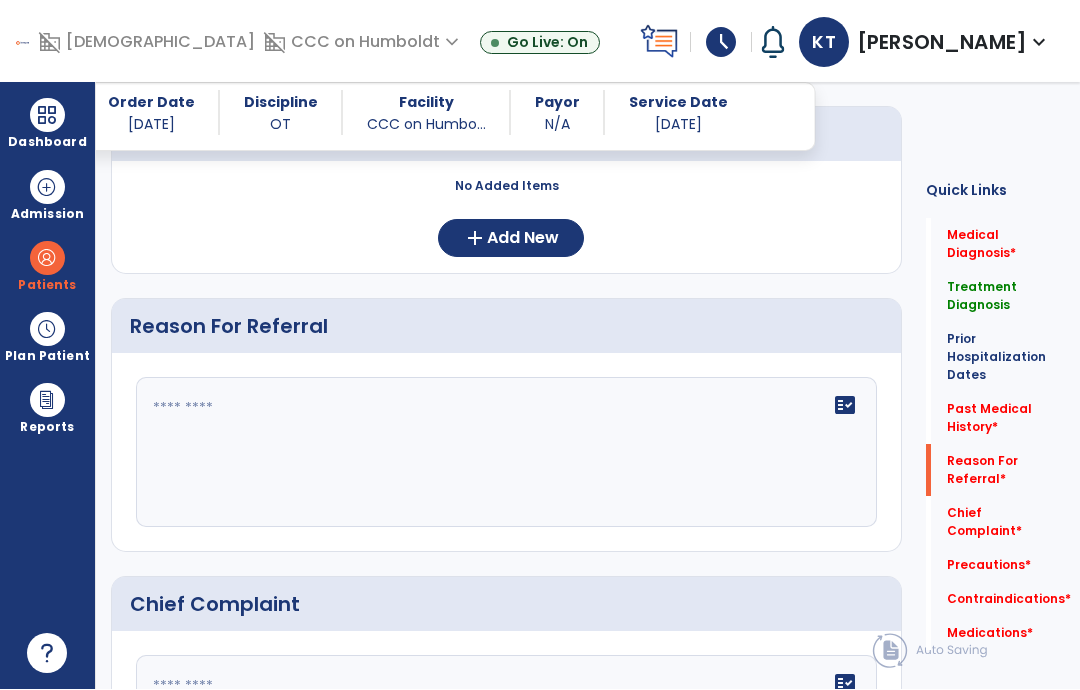 type on "**********" 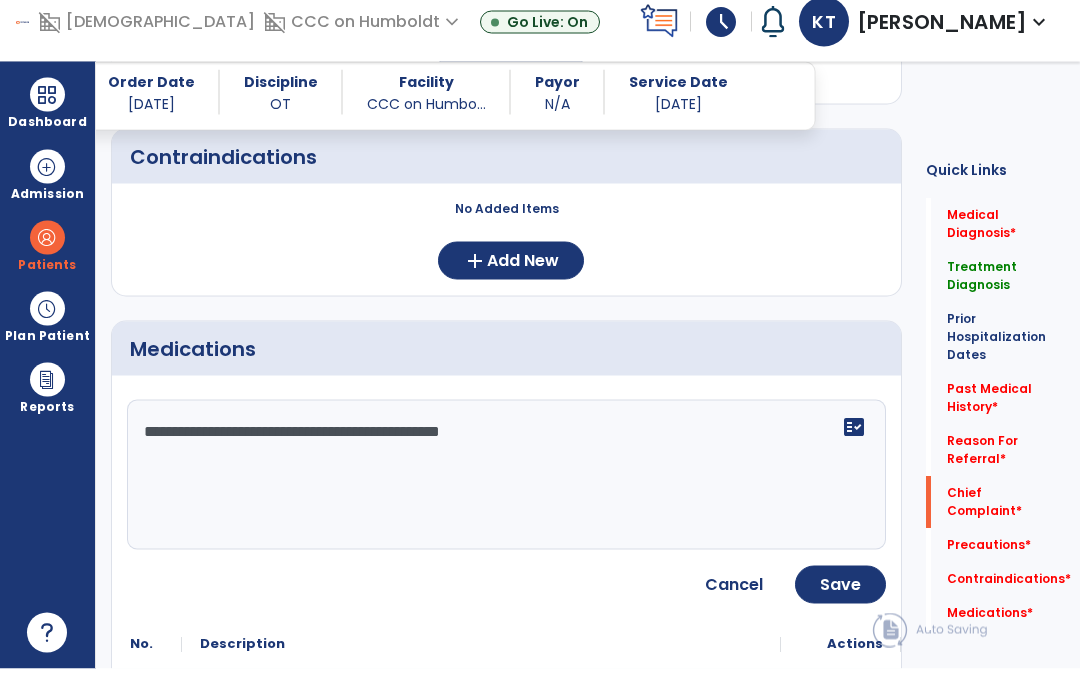 scroll, scrollTop: 1975, scrollLeft: 0, axis: vertical 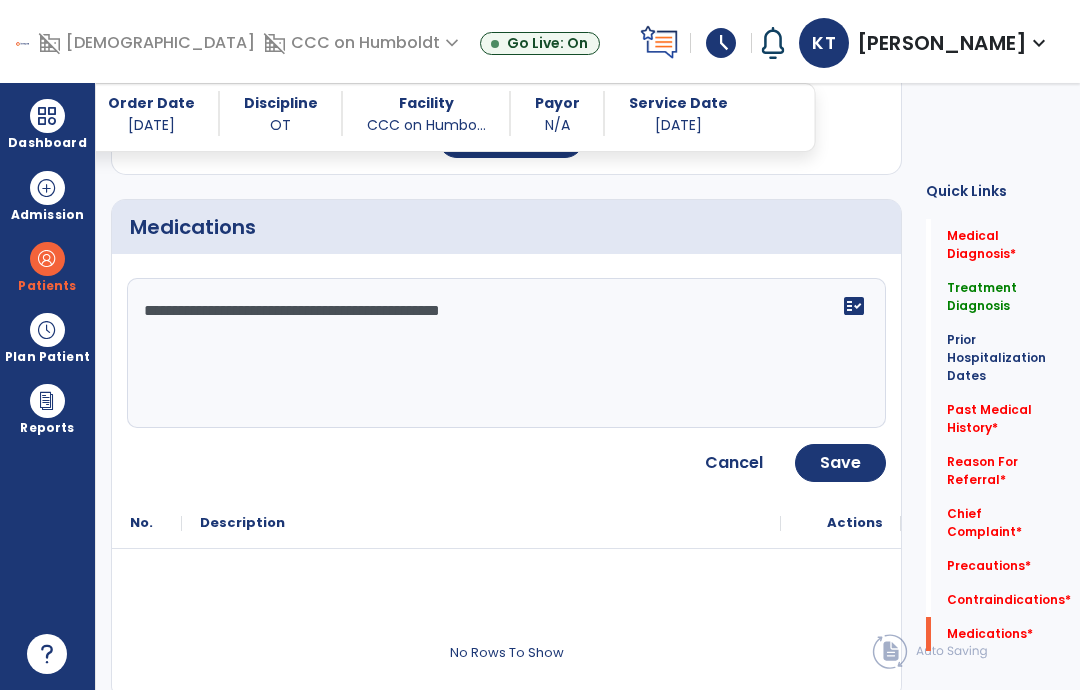 click on "Save" 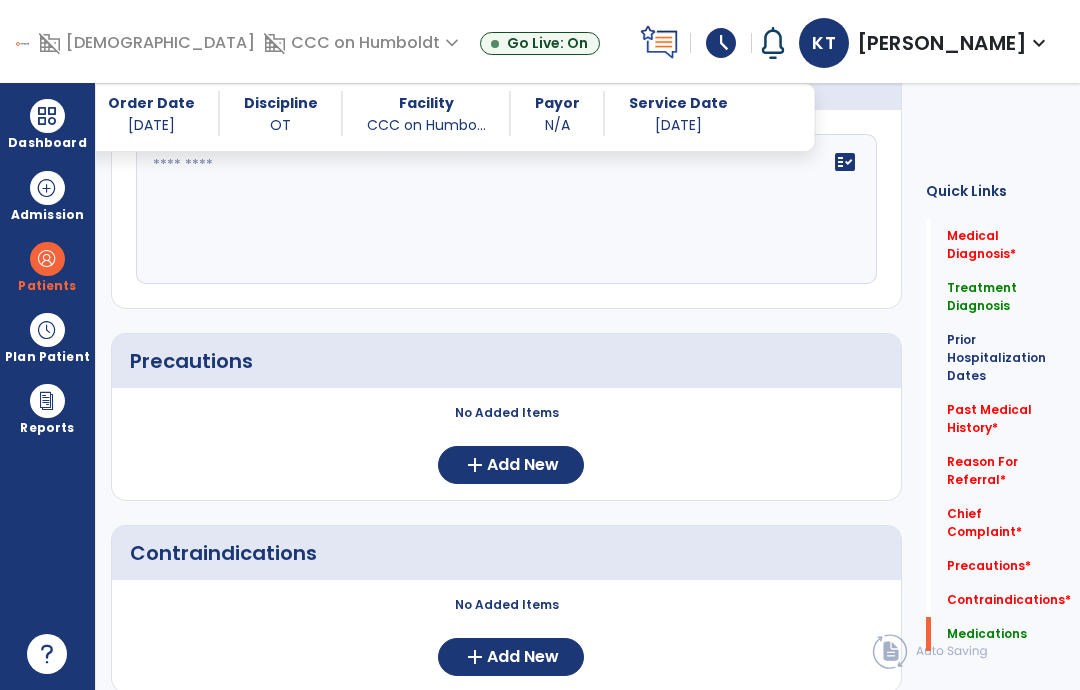 scroll, scrollTop: 1458, scrollLeft: 0, axis: vertical 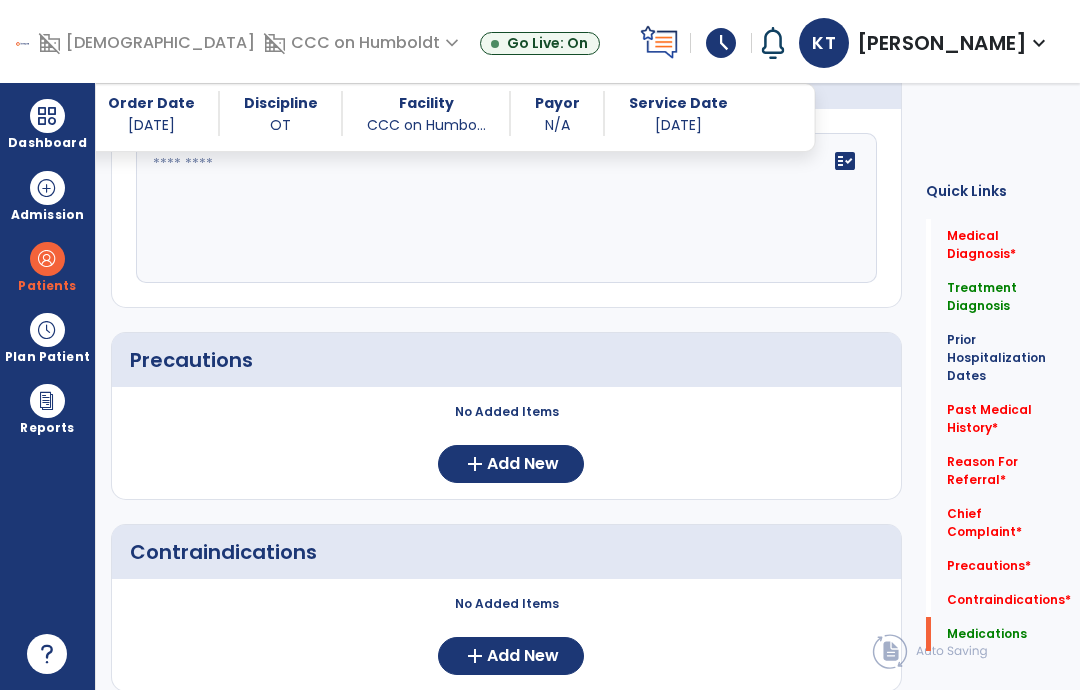 click on "Contraindications     No Added Items  add  Add New" 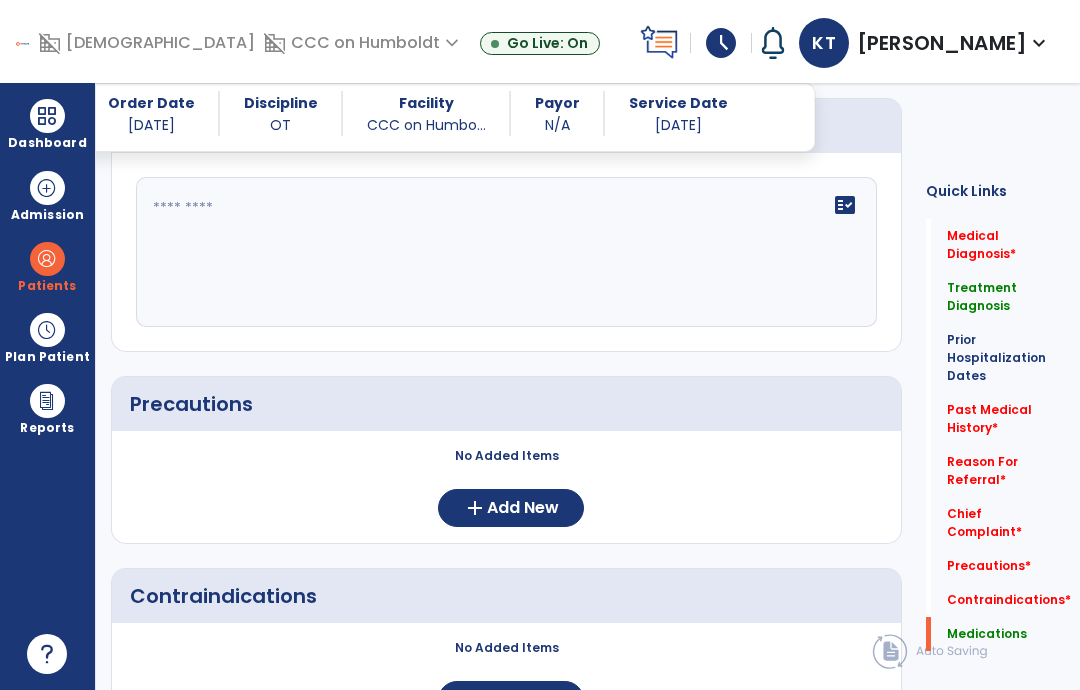 click on "Past Medical History   *" 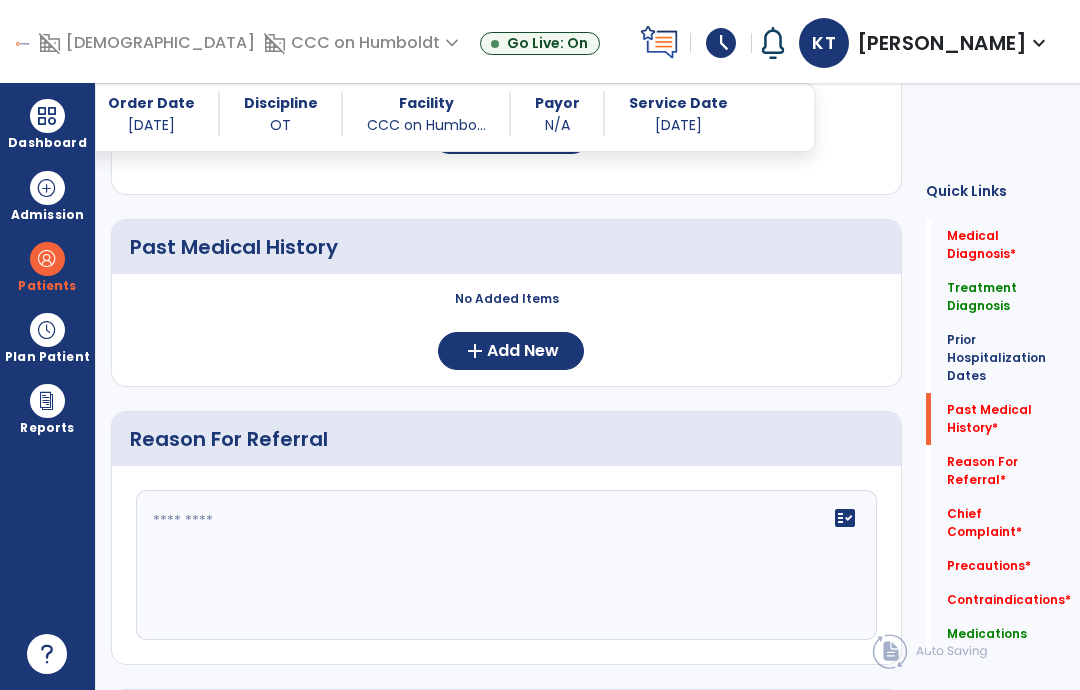 scroll, scrollTop: 700, scrollLeft: 0, axis: vertical 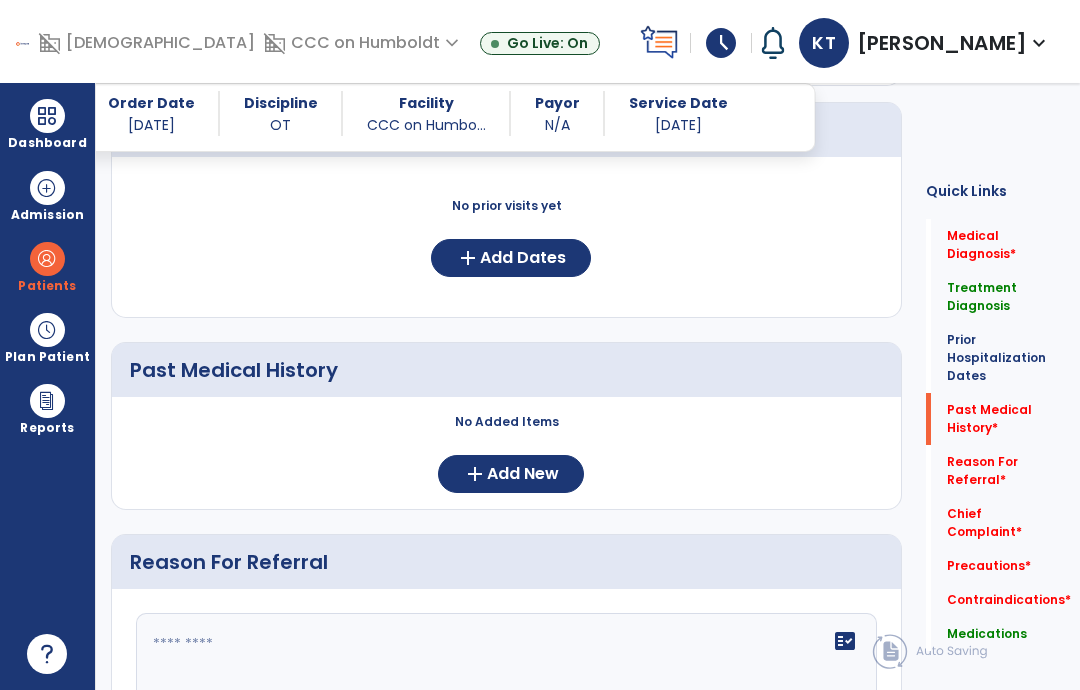 click on "add  Add New" 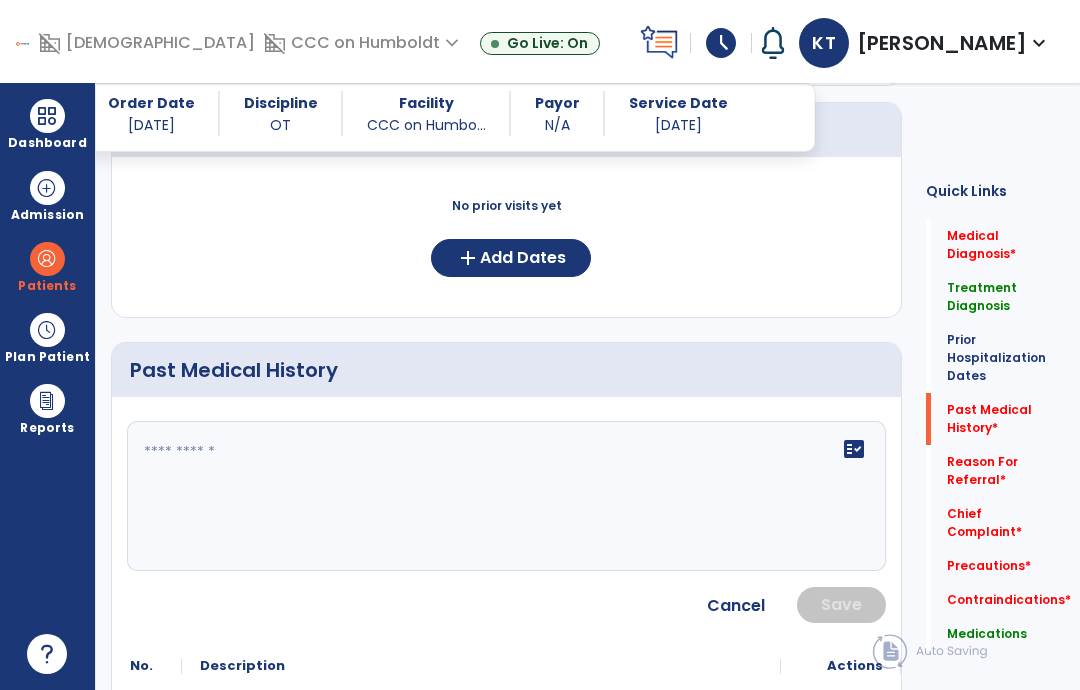 click on "fact_check" 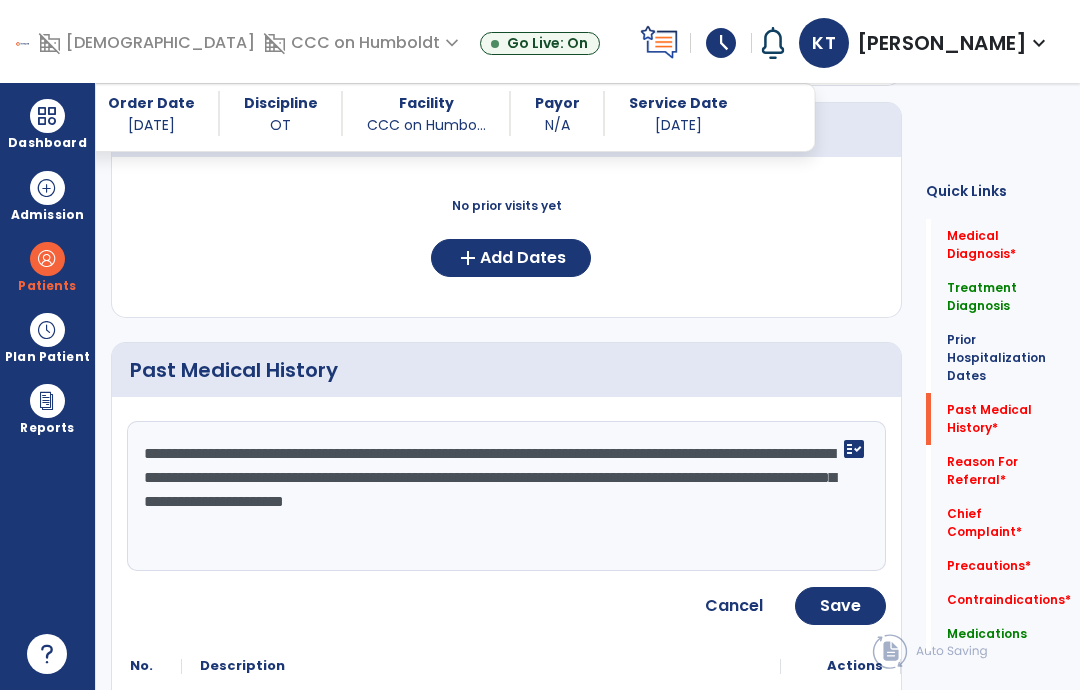 type on "**********" 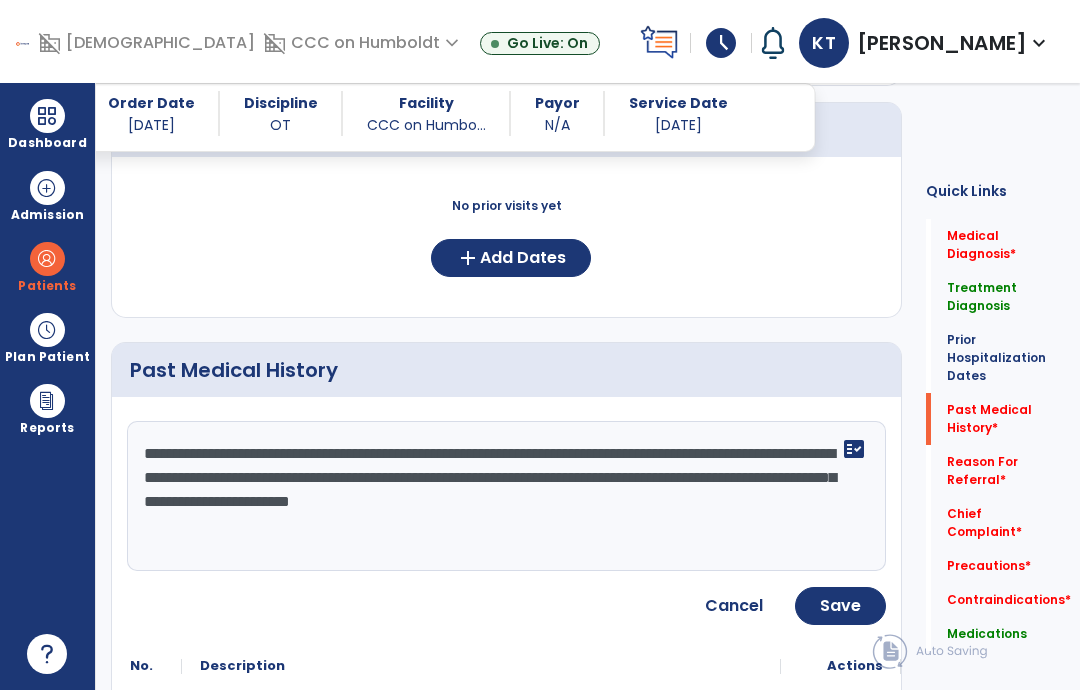 click on "Save" 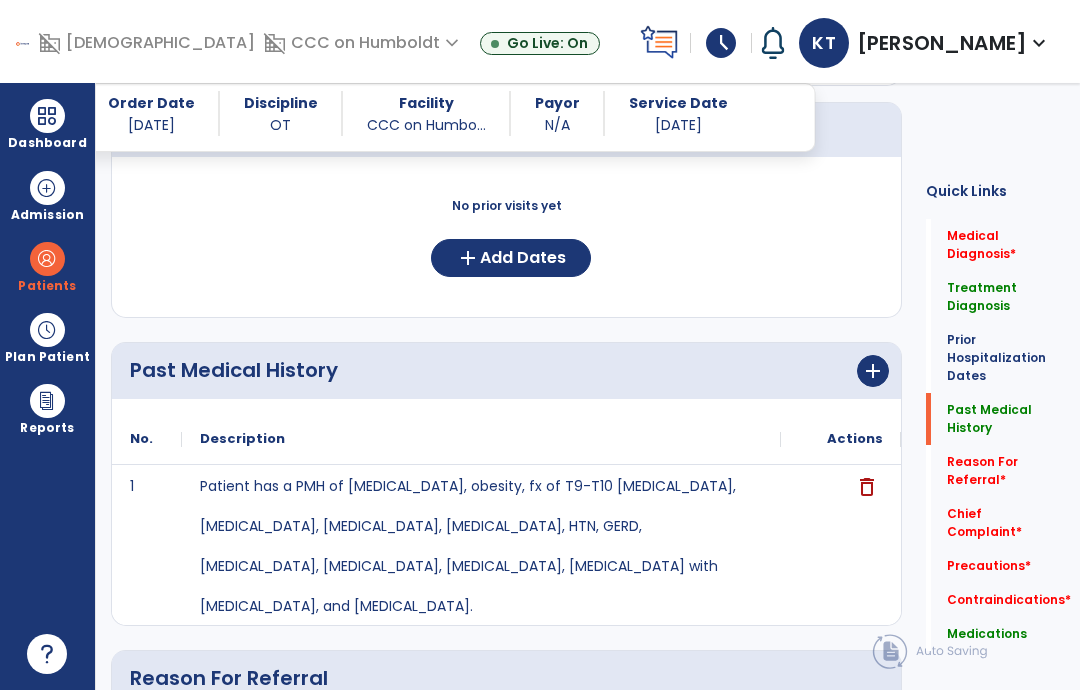 click on "Precautions   *" 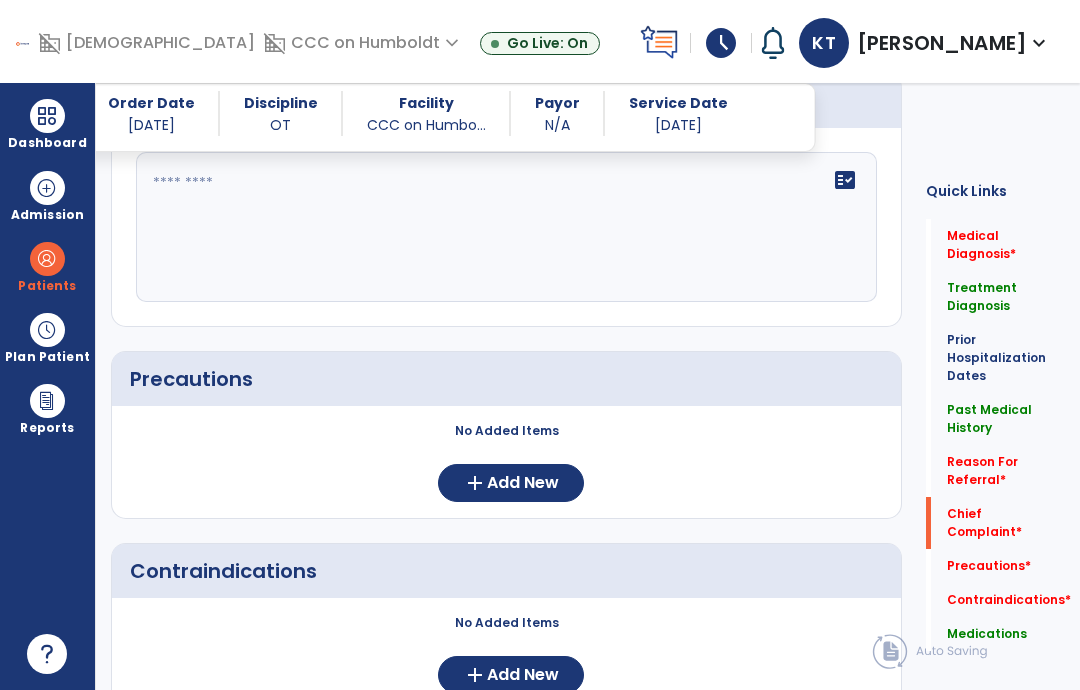 scroll, scrollTop: 1564, scrollLeft: 0, axis: vertical 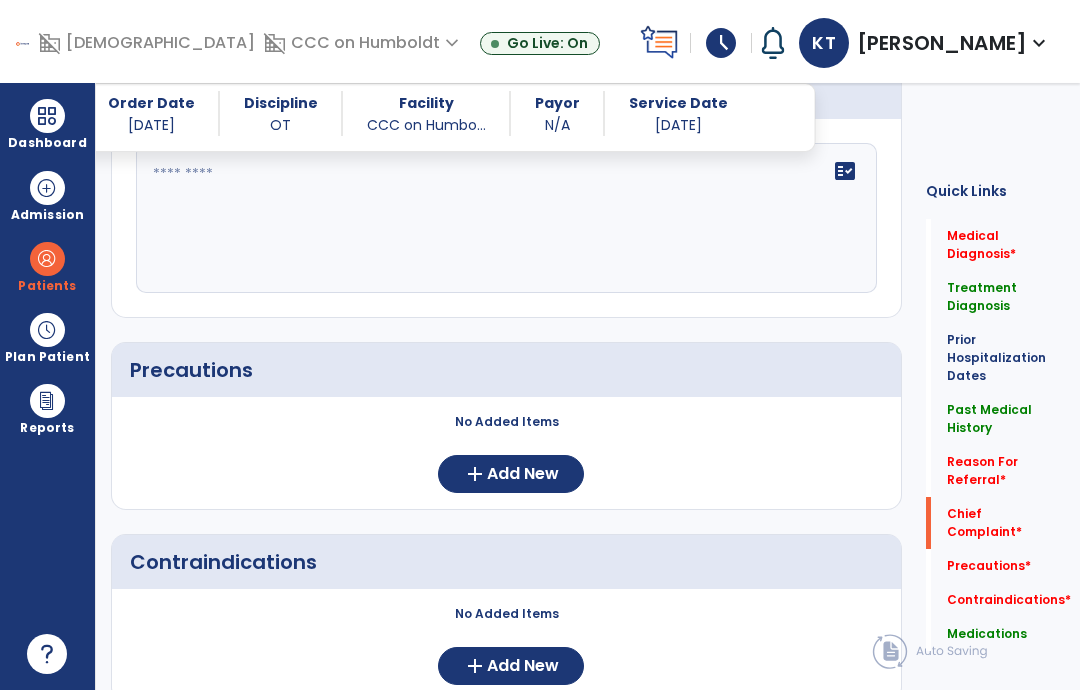 click on "add  Add New" 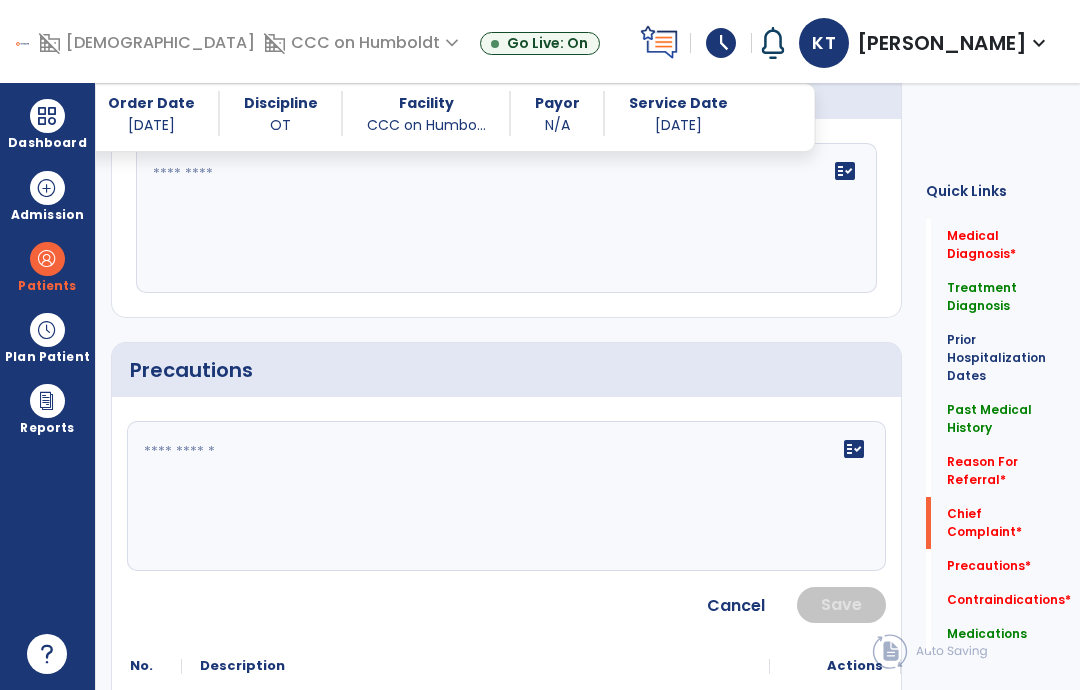 click on "fact_check" 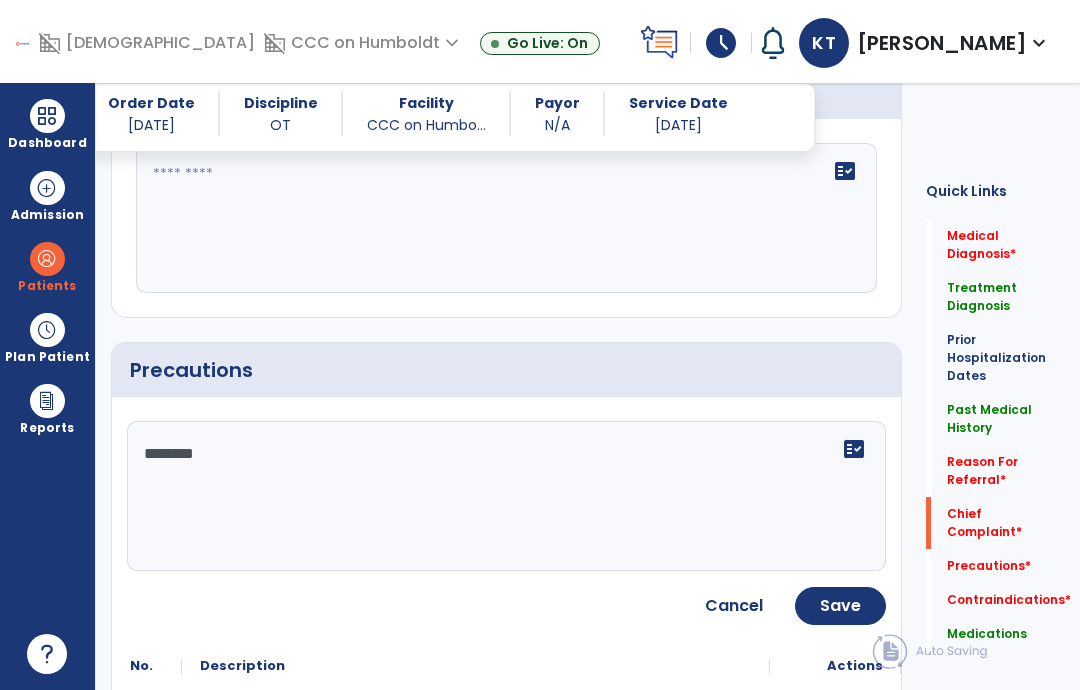 type on "*********" 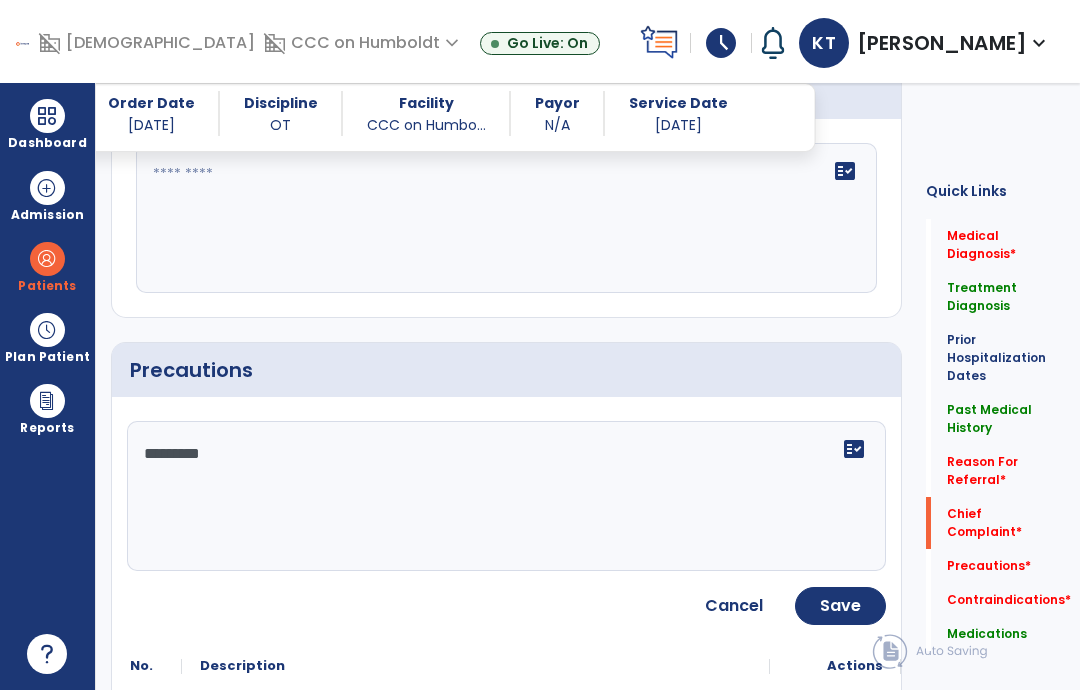 click on "Save" 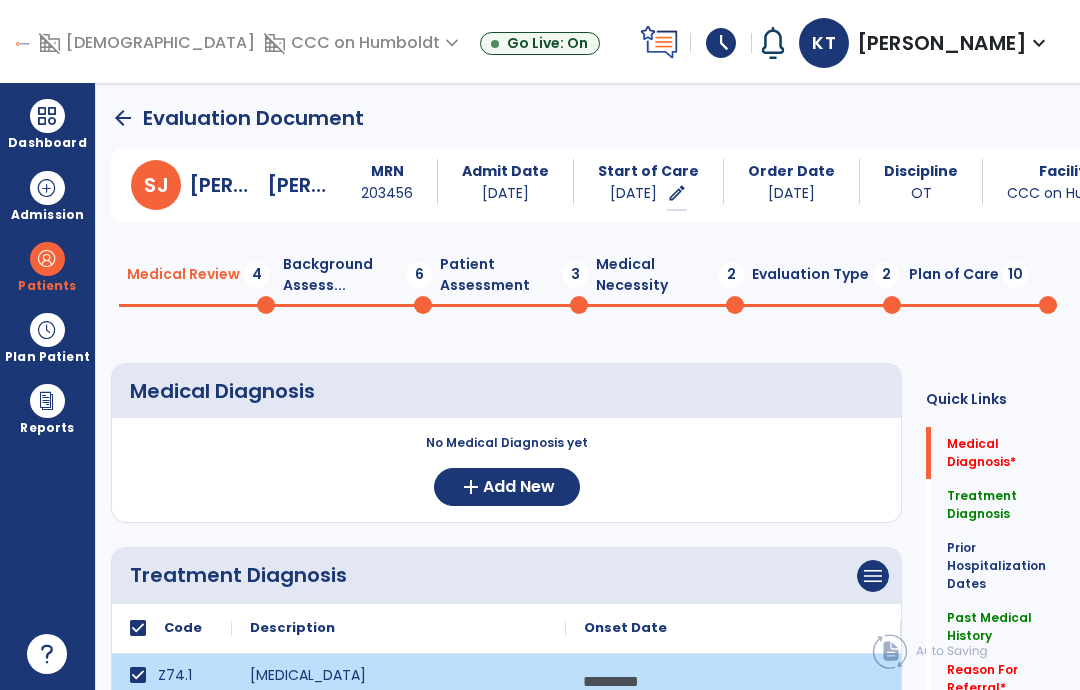 scroll, scrollTop: 0, scrollLeft: 0, axis: both 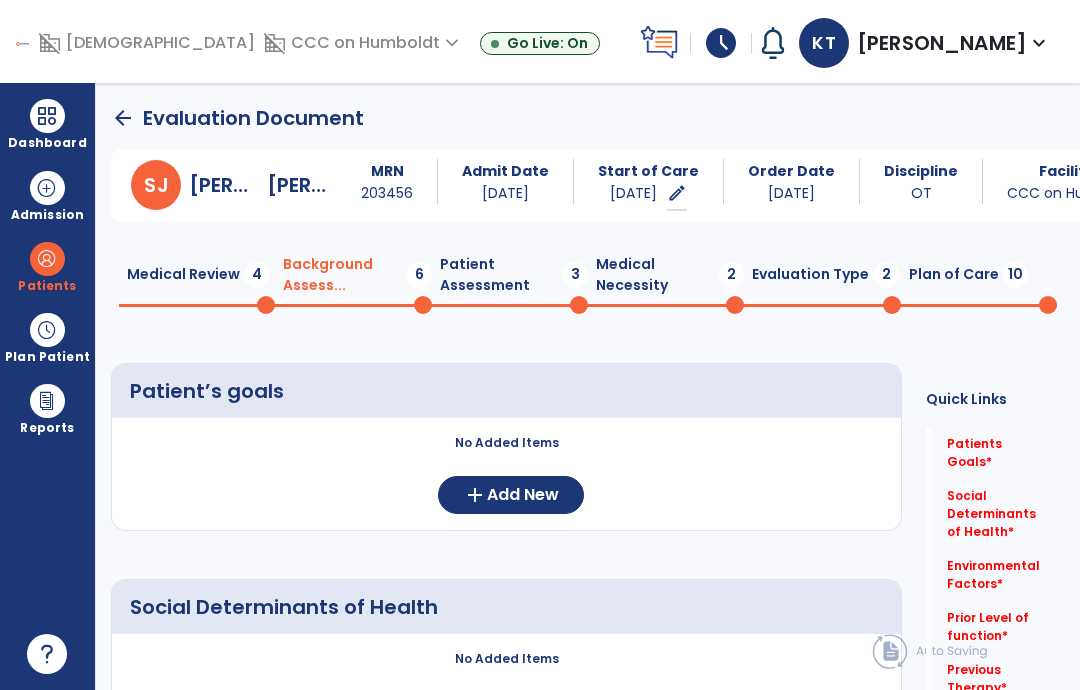 click 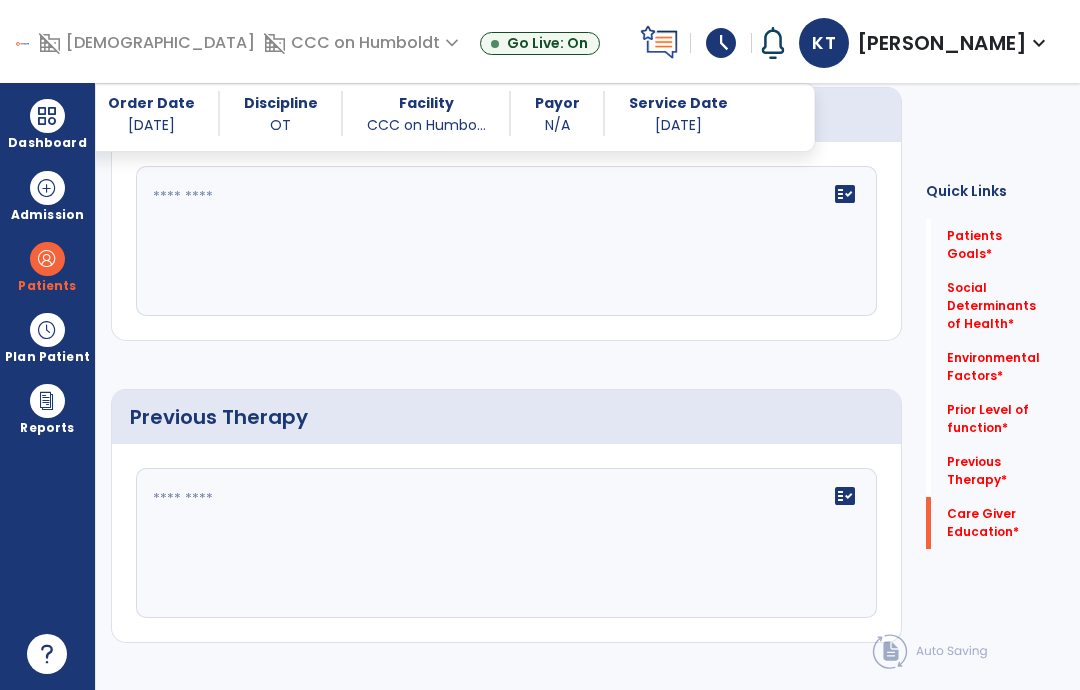 scroll, scrollTop: 1150, scrollLeft: 0, axis: vertical 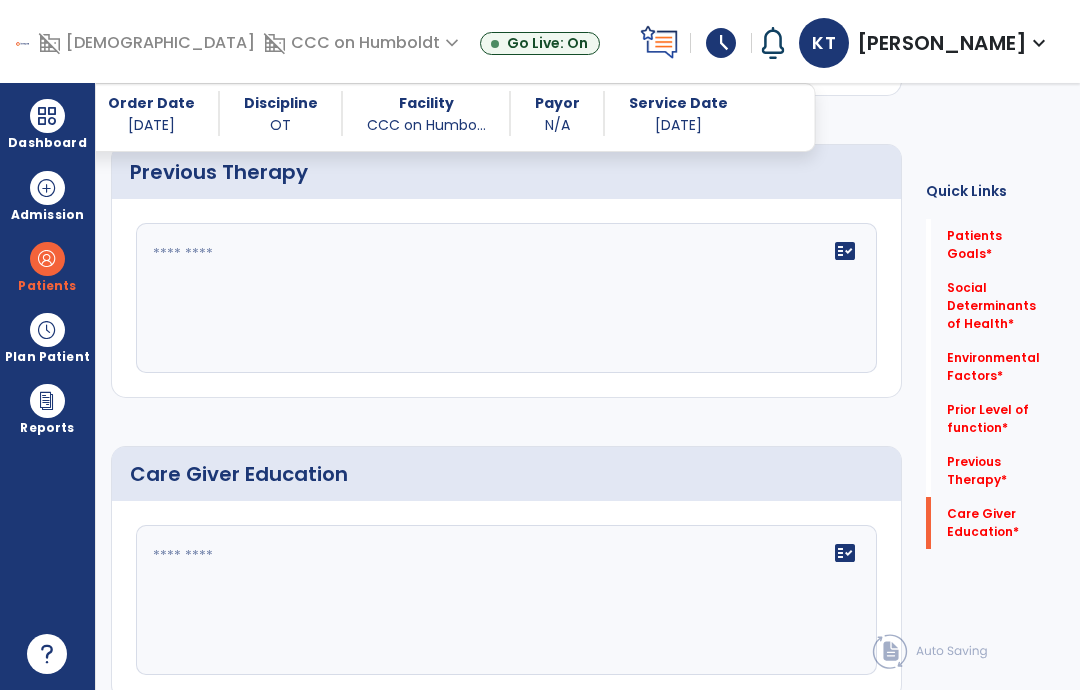 click on "fact_check" 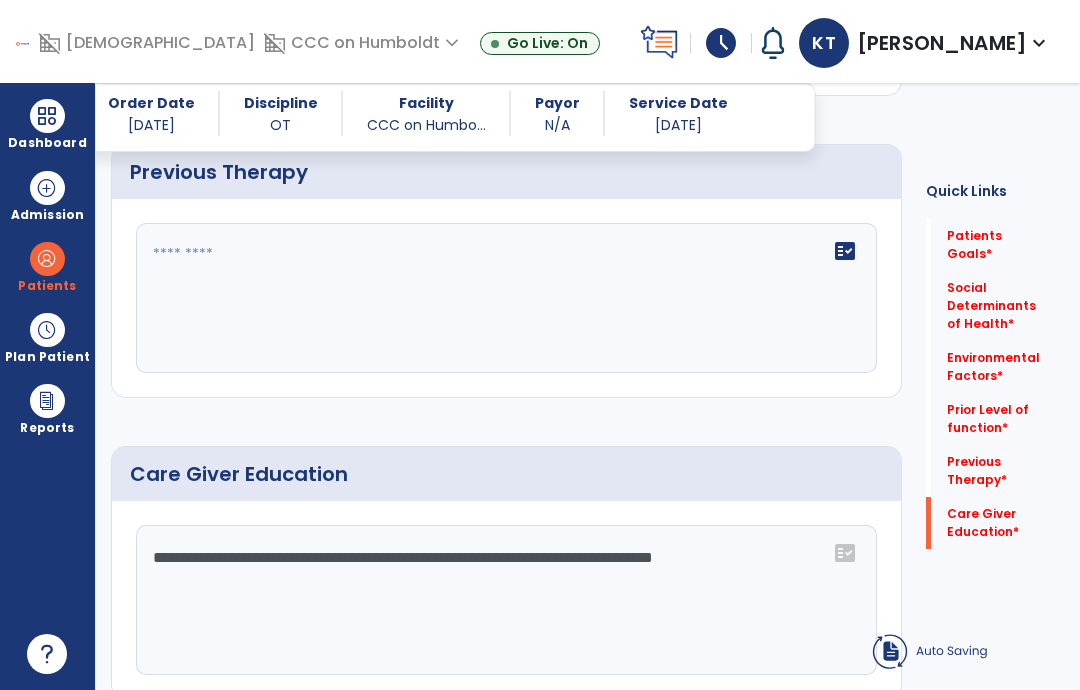 type on "**********" 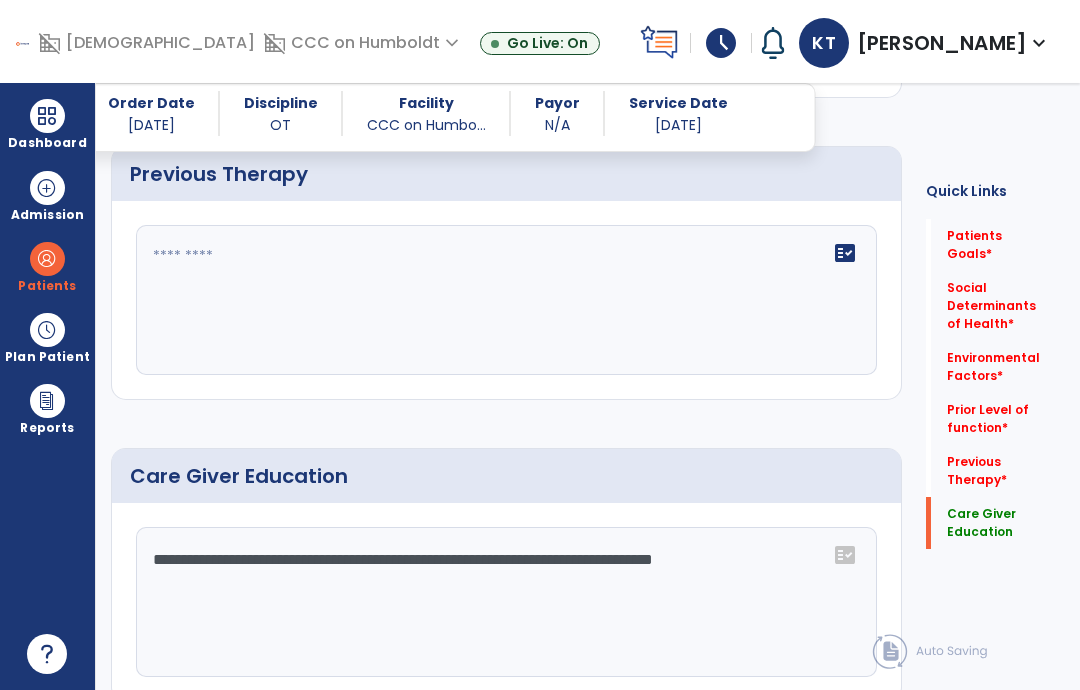 click 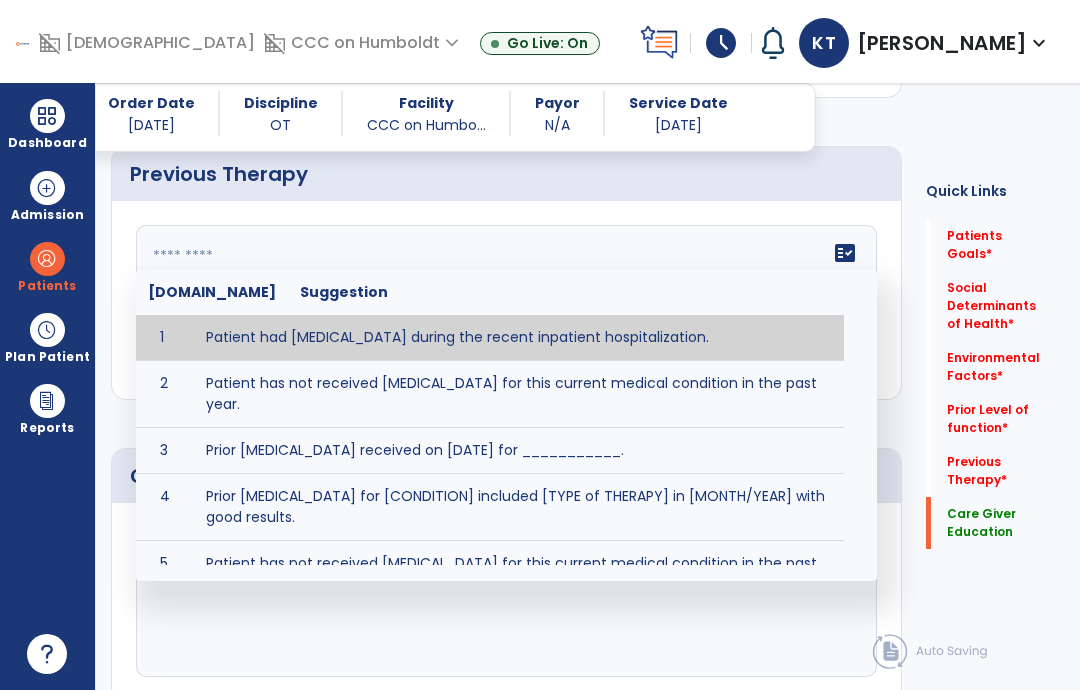 type on "**********" 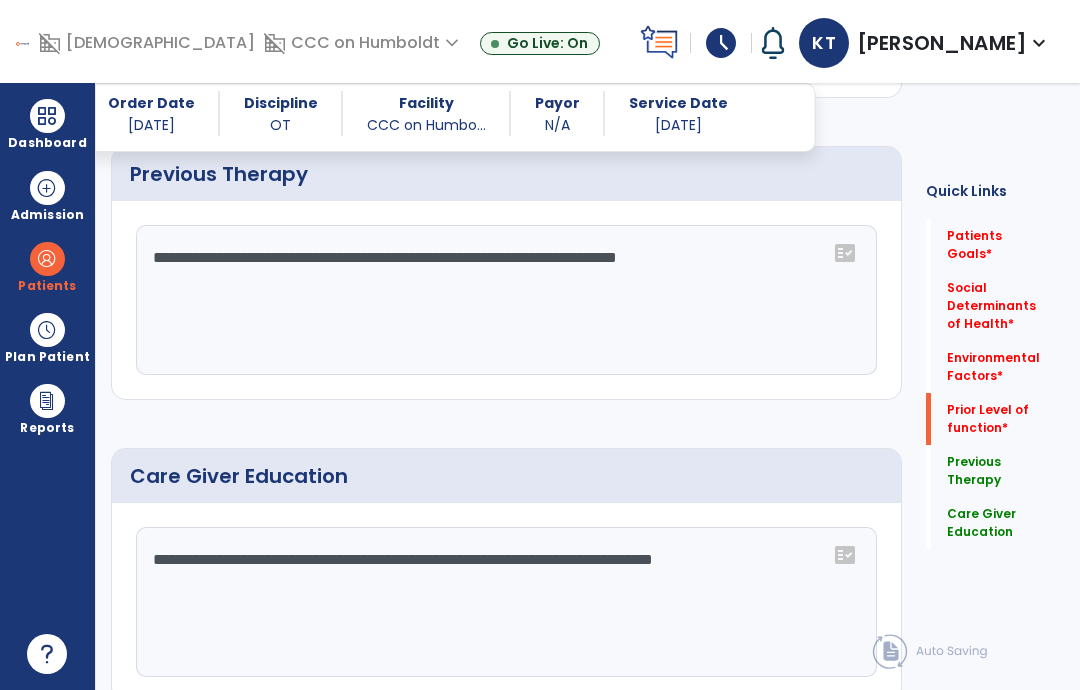 click on "Prior Level of function   *" 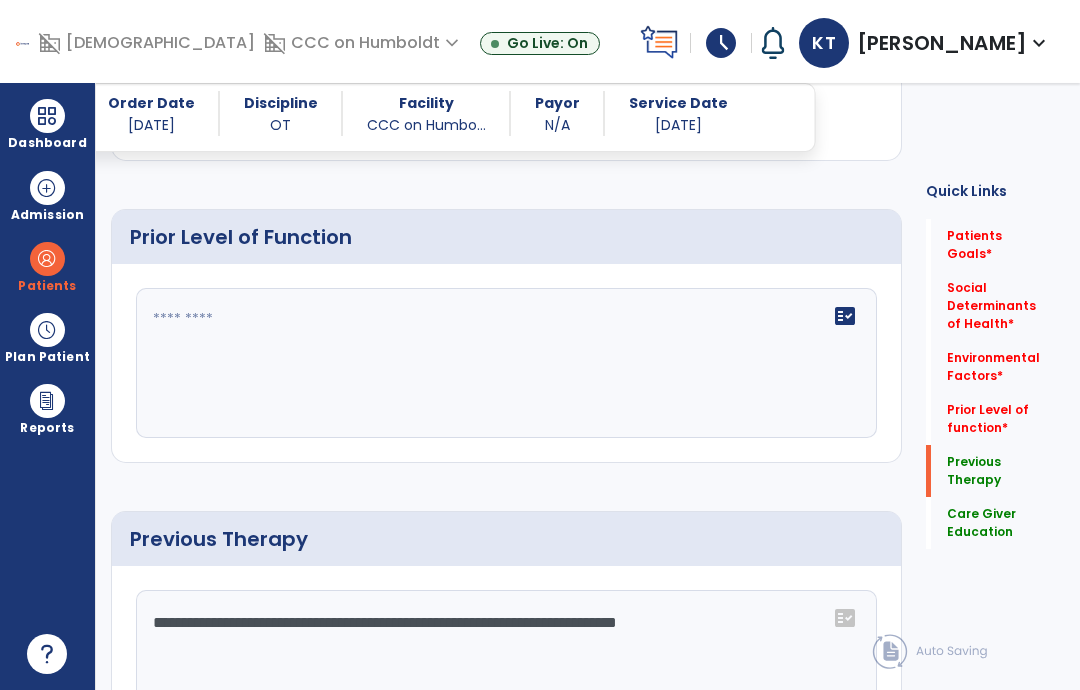 scroll, scrollTop: 720, scrollLeft: 0, axis: vertical 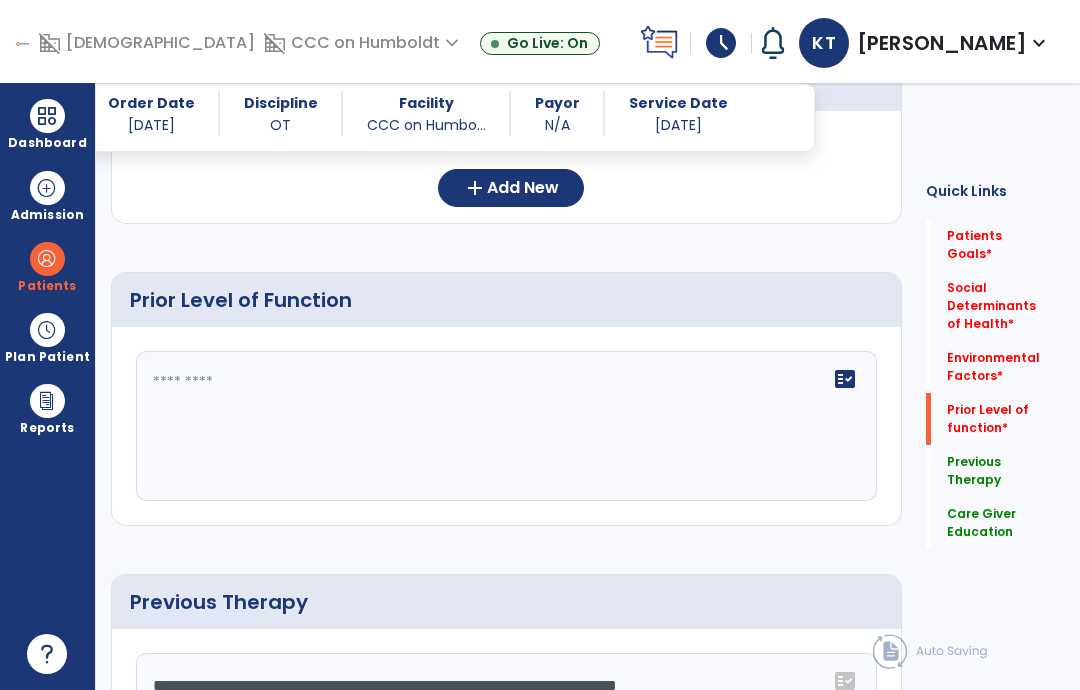click on "fact_check" 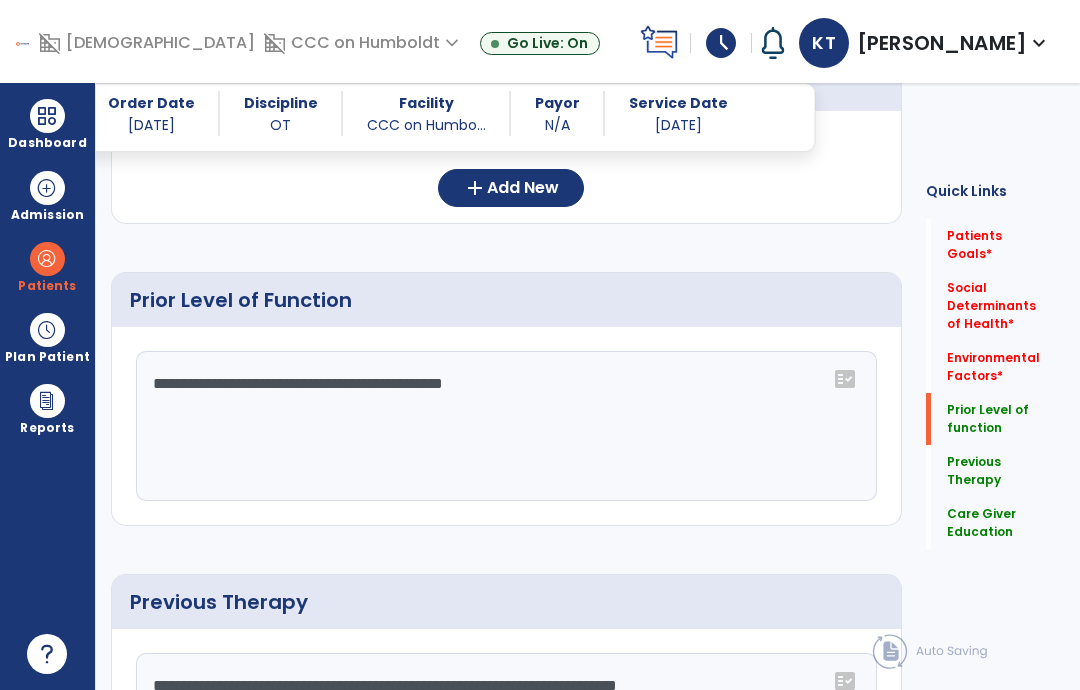 click on "**********" 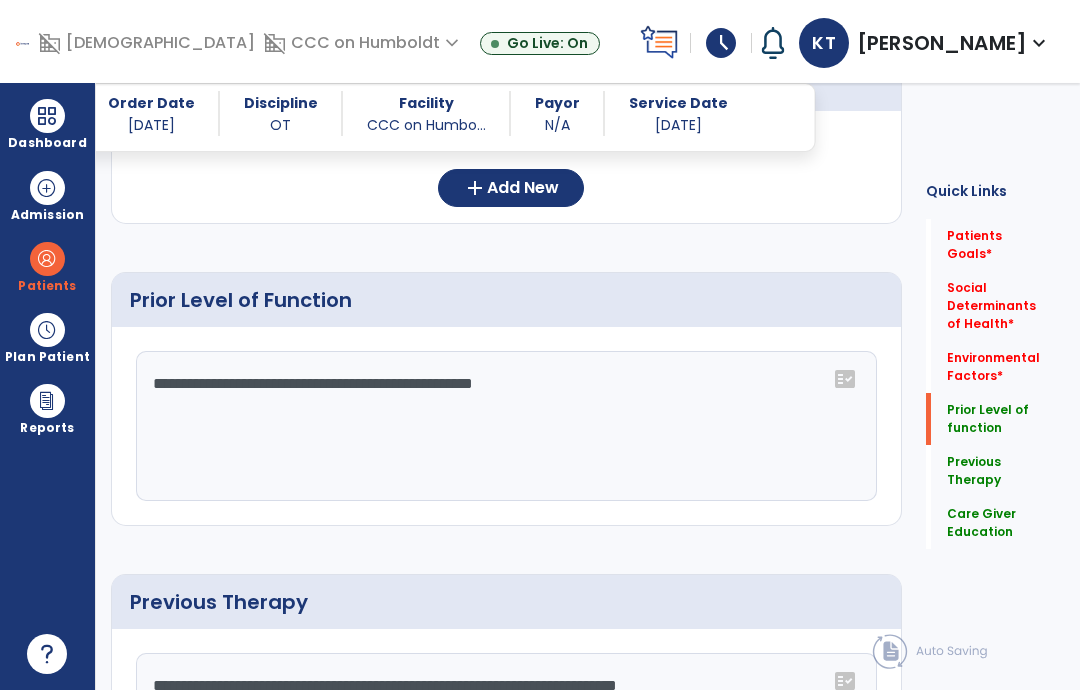 type on "**********" 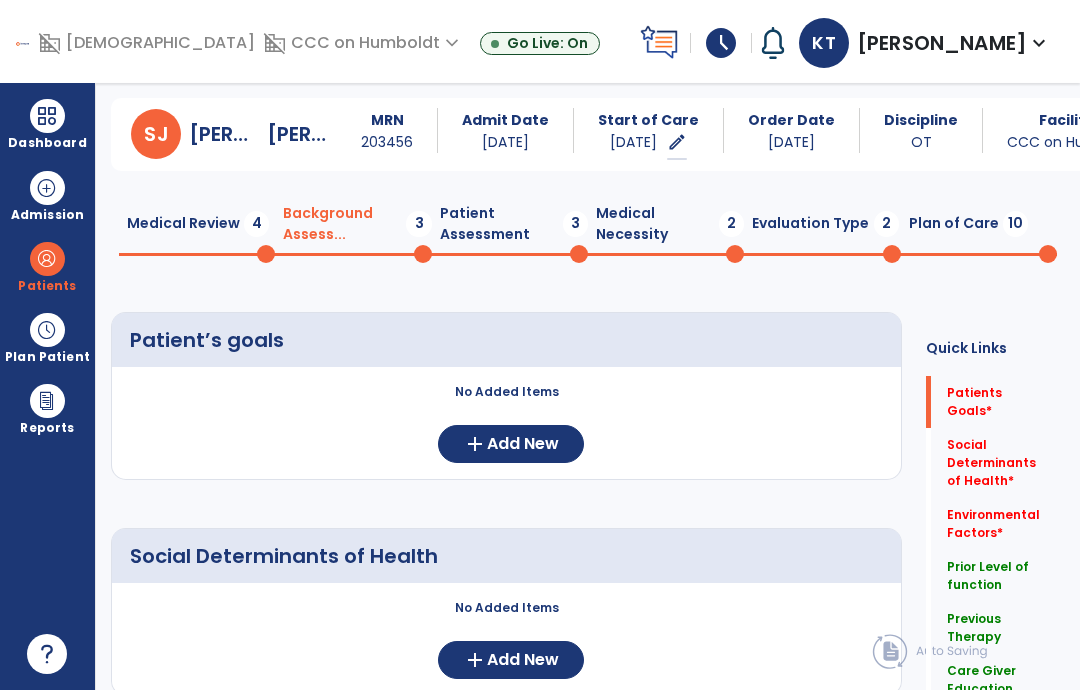 scroll, scrollTop: 54, scrollLeft: 0, axis: vertical 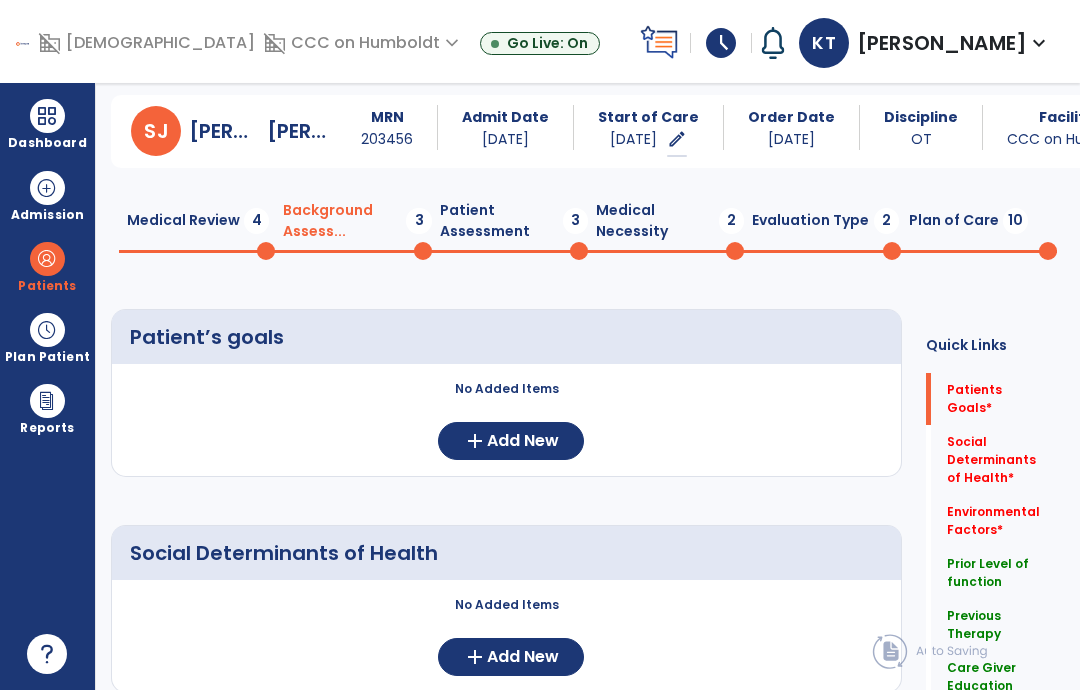 click on "Medical Review  4" 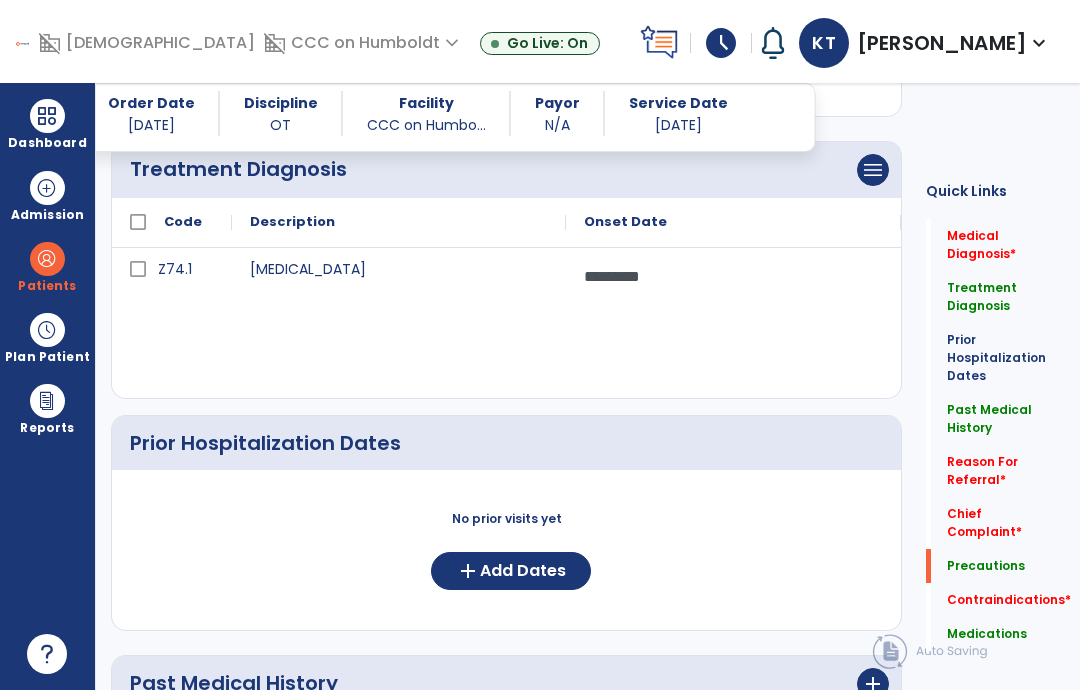 click on "Precautions   Precautions" 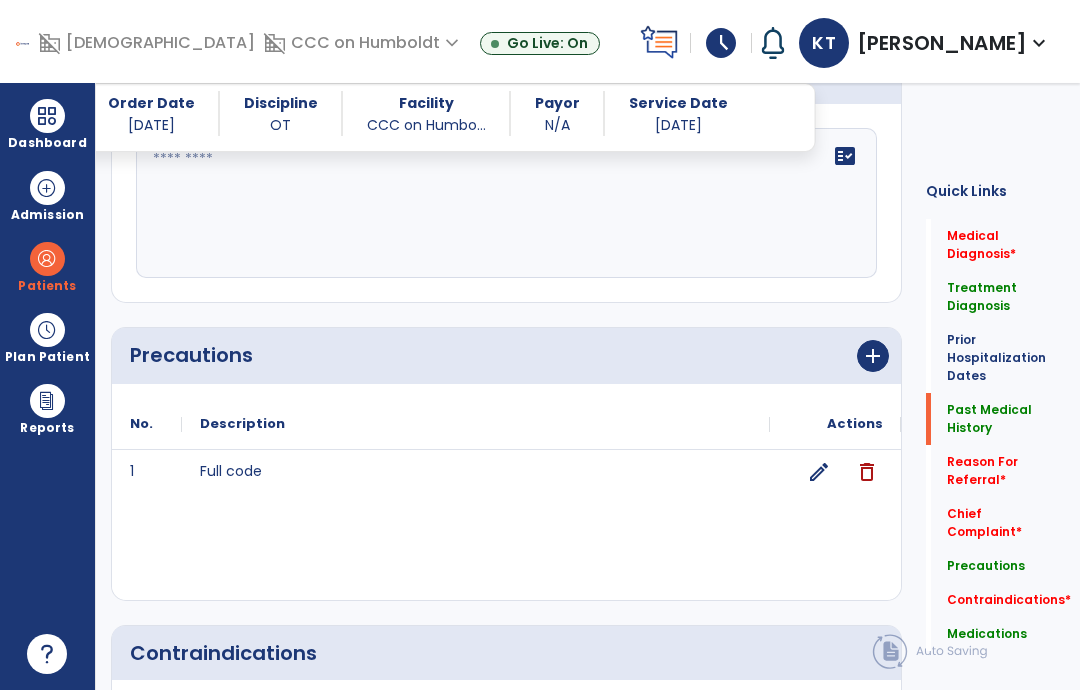 scroll, scrollTop: 1617, scrollLeft: 0, axis: vertical 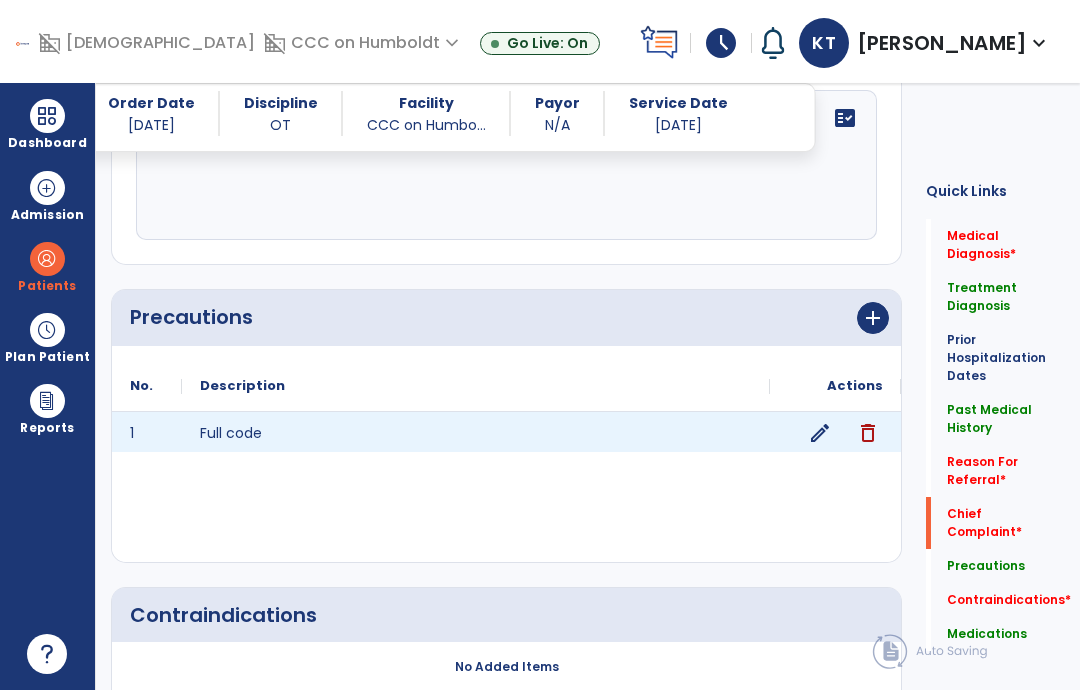 click on "edit" 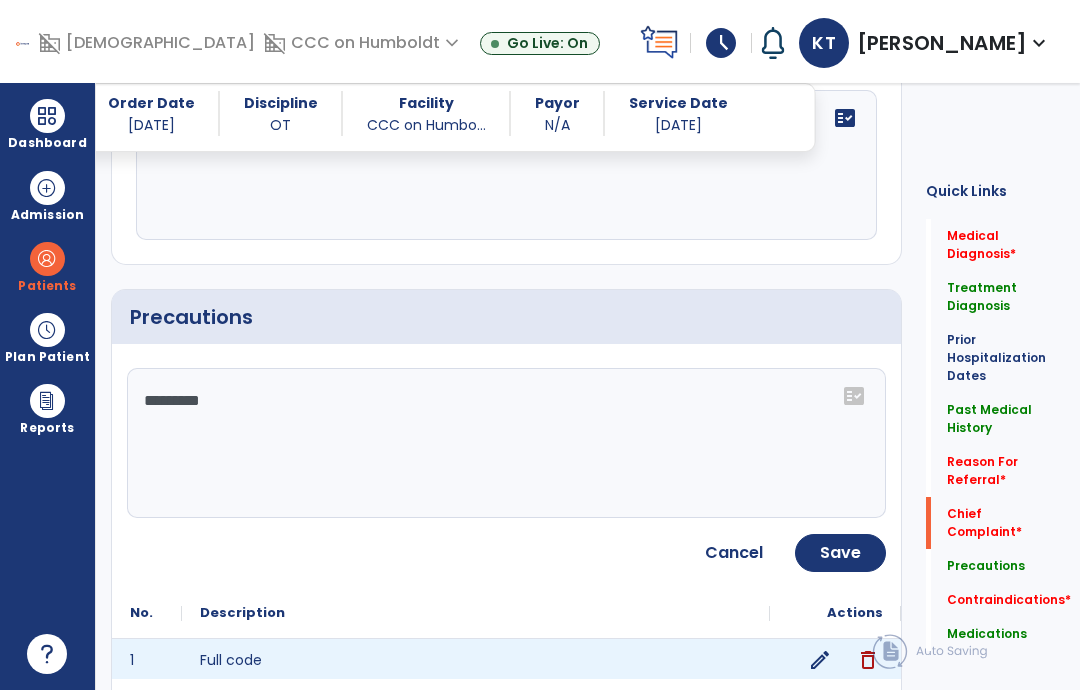 click on "*********" 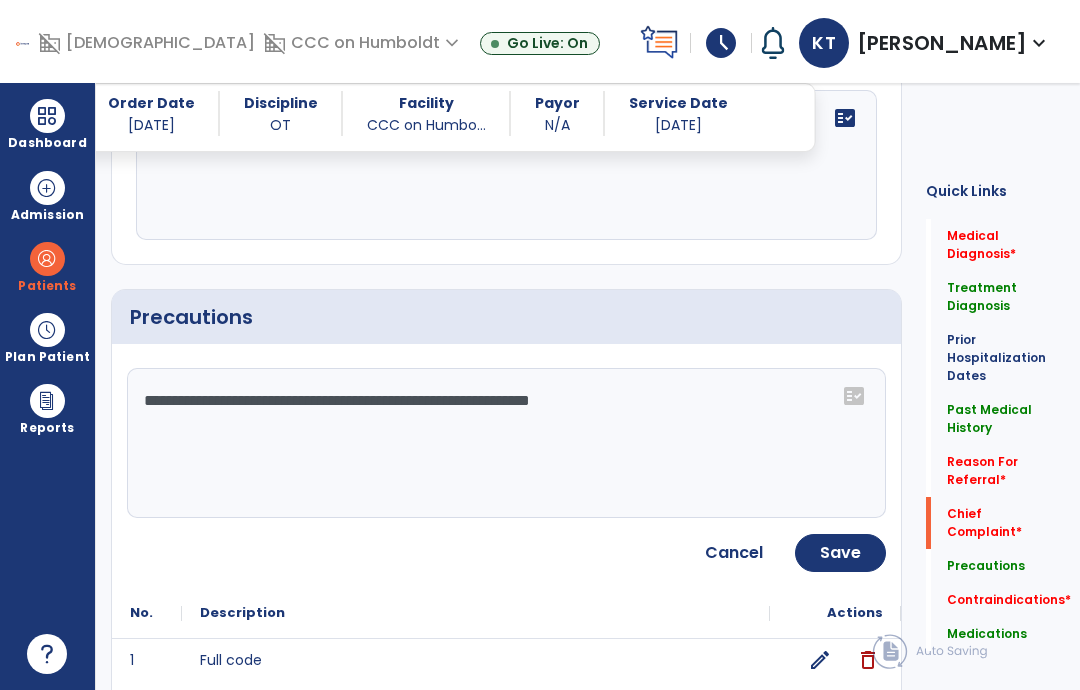 type on "**********" 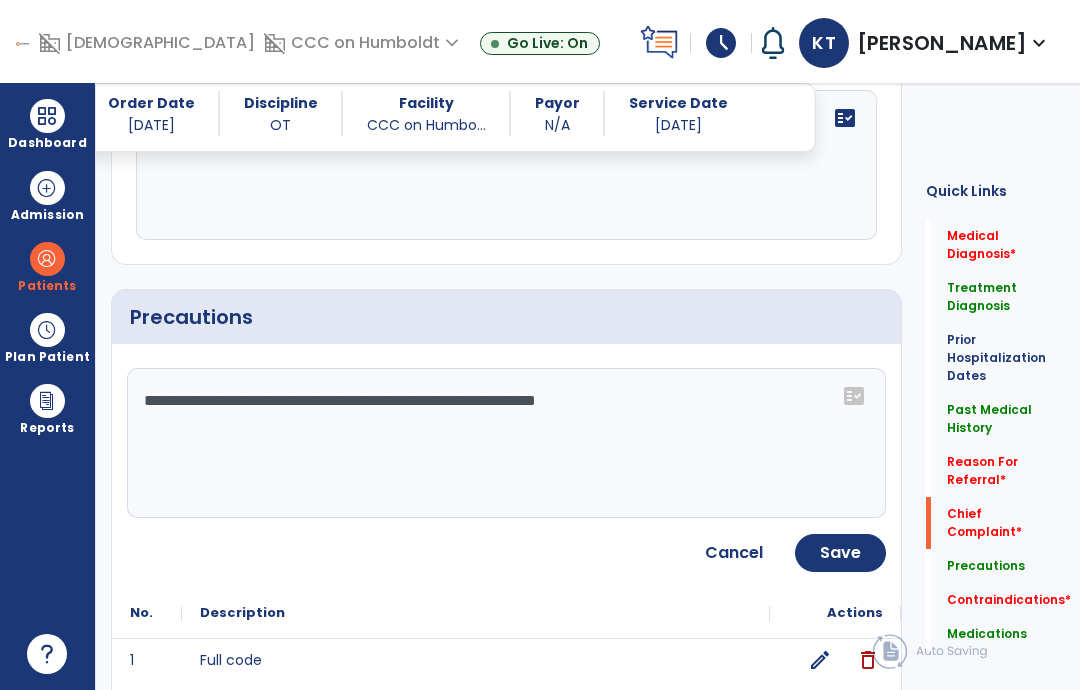 click on "Save" 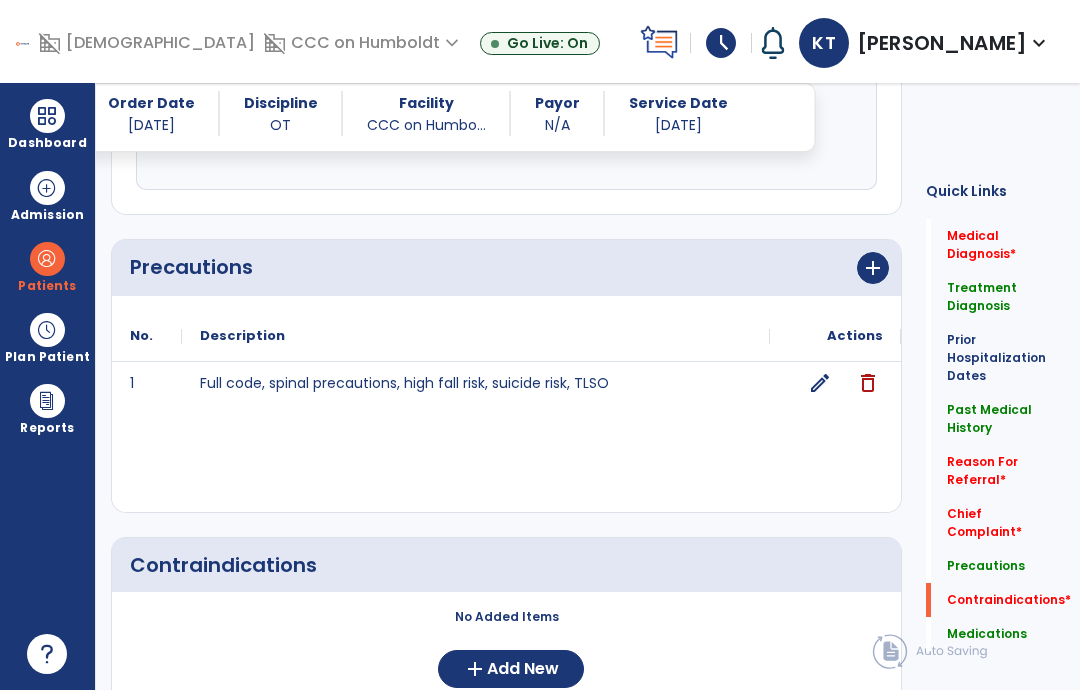 click on "Contraindications   *" 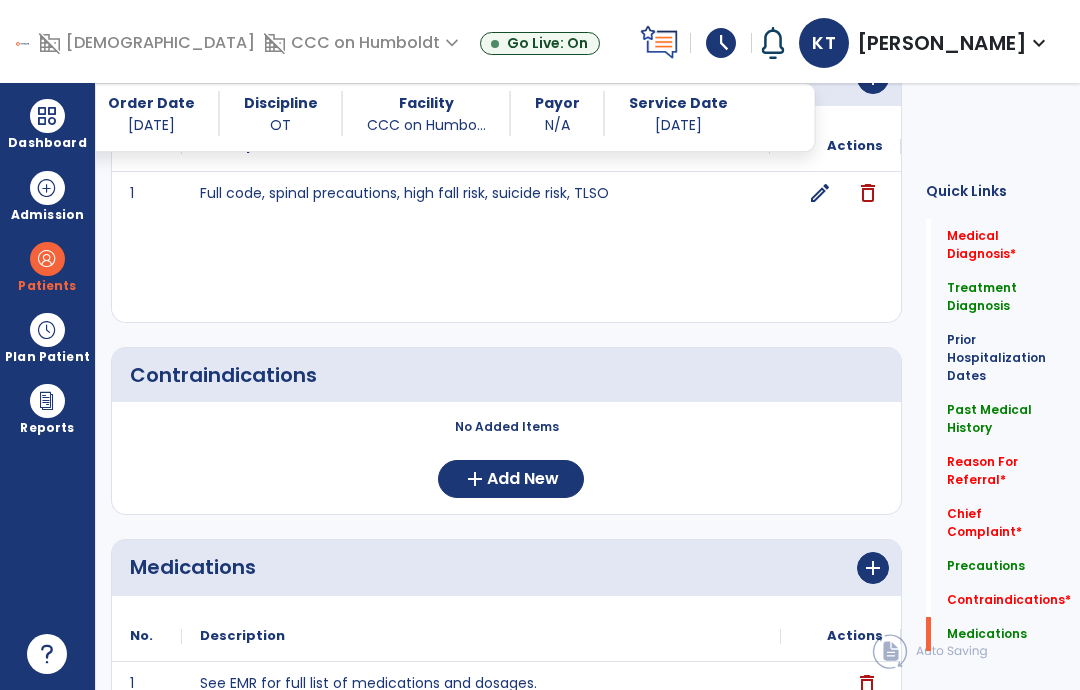 scroll, scrollTop: 1862, scrollLeft: 0, axis: vertical 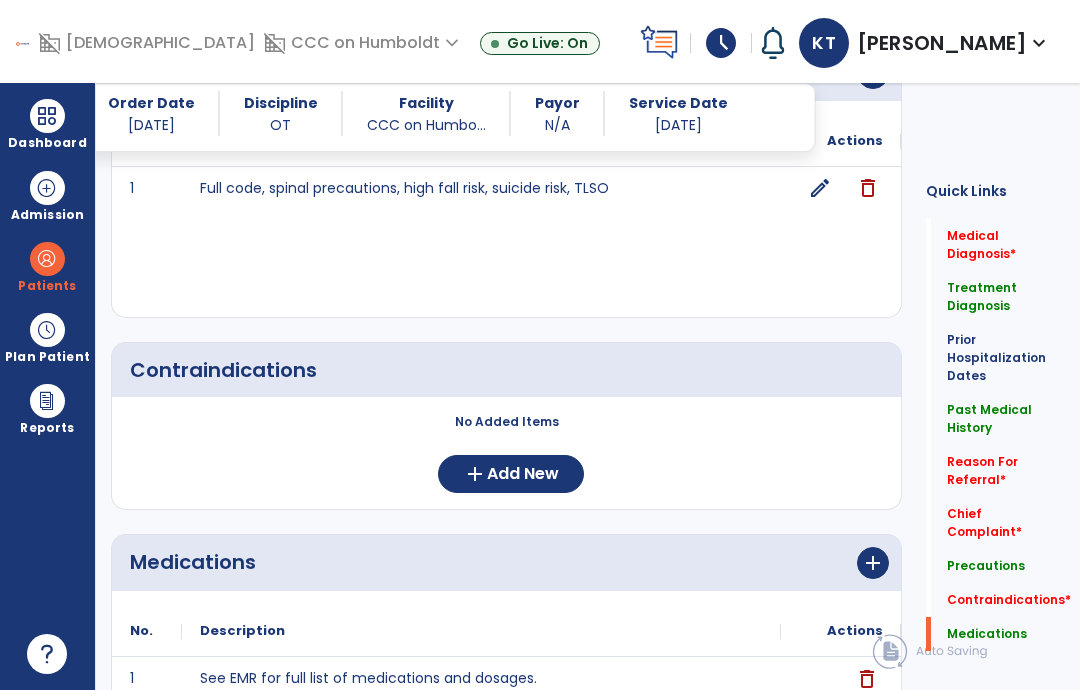 click on "Add New" 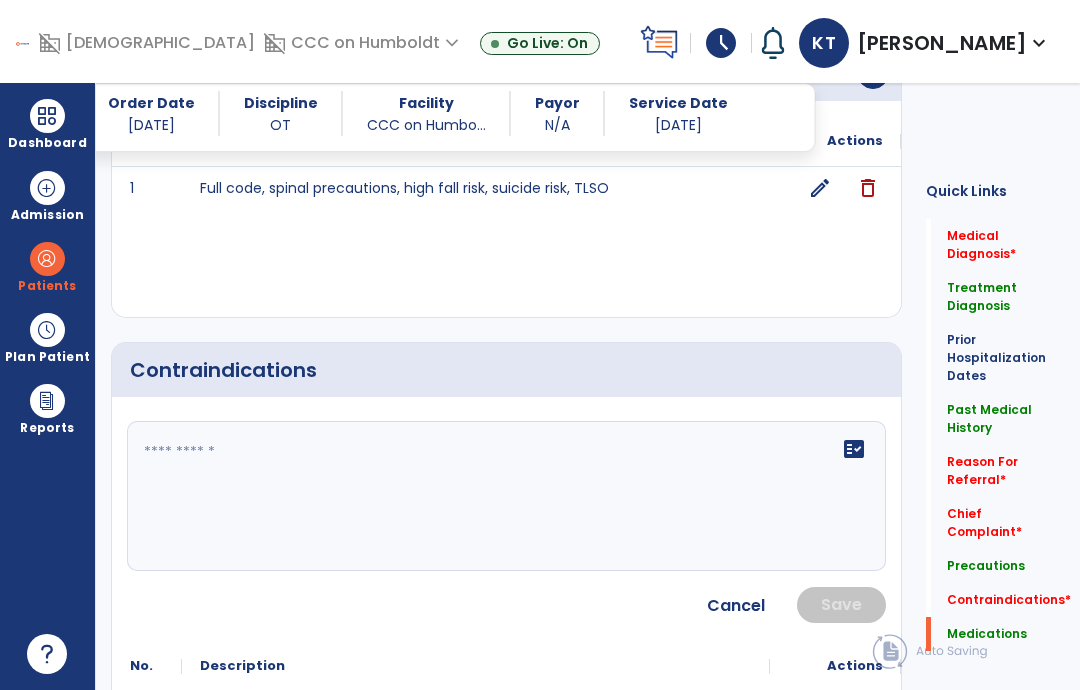 click on "fact_check" 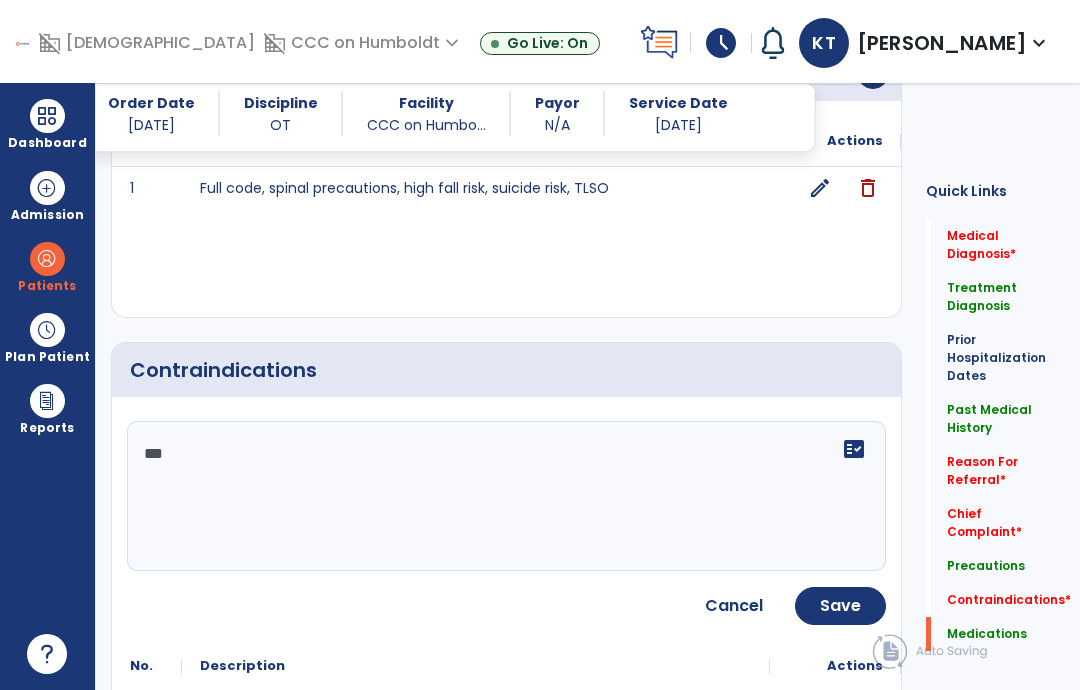 type on "****" 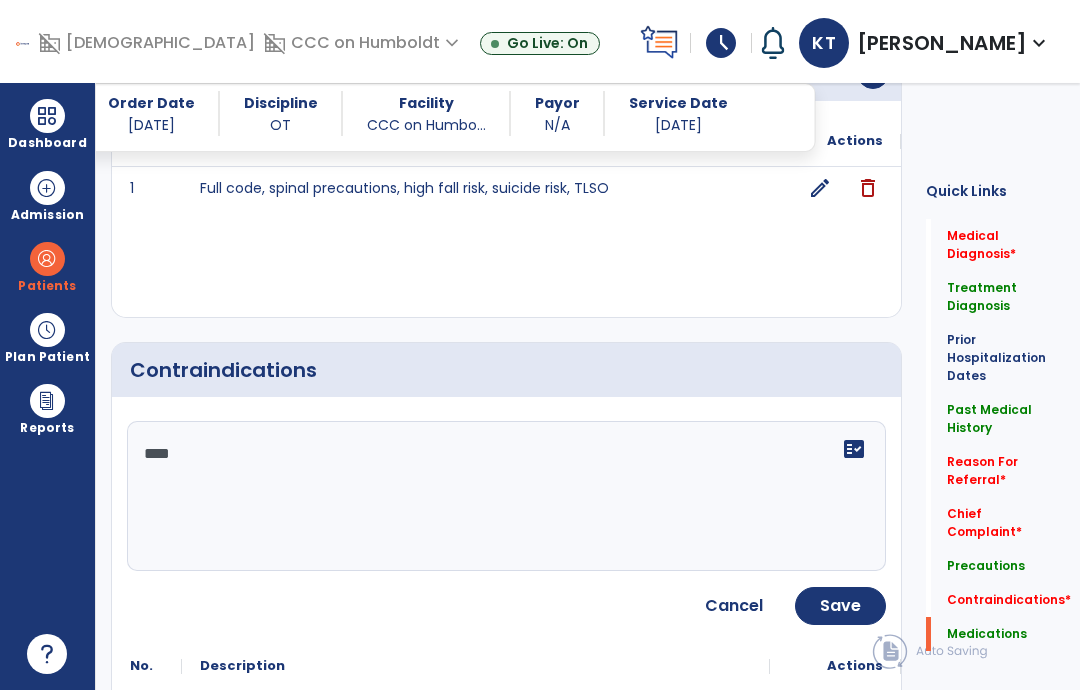 click on "Save" 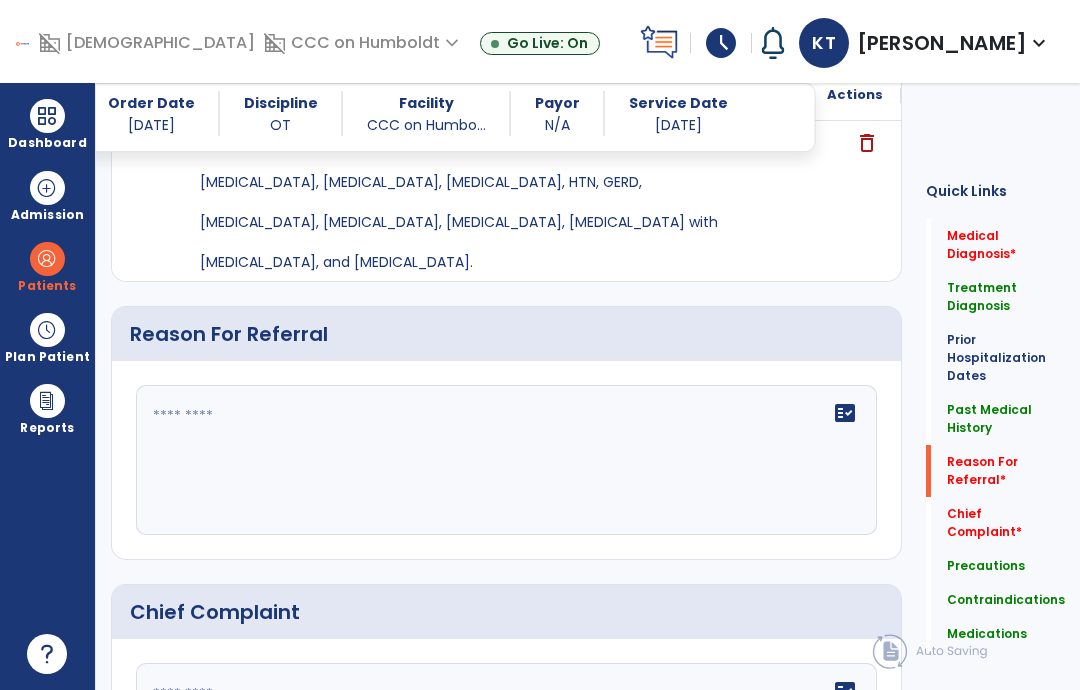 scroll, scrollTop: 1033, scrollLeft: 0, axis: vertical 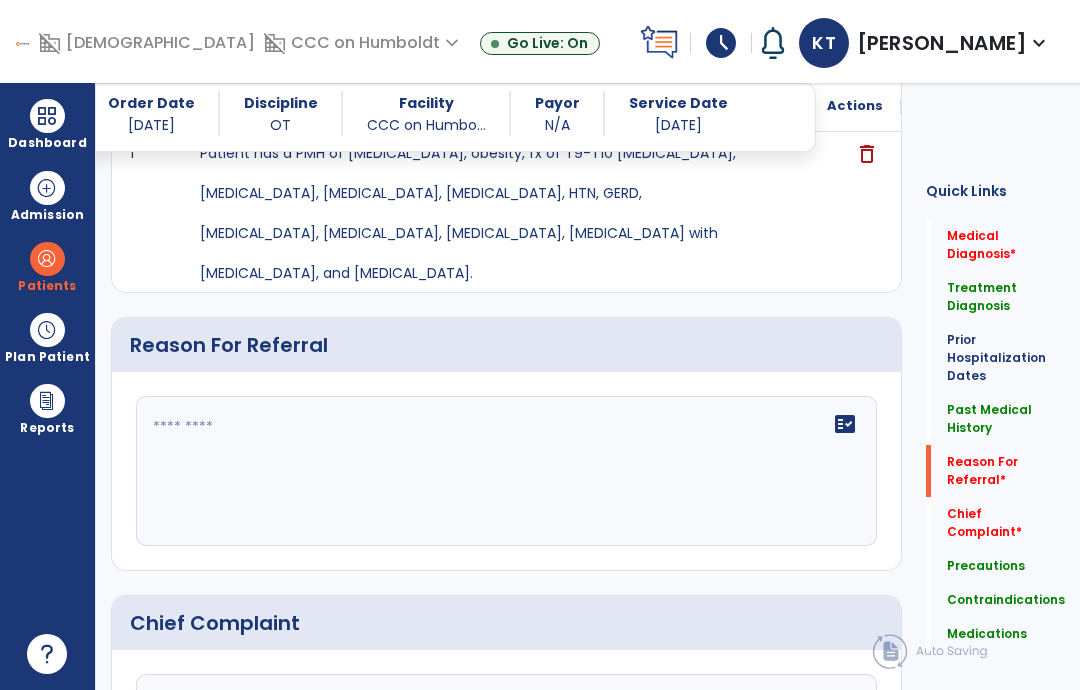 click on "fact_check" 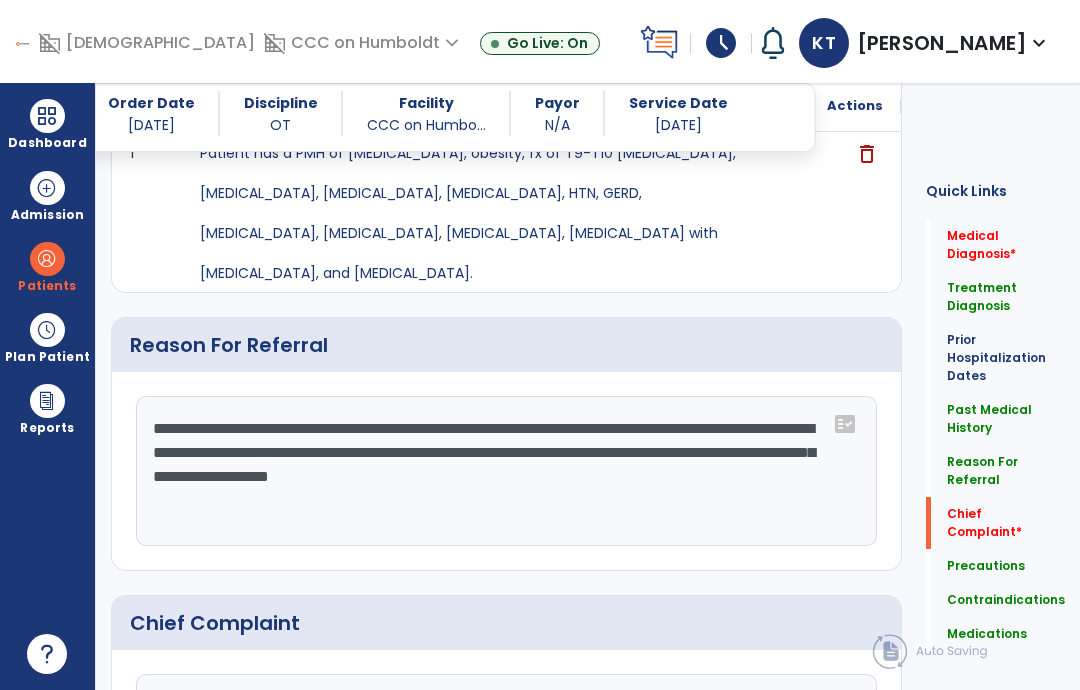 type on "**********" 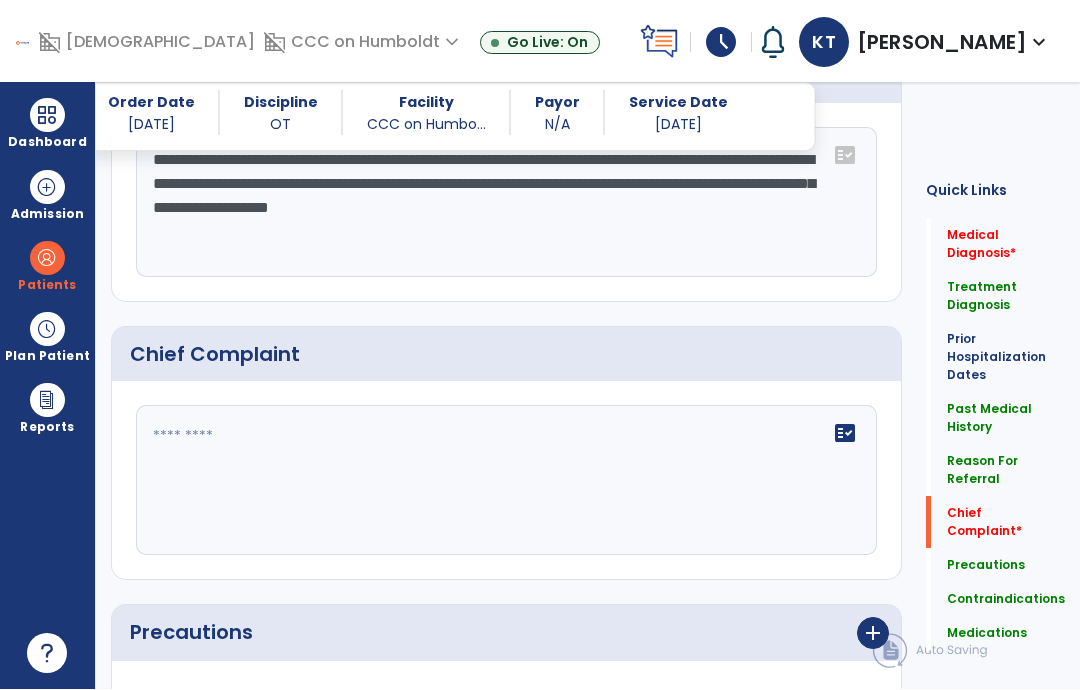 scroll, scrollTop: 1329, scrollLeft: 0, axis: vertical 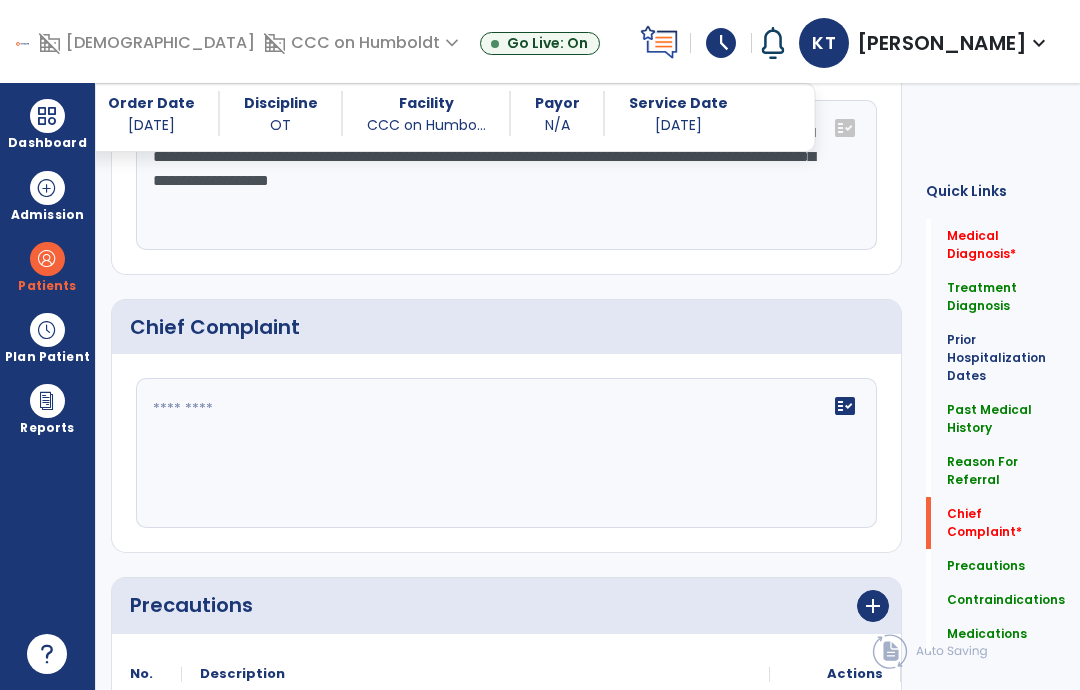 click on "fact_check" 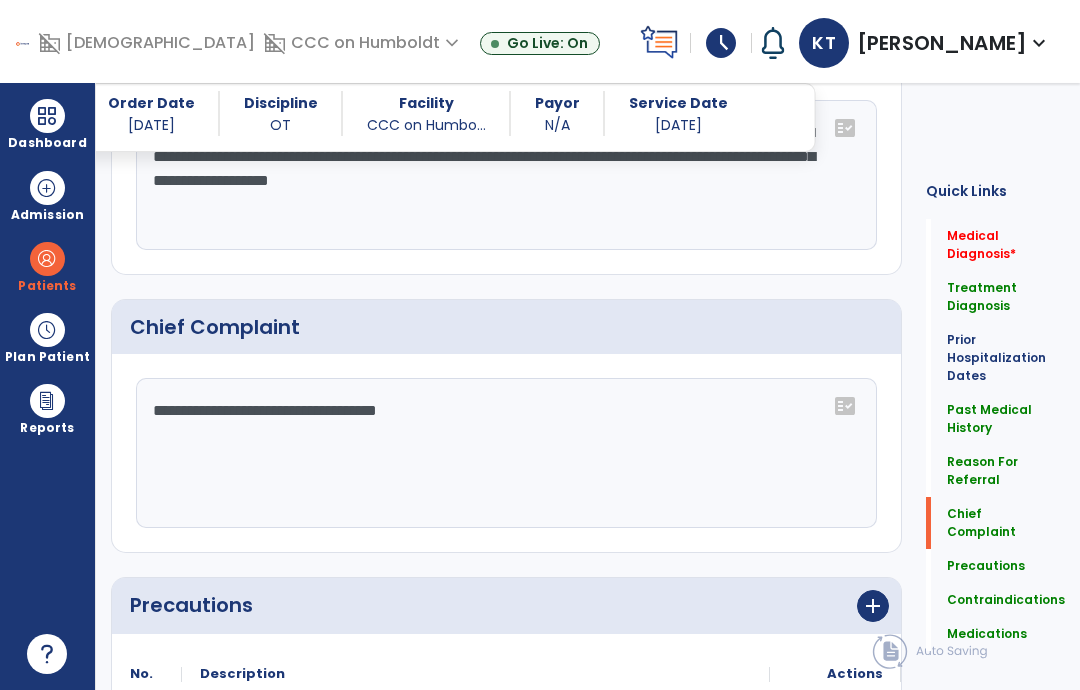 type on "**********" 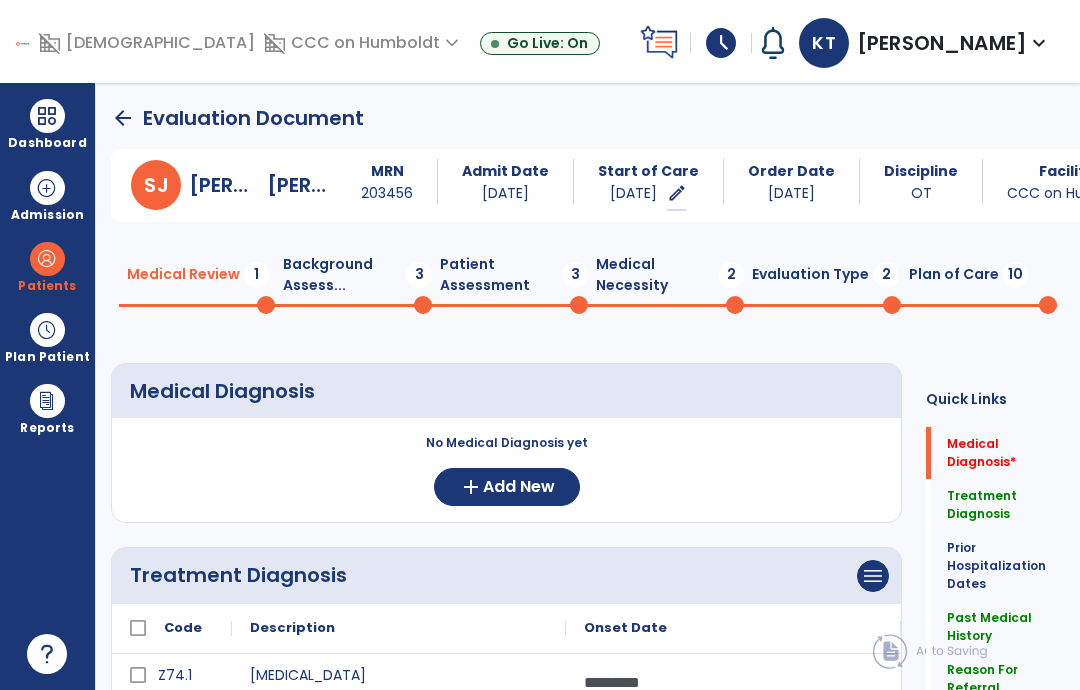 scroll, scrollTop: 0, scrollLeft: 0, axis: both 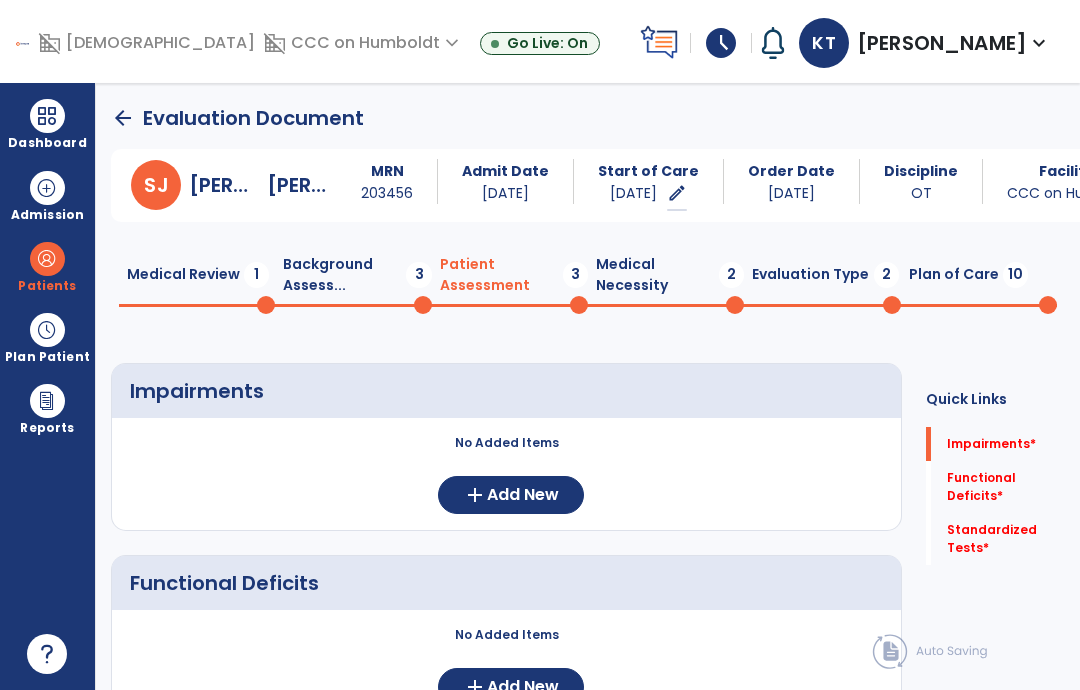 click on "Background Assess...  3" 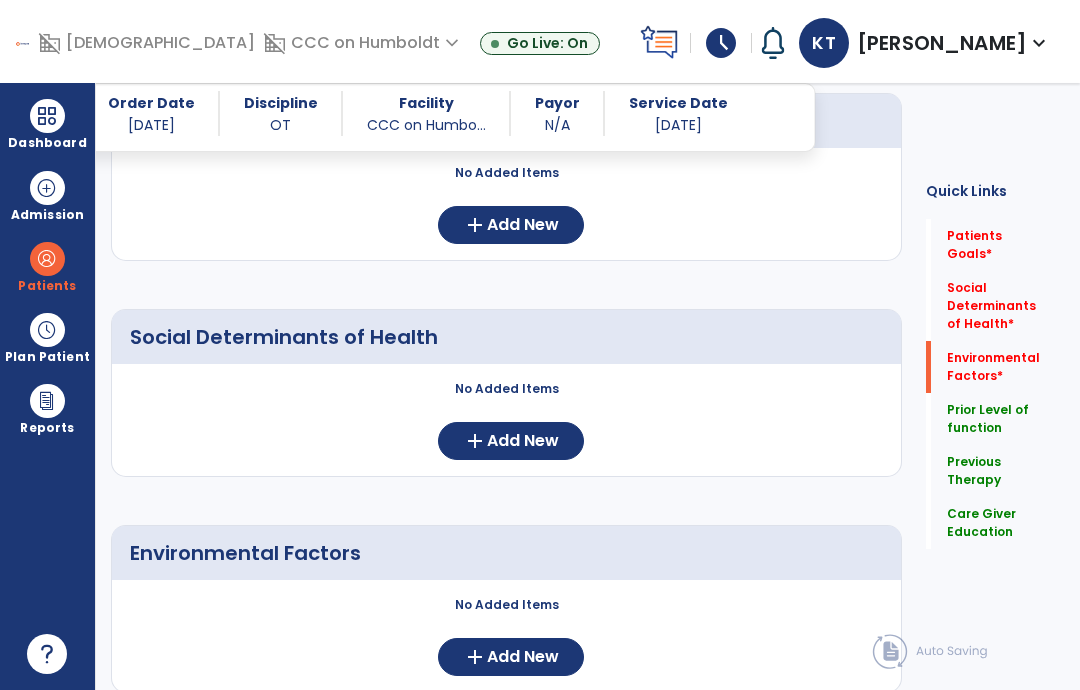 click on "Environmental Factors   *" 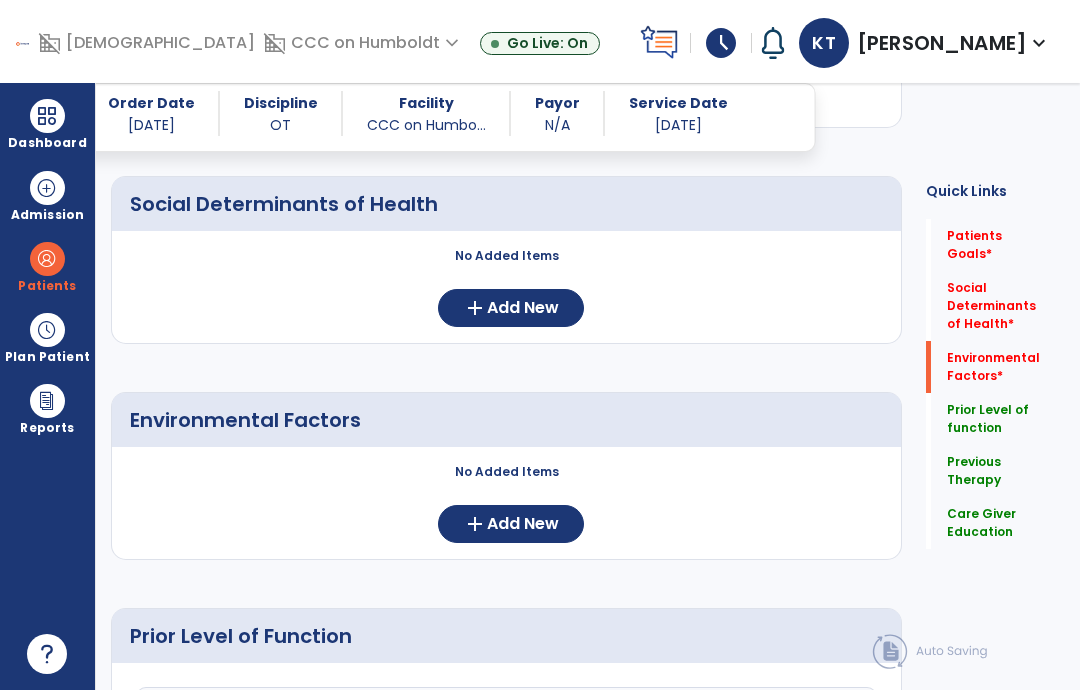 scroll, scrollTop: 410, scrollLeft: 0, axis: vertical 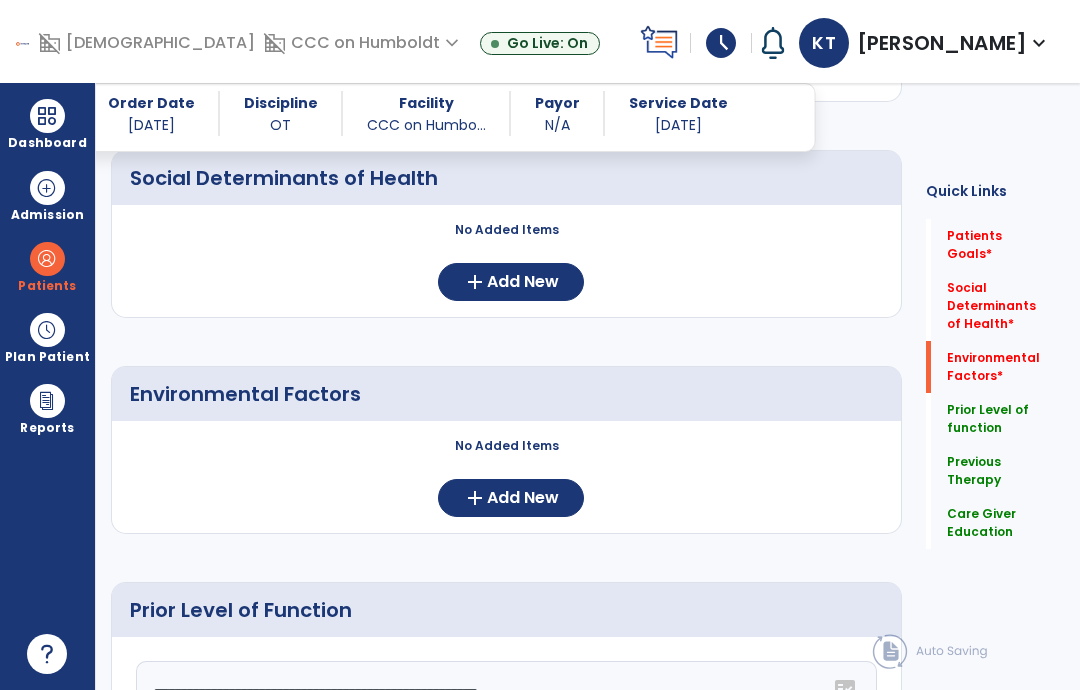 click on "Add New" 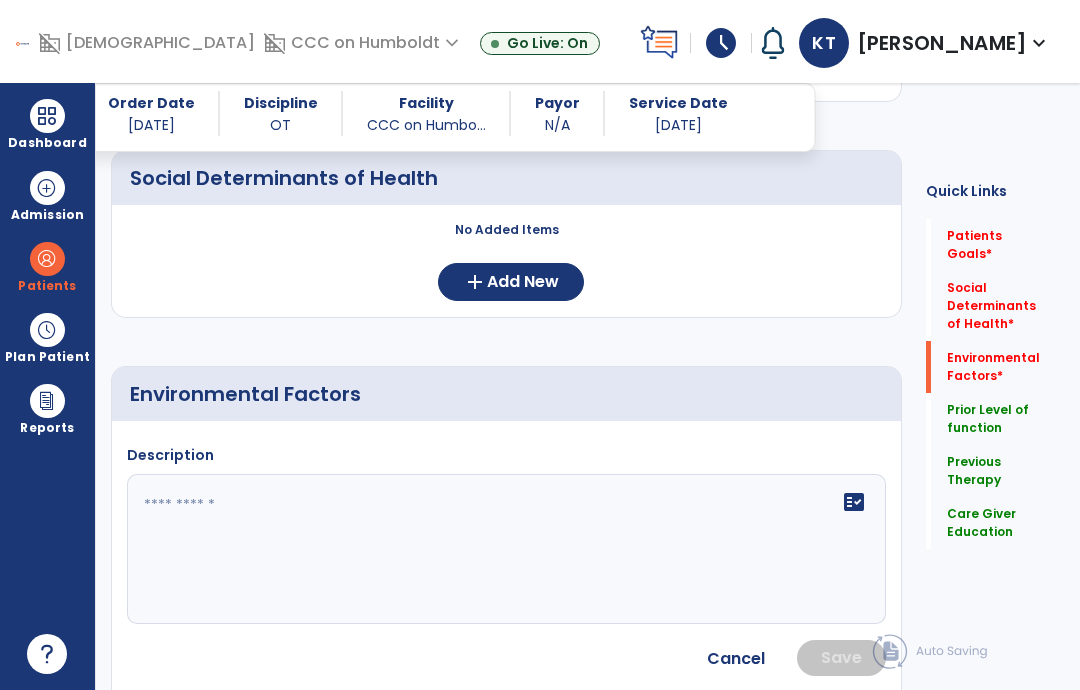 click on "fact_check" 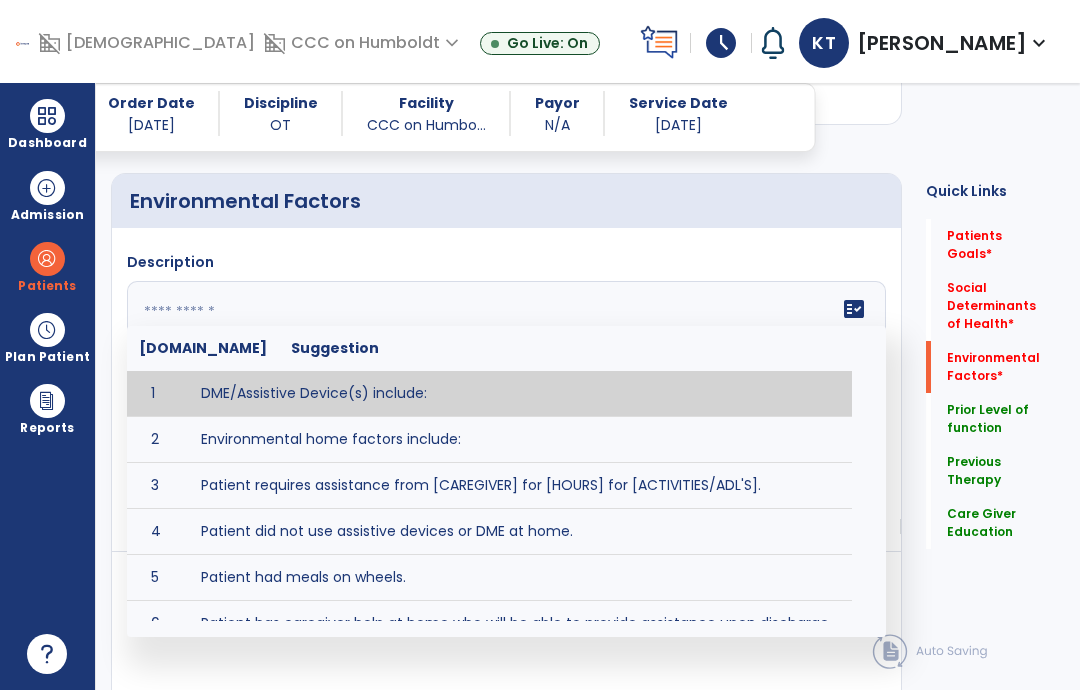 scroll, scrollTop: 603, scrollLeft: 0, axis: vertical 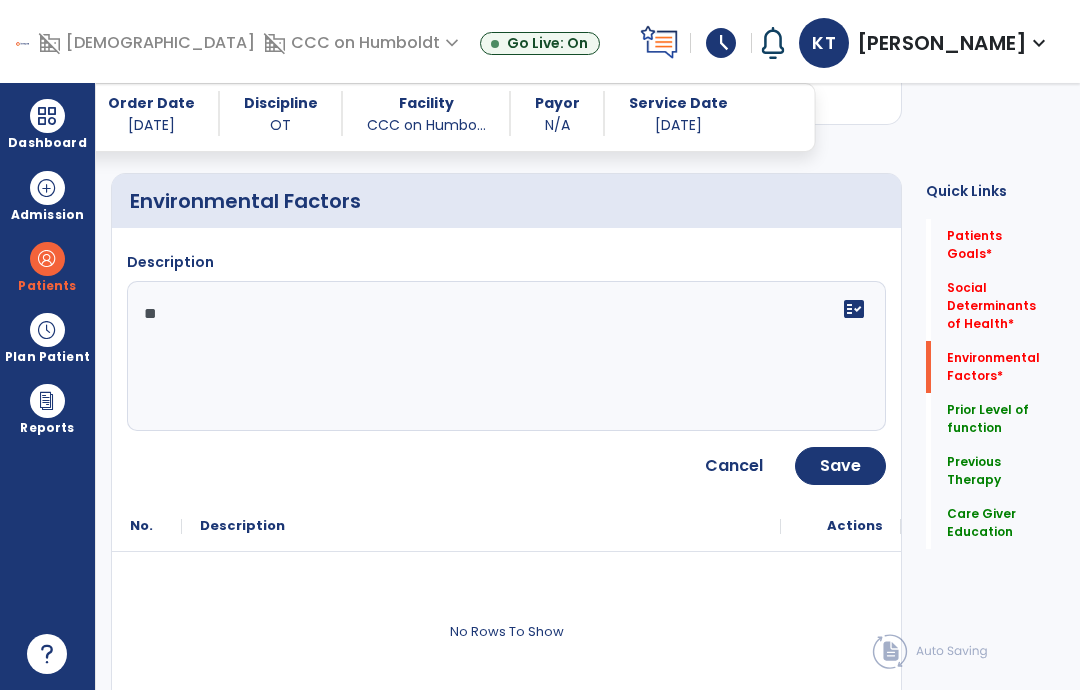 type on "*" 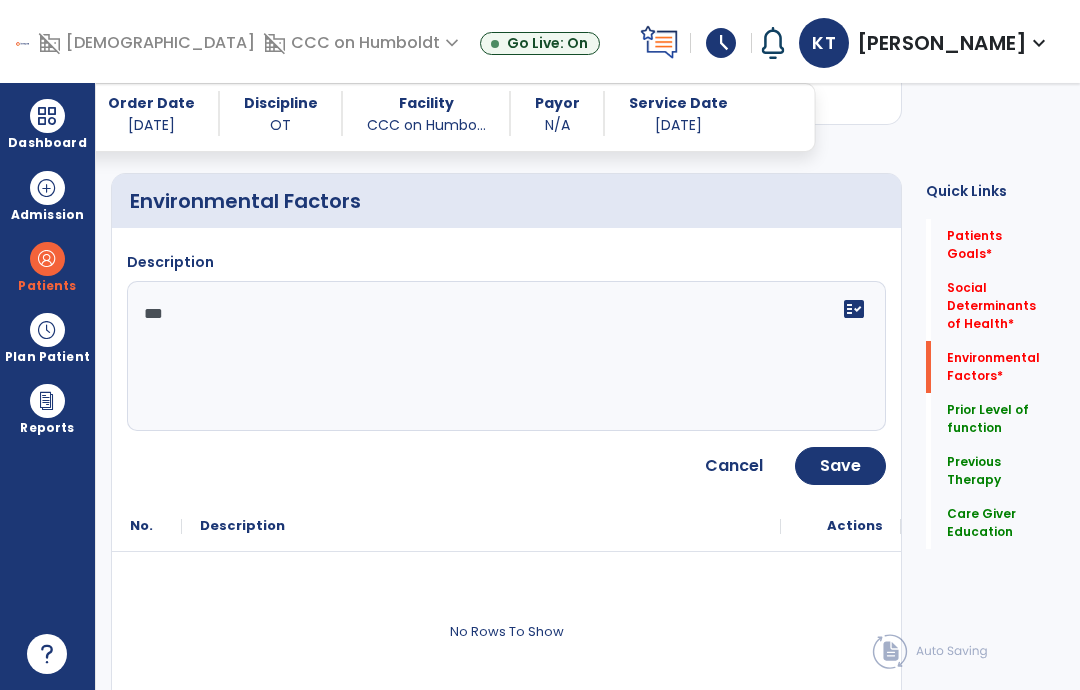 type on "****" 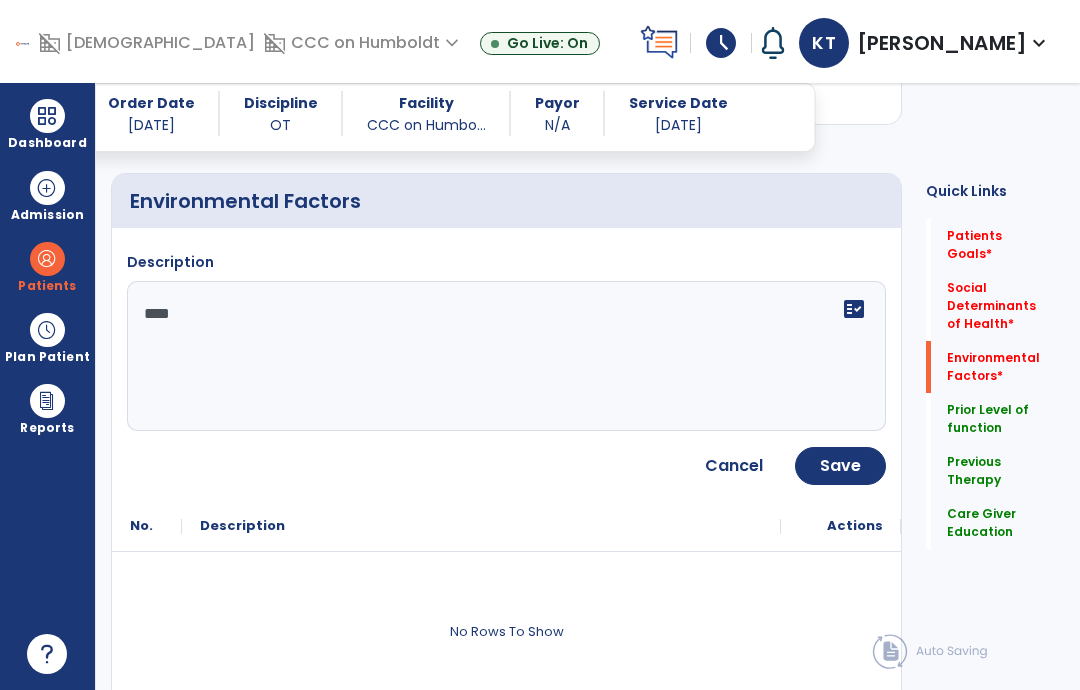 type 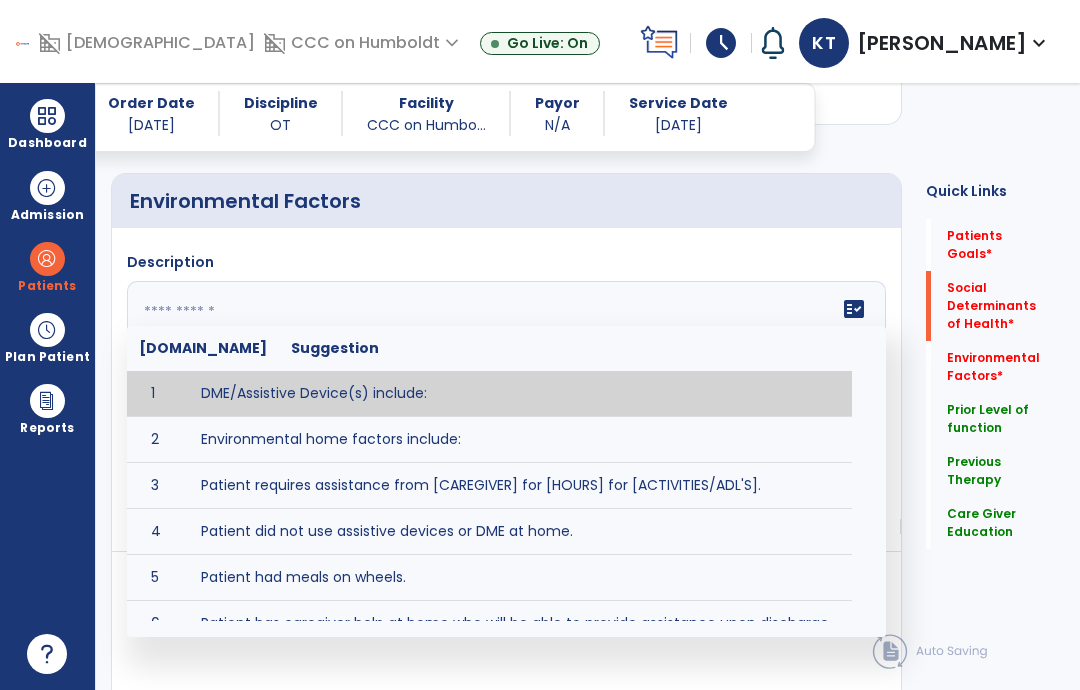 click on "Social Determinants of Health   *" 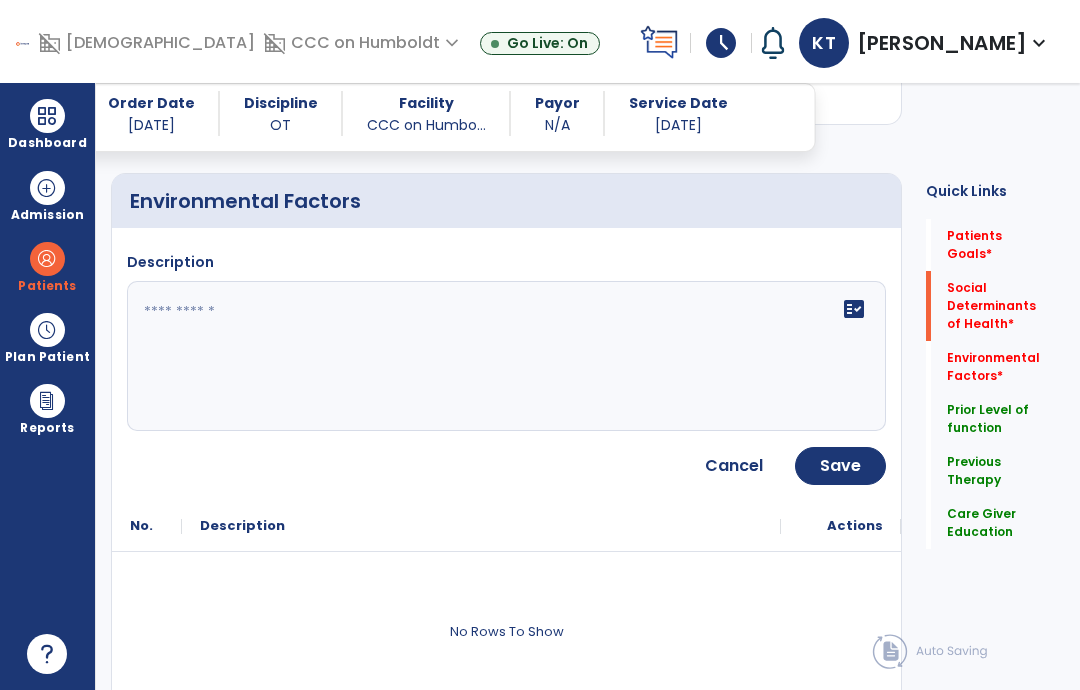 click on "Cancel" 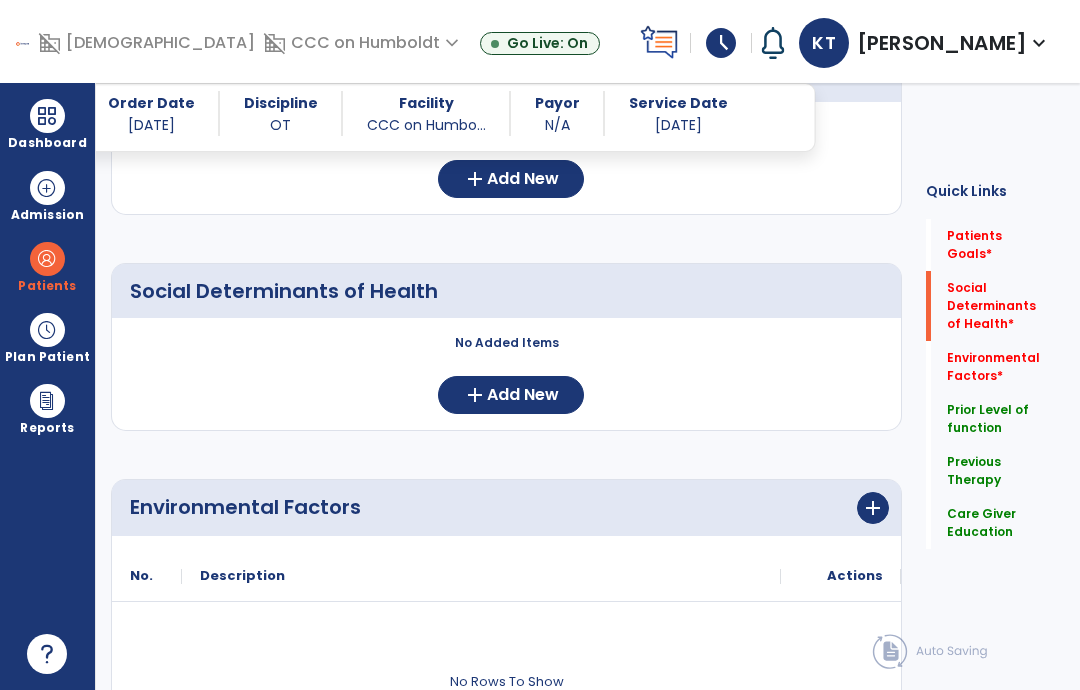 scroll, scrollTop: 302, scrollLeft: 0, axis: vertical 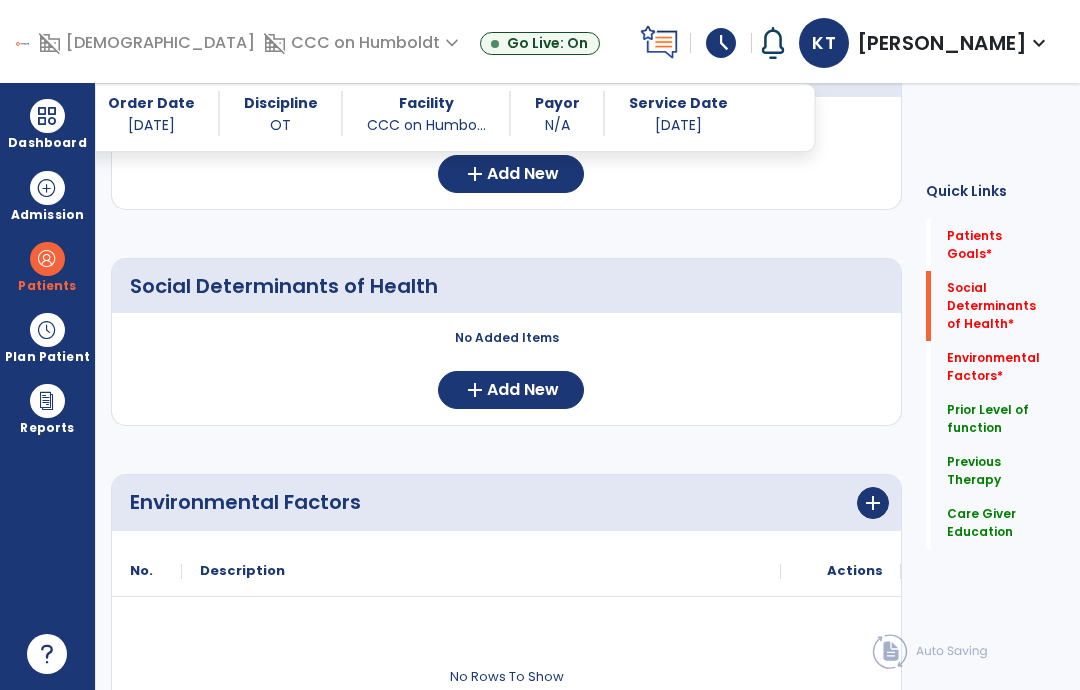 click on "Add New" 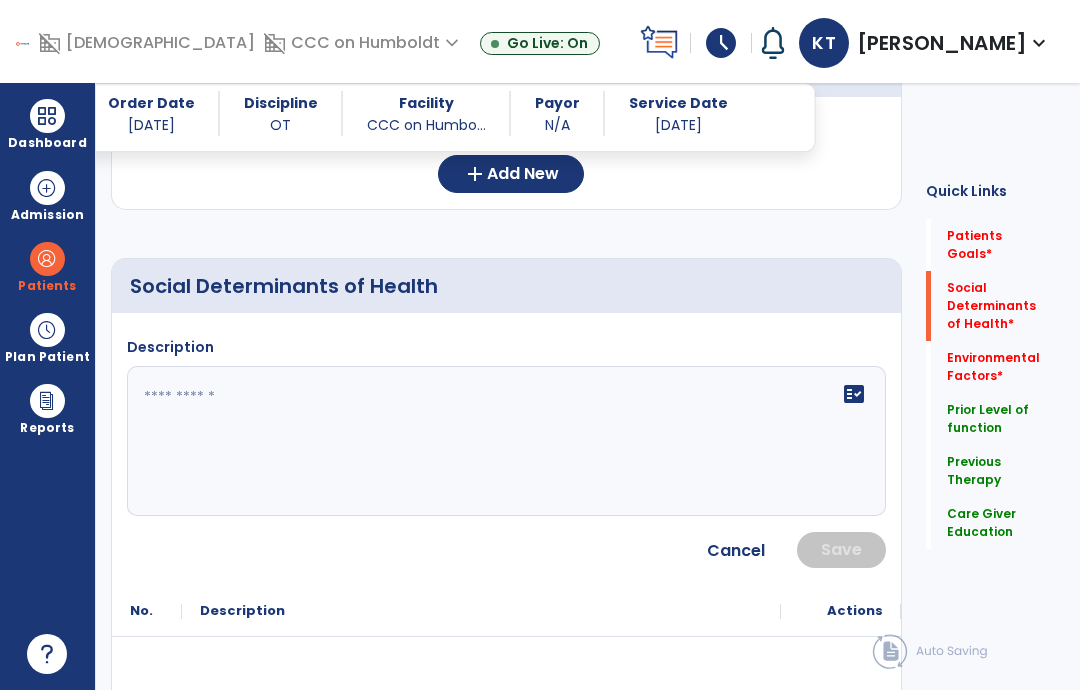 click on "fact_check" 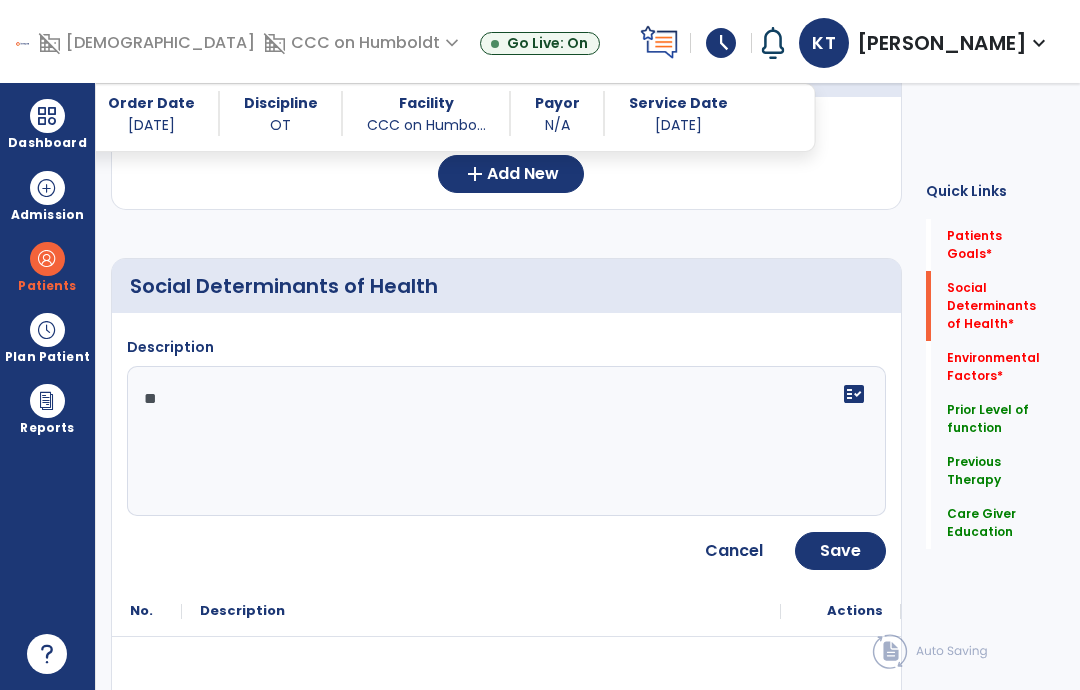 type on "*" 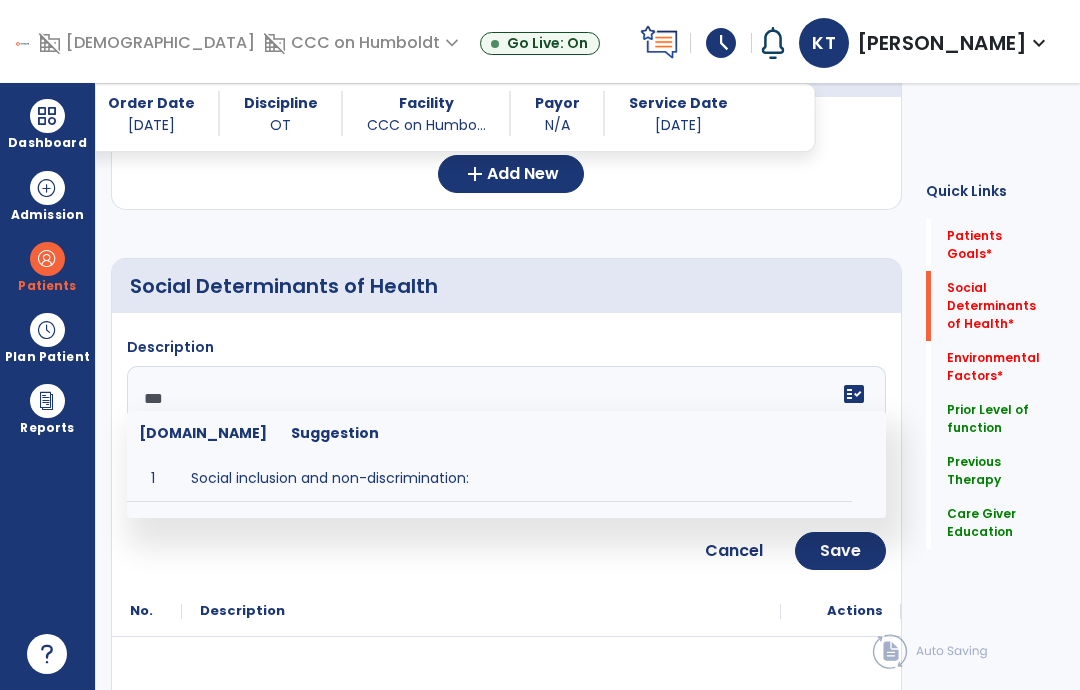 type on "****" 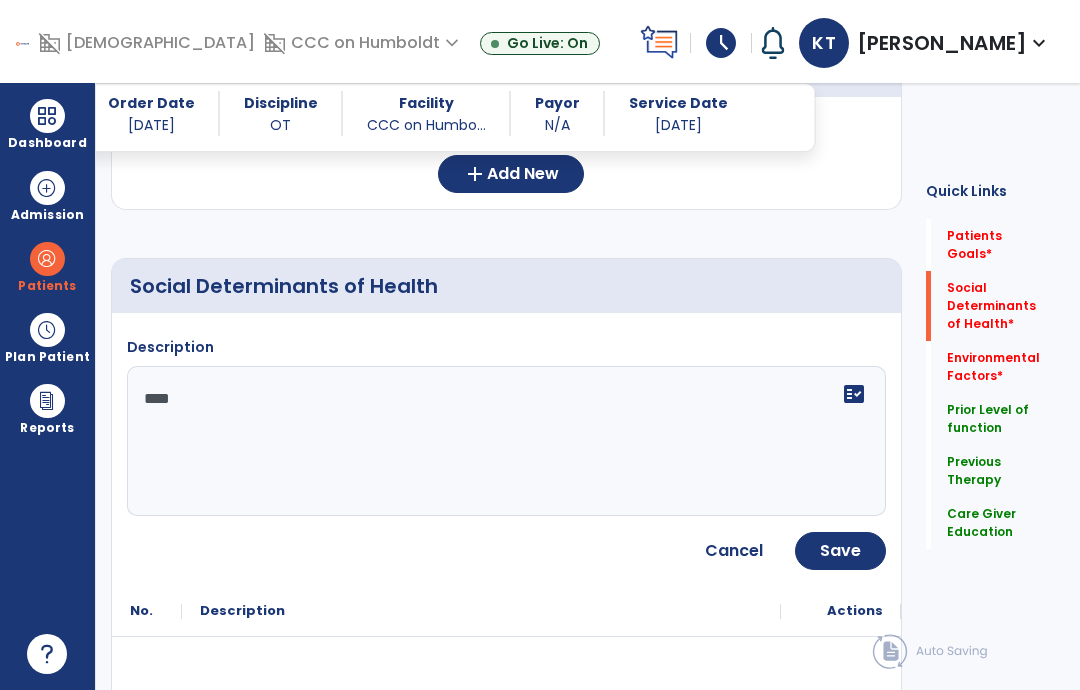 click on "Save" 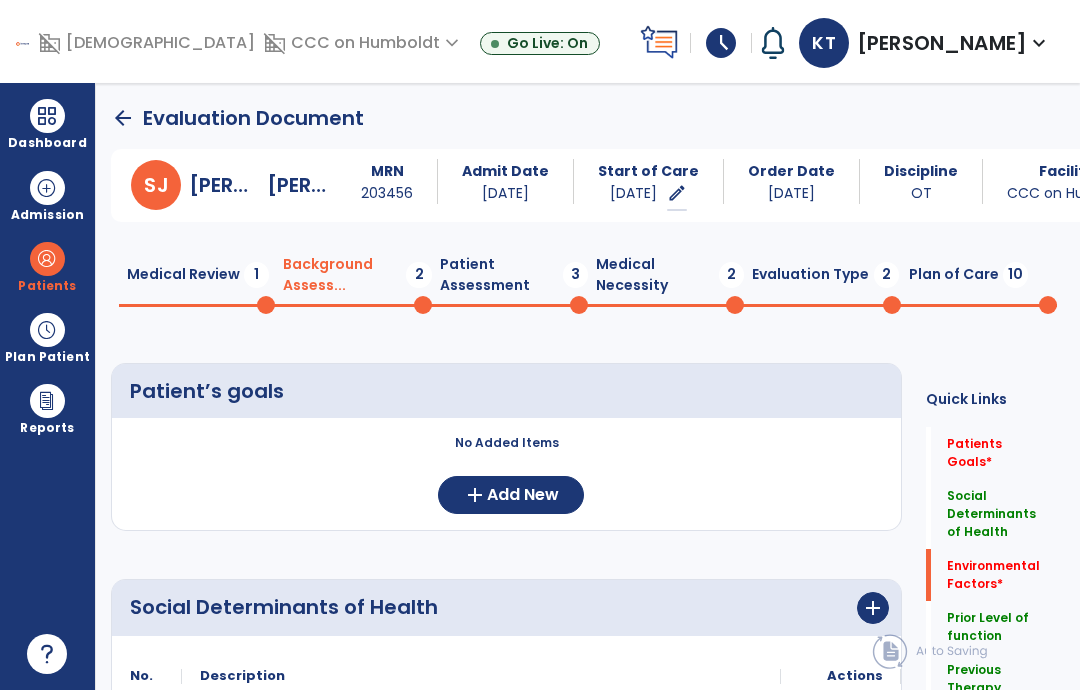 scroll, scrollTop: 0, scrollLeft: 0, axis: both 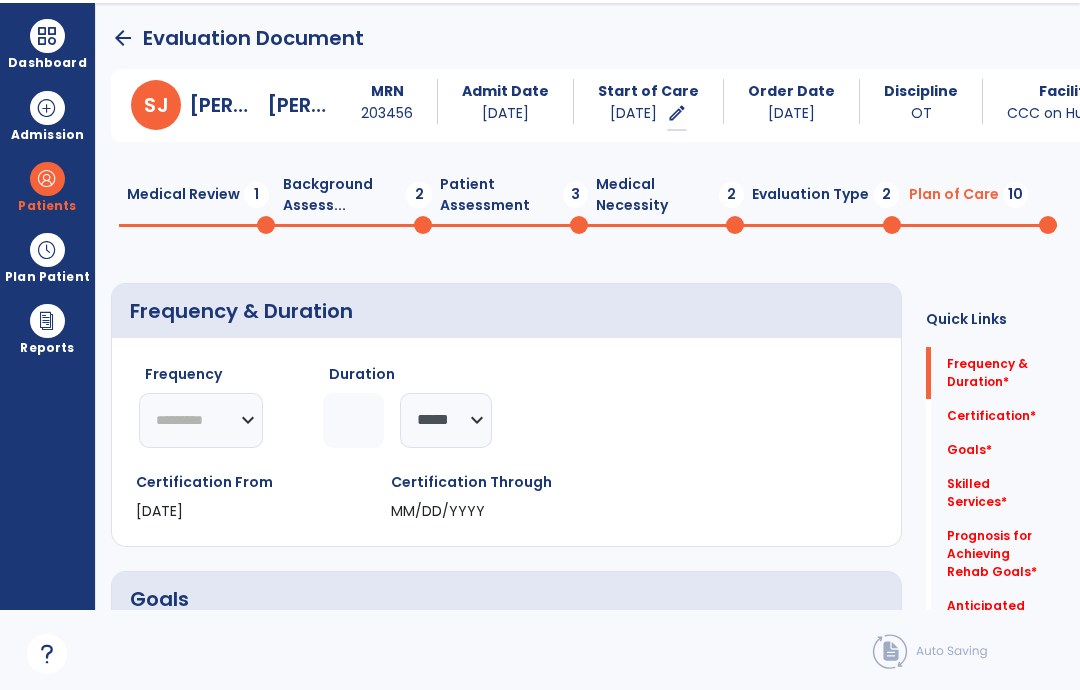click on "********* ** ** ** ** ** ** **" 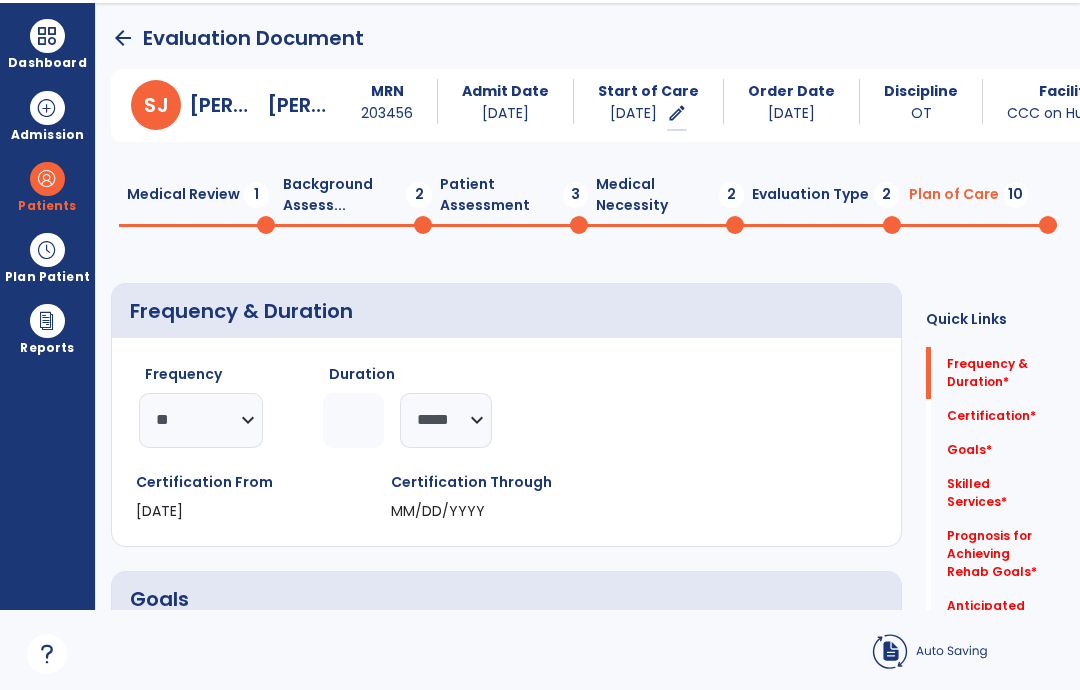 click 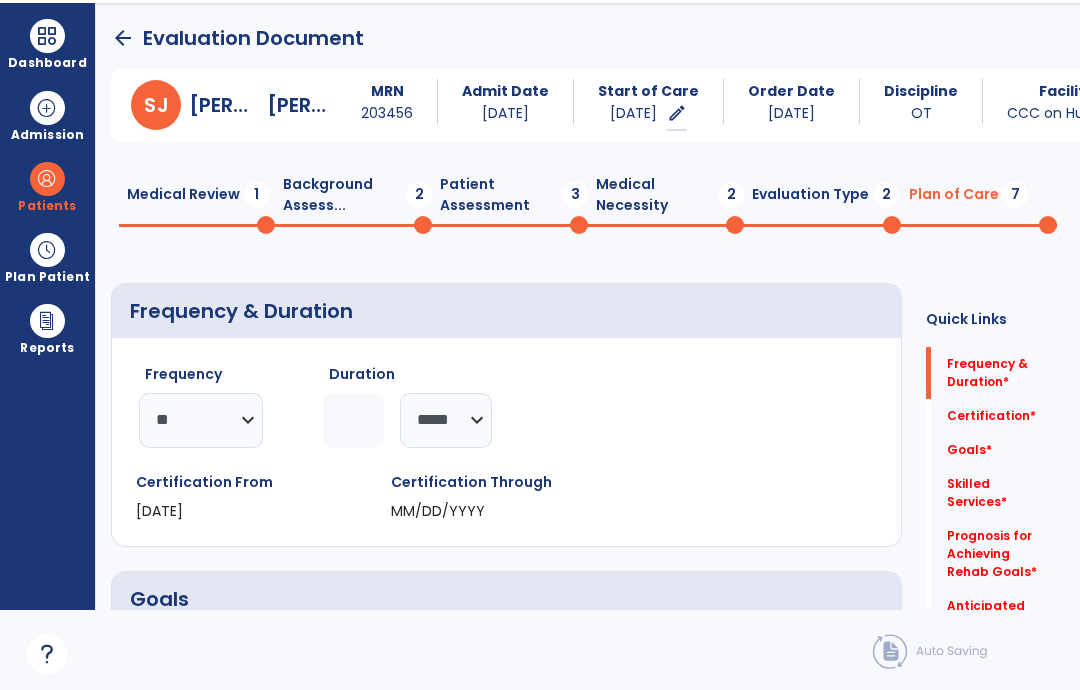 type on "**" 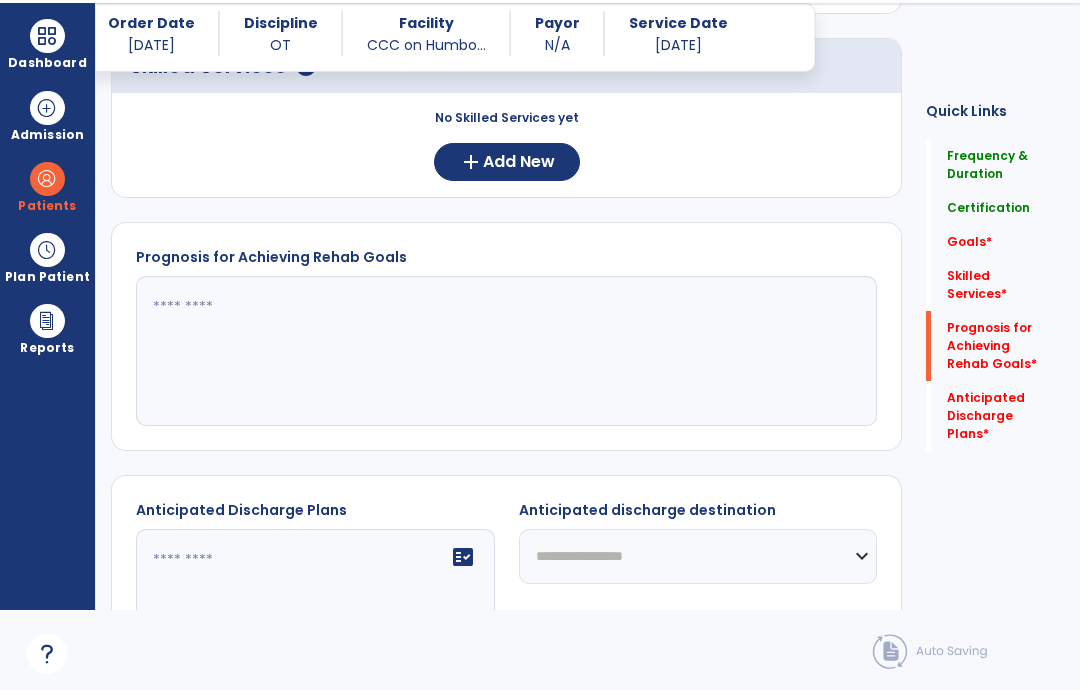 scroll, scrollTop: 724, scrollLeft: 0, axis: vertical 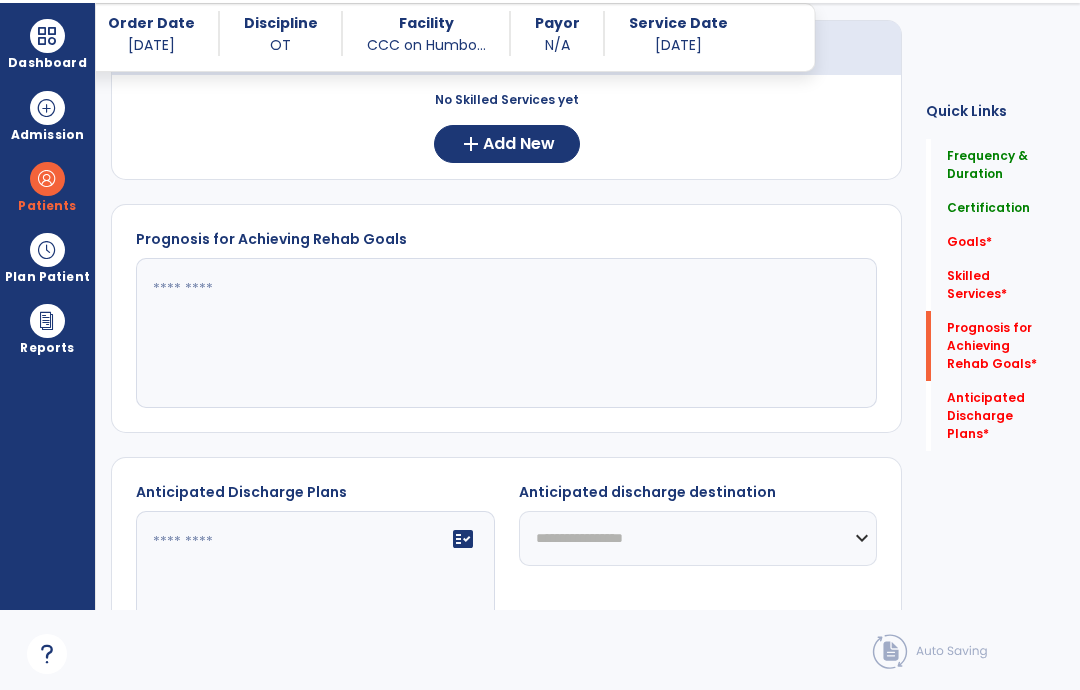 click on "Add New" 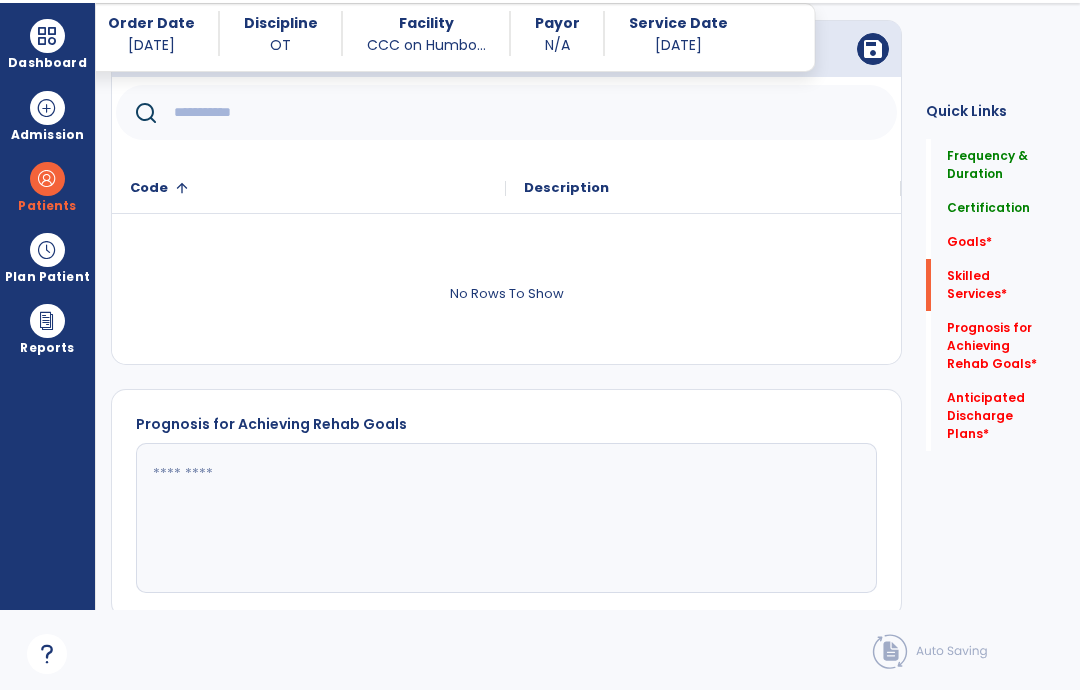 click 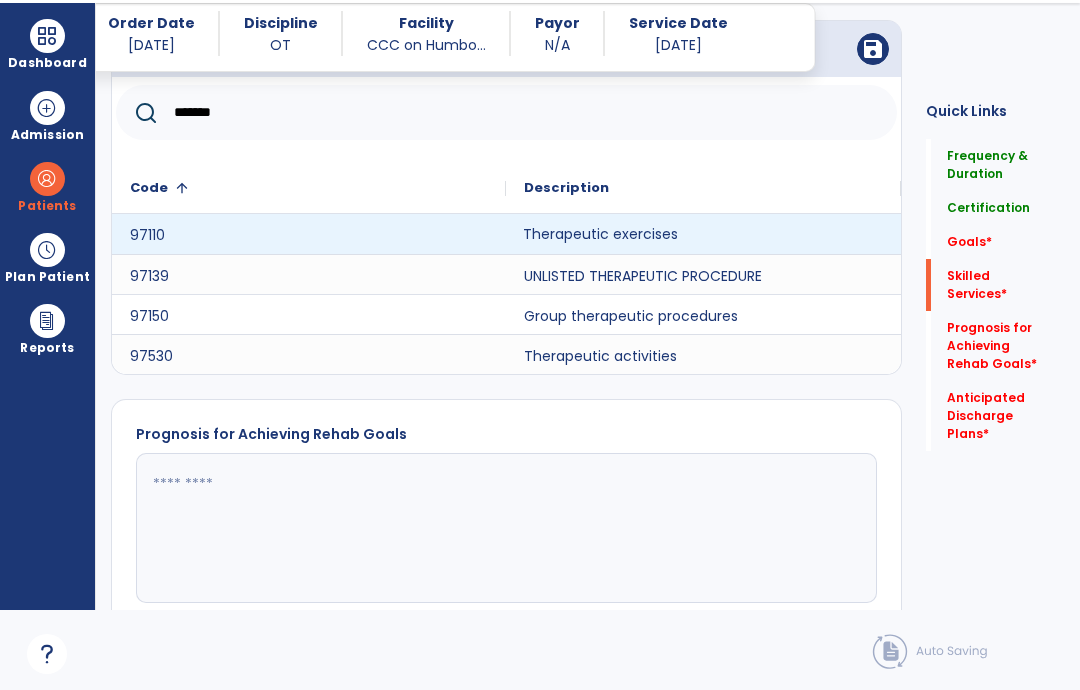 click on "Therapeutic exercises" 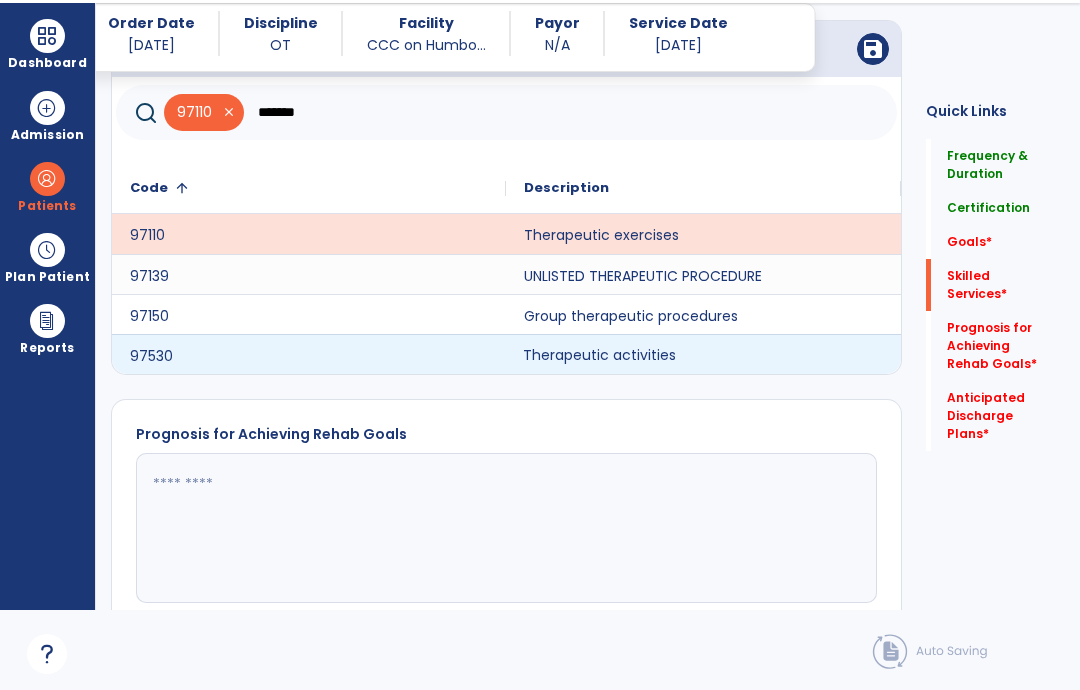 click on "Therapeutic activities" 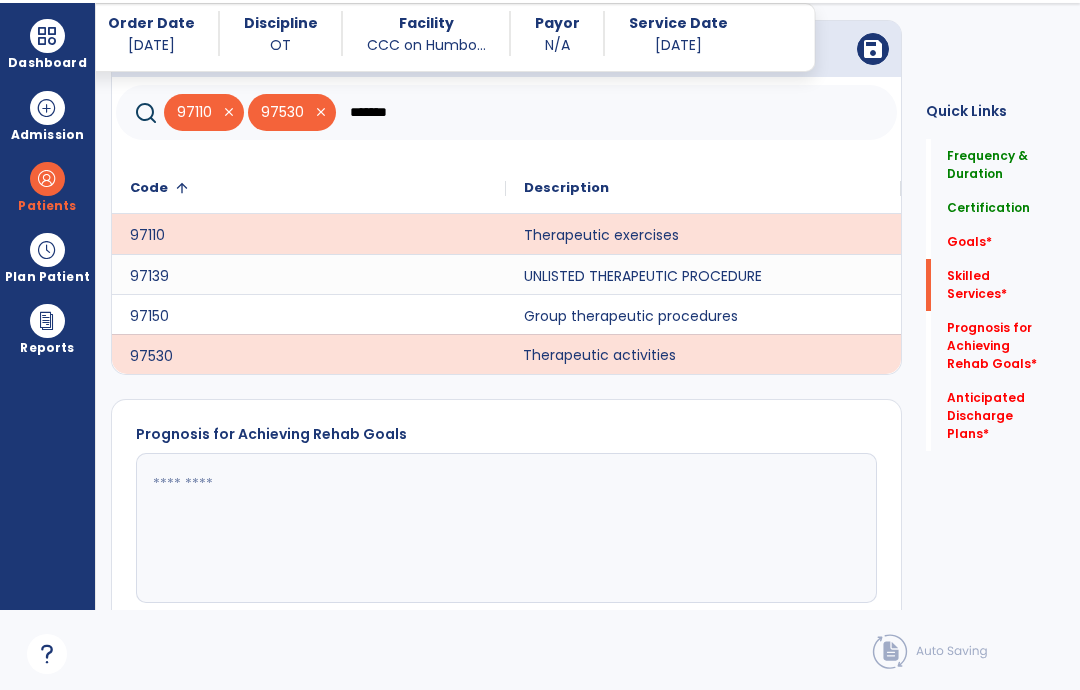 click on "*******" 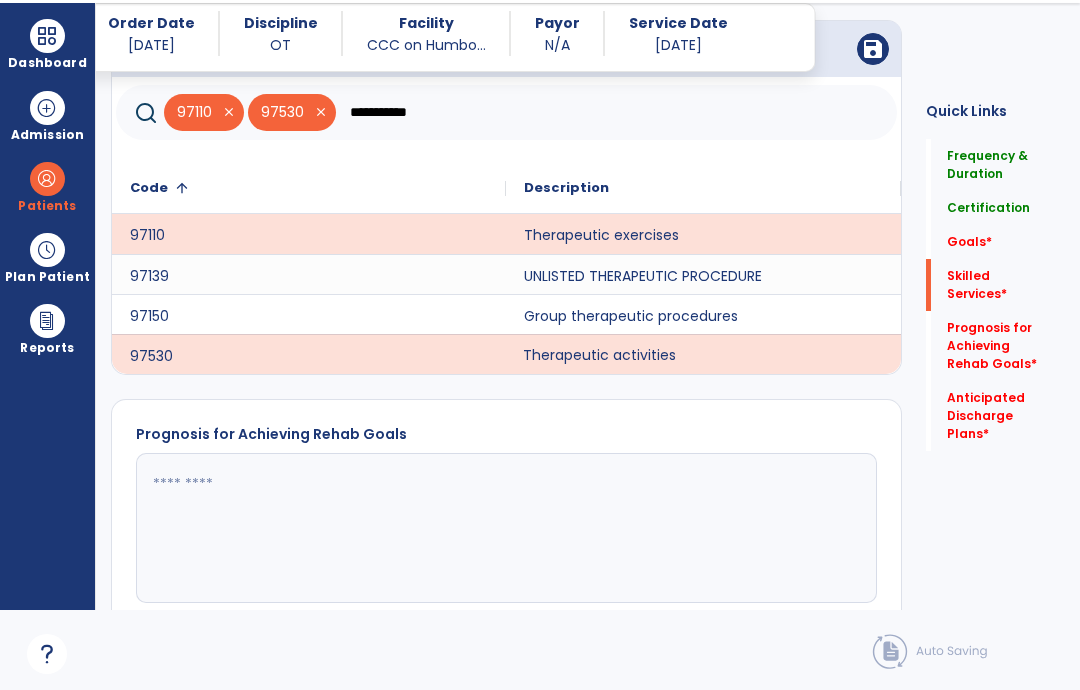 click on "**********" 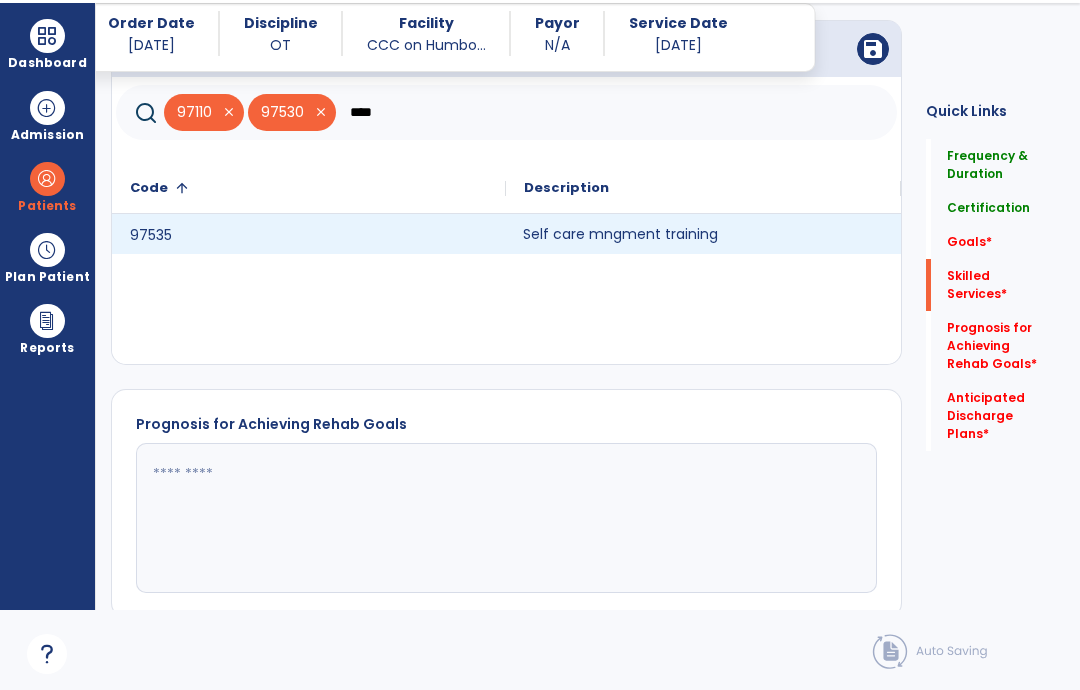 type on "****" 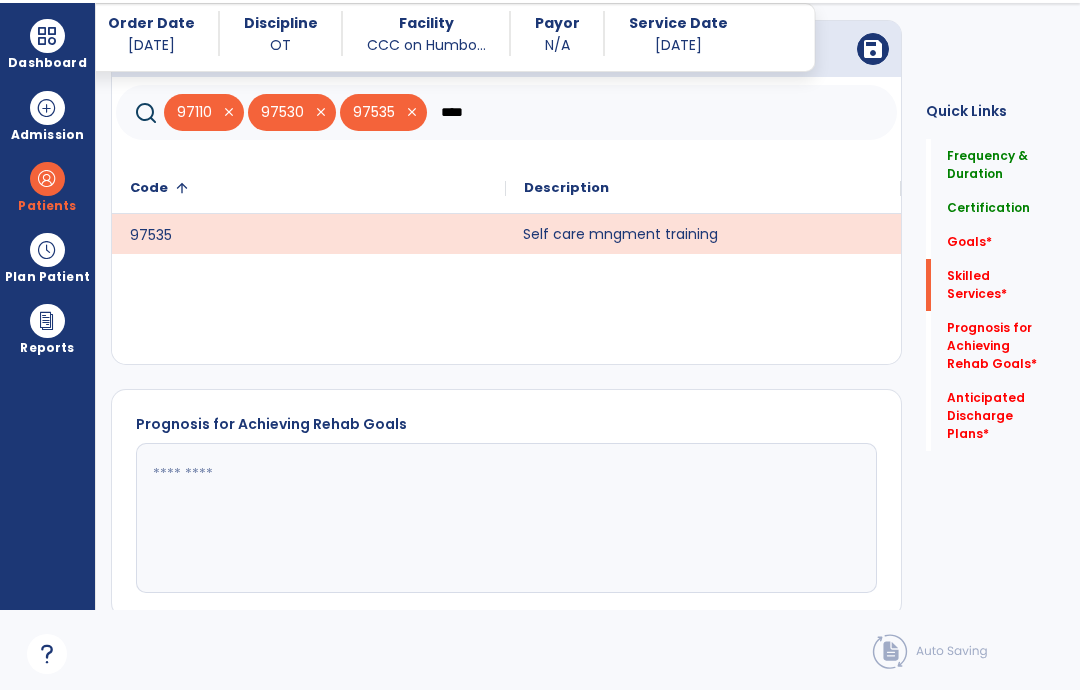 click on "save" 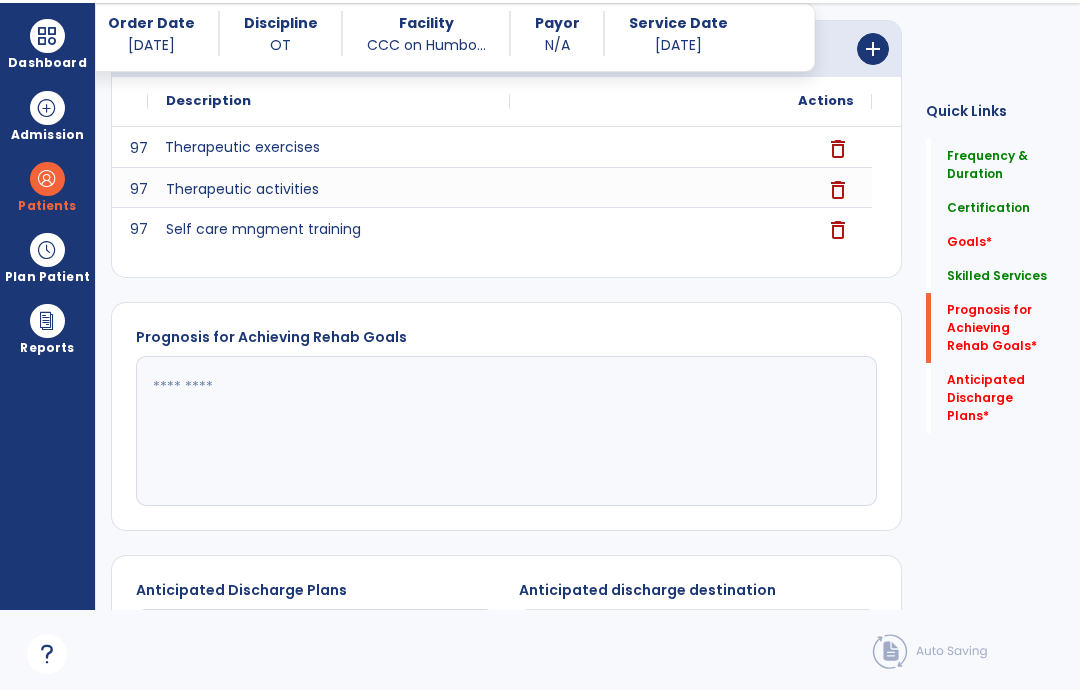 click on "Prognosis for Achieving Rehab Goals   *" 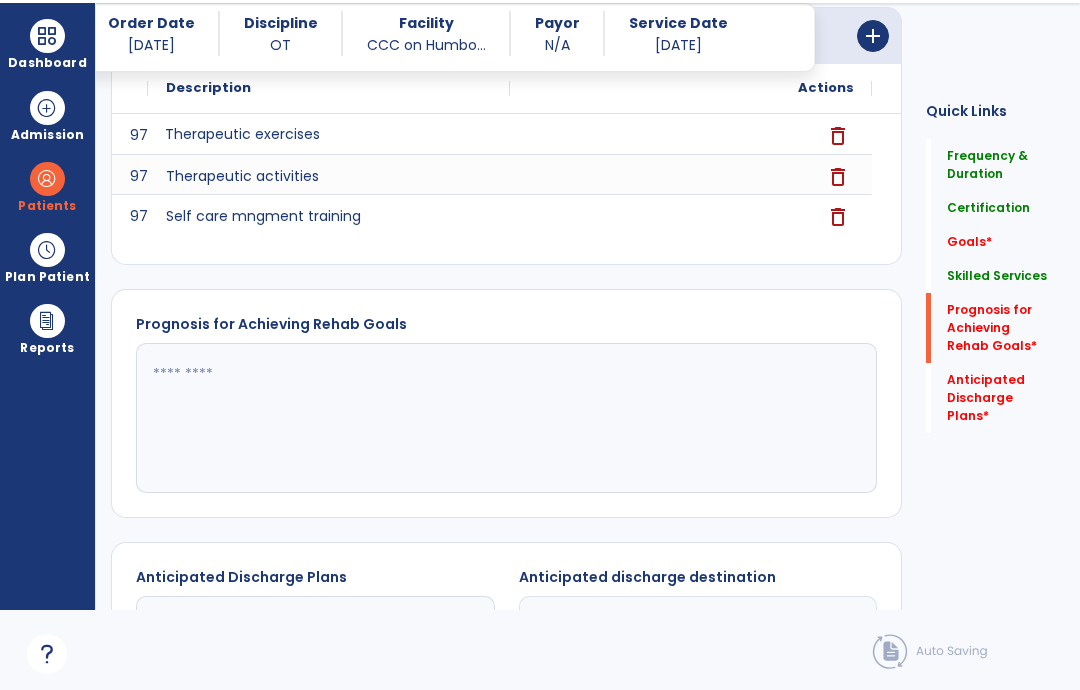 scroll, scrollTop: 81, scrollLeft: 0, axis: vertical 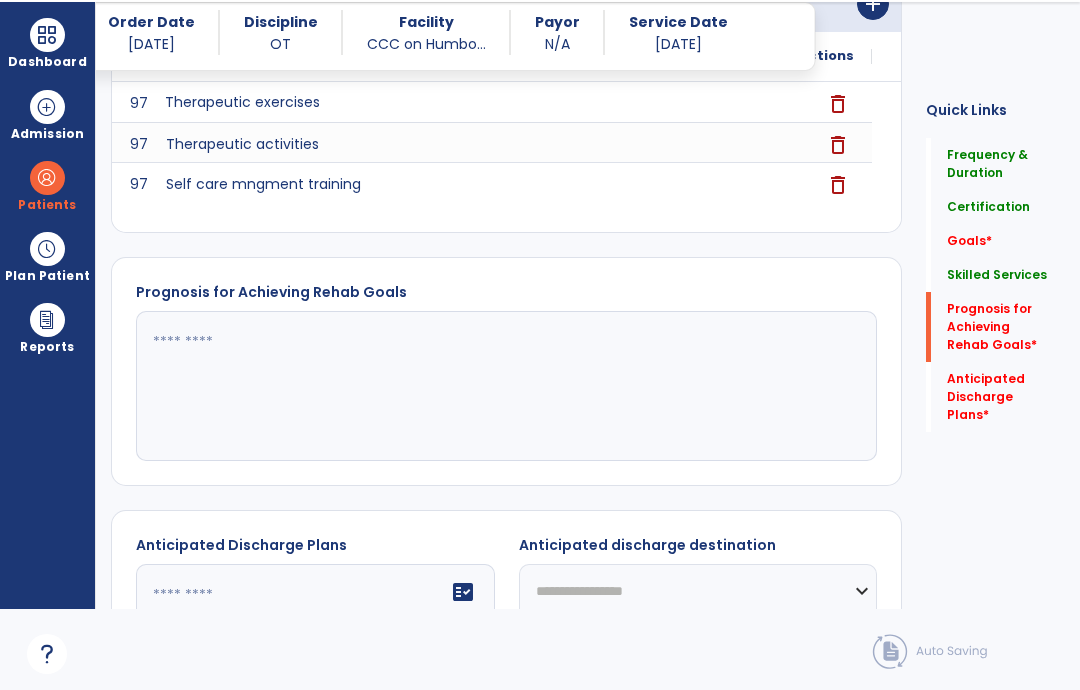 click 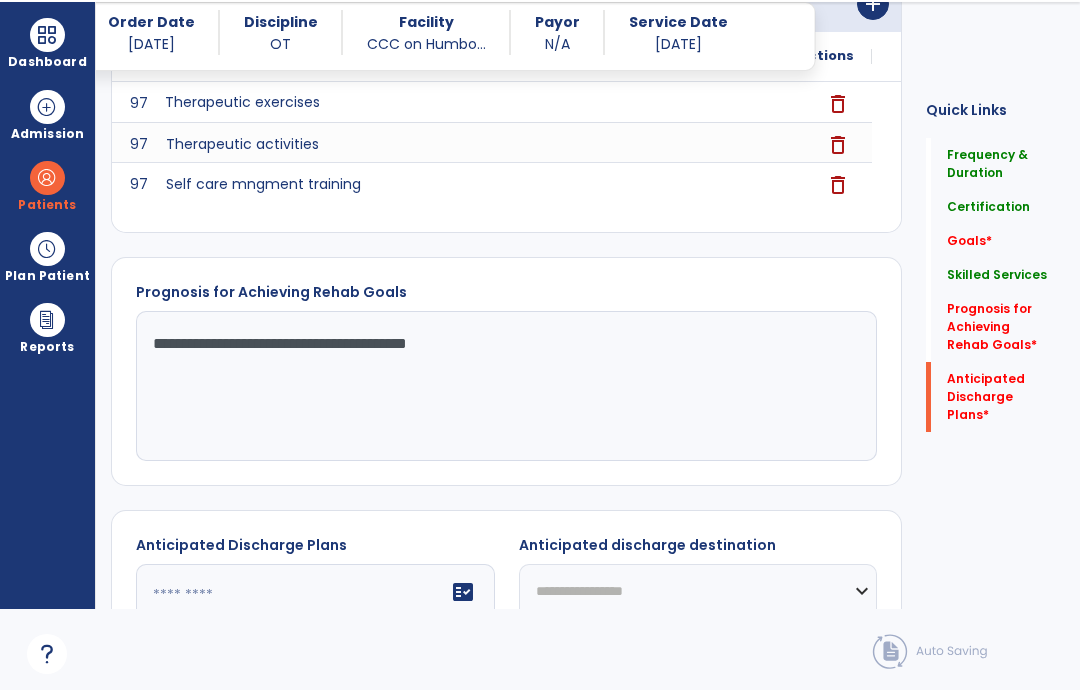 type on "**********" 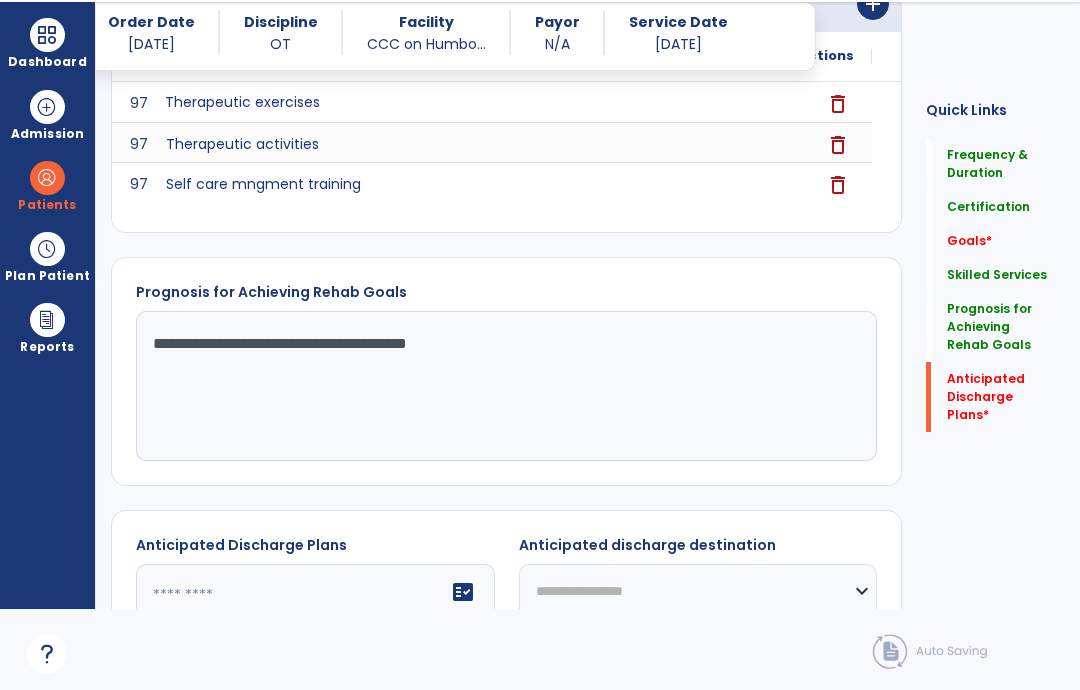 click on "Anticipated Discharge Plans   *" 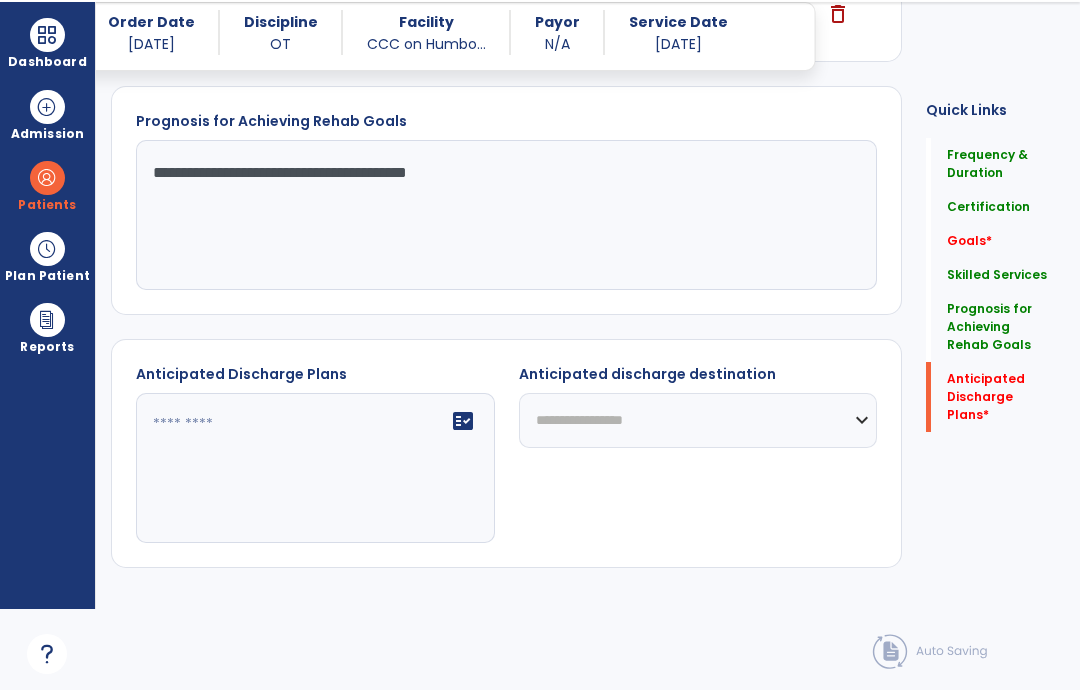 scroll, scrollTop: 80, scrollLeft: 0, axis: vertical 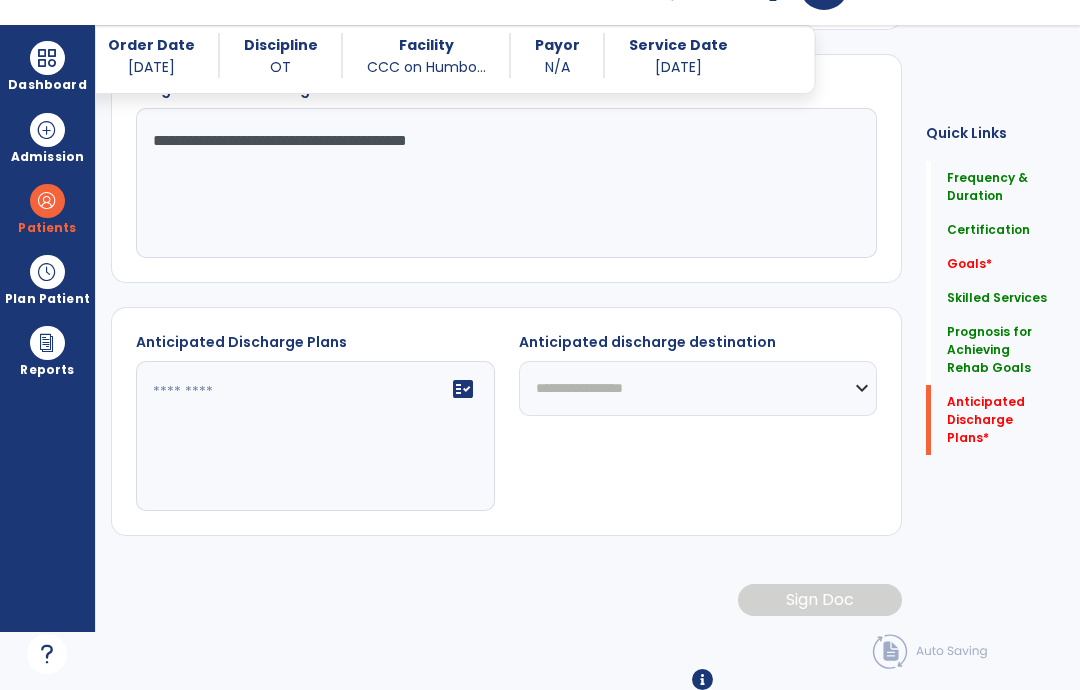 click on "fact_check" 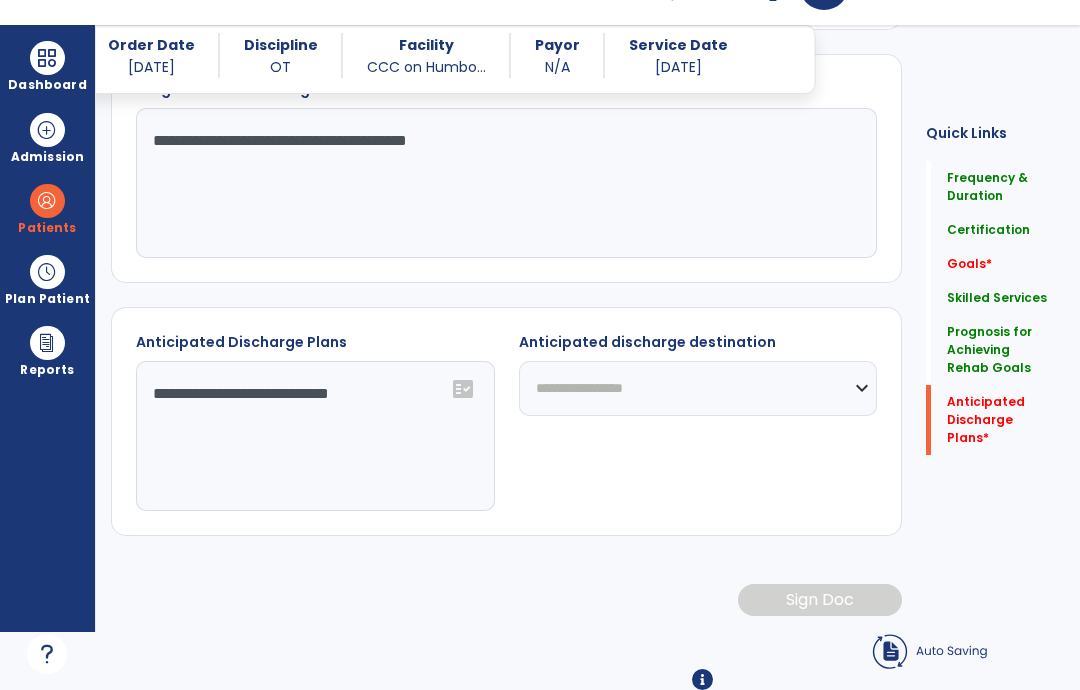 scroll, scrollTop: 1002, scrollLeft: 0, axis: vertical 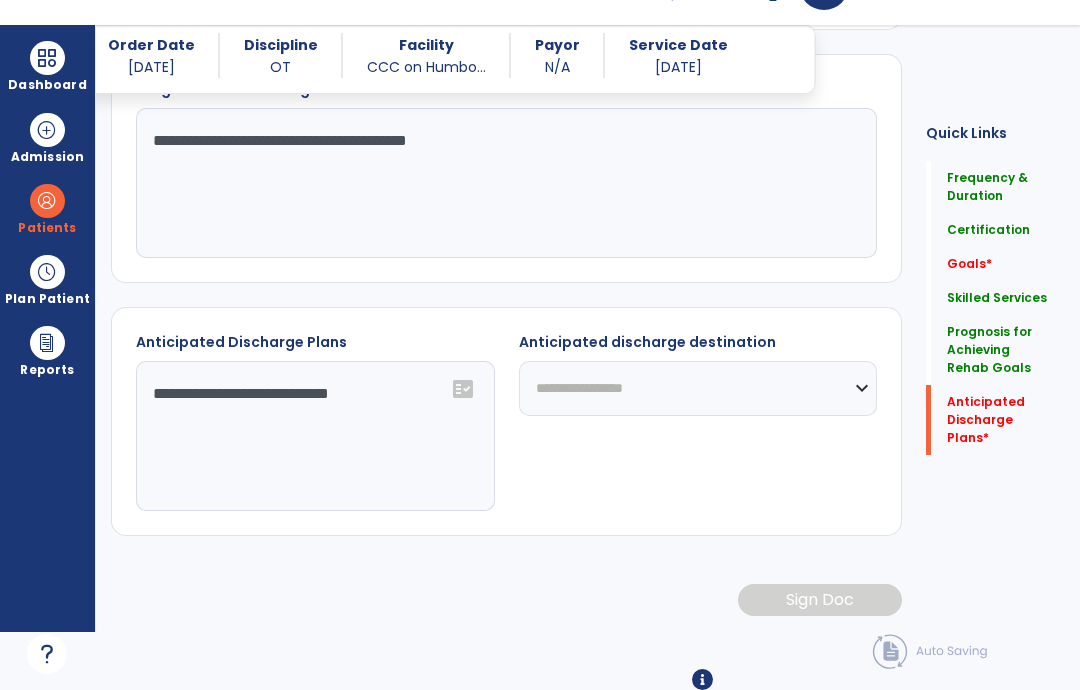 click on "**********" 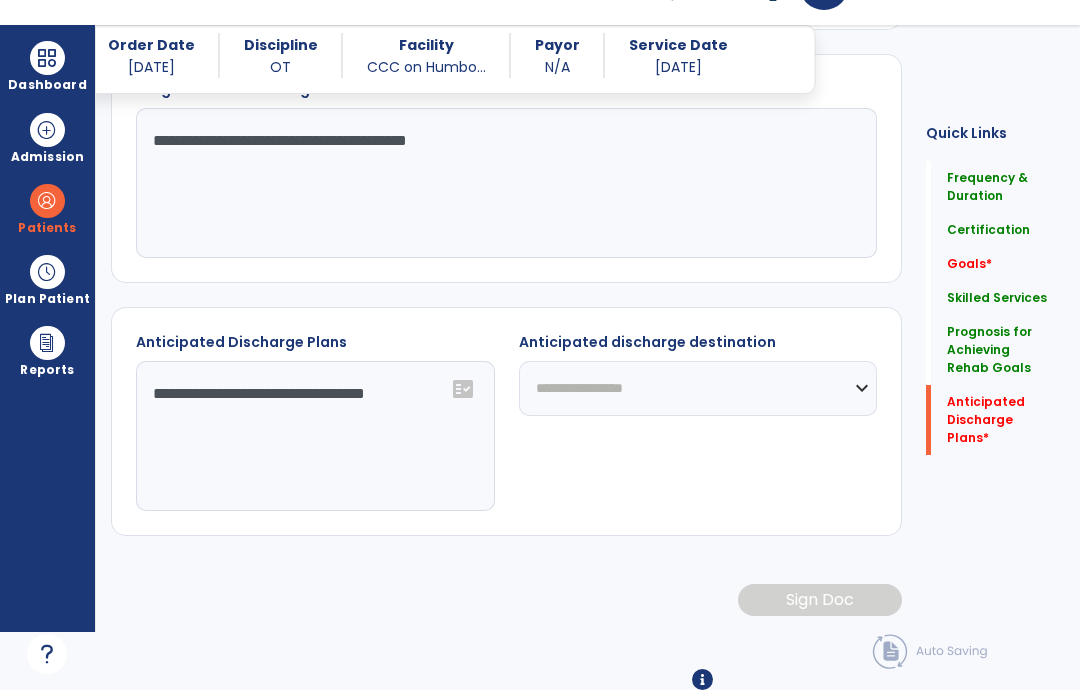 type on "**********" 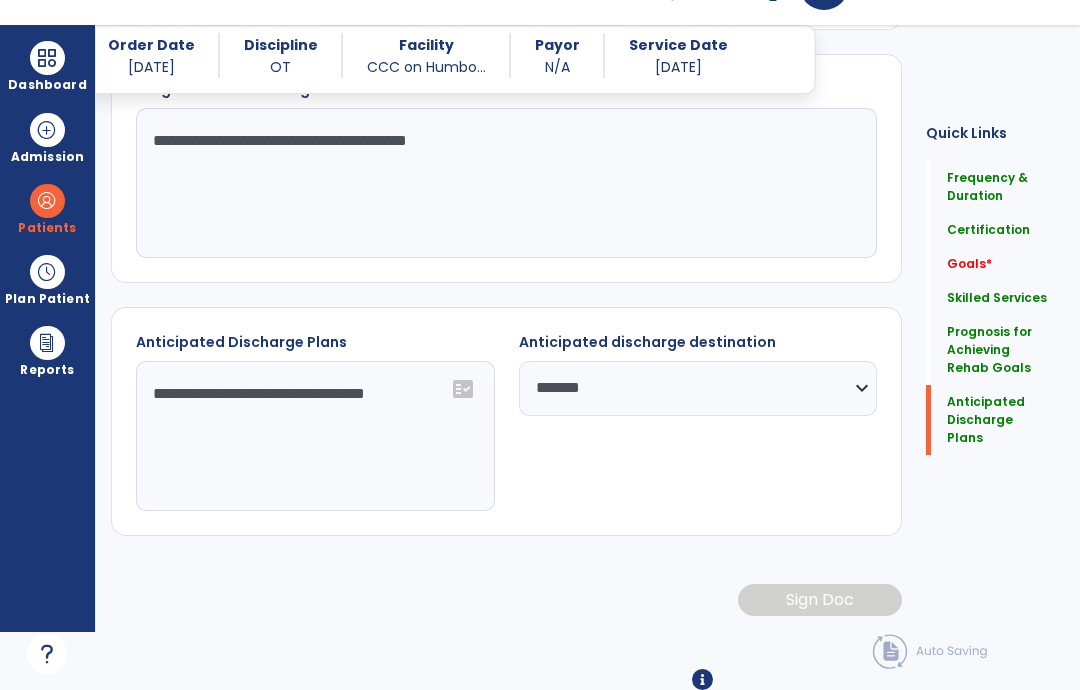 click on "**********" 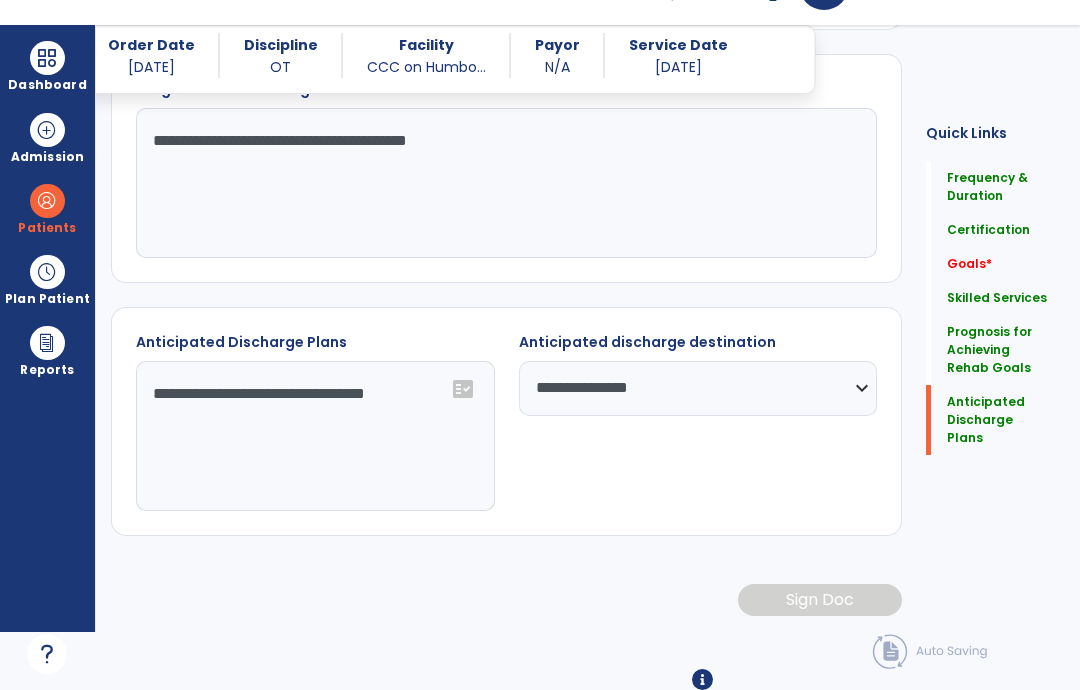 click on "**********" 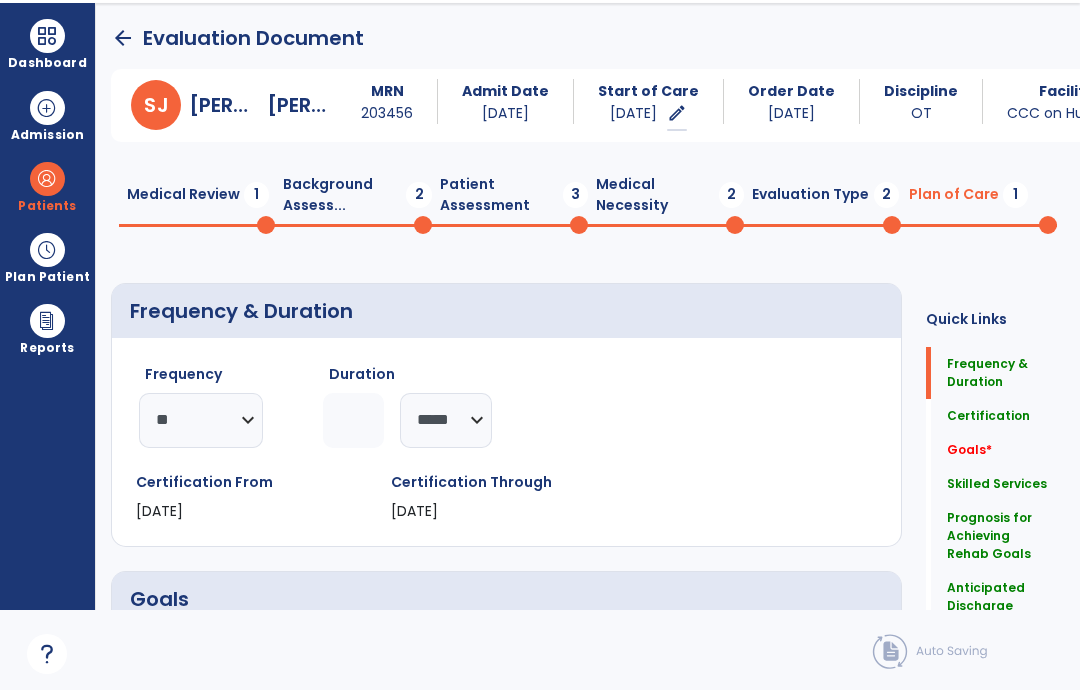 scroll, scrollTop: 0, scrollLeft: 0, axis: both 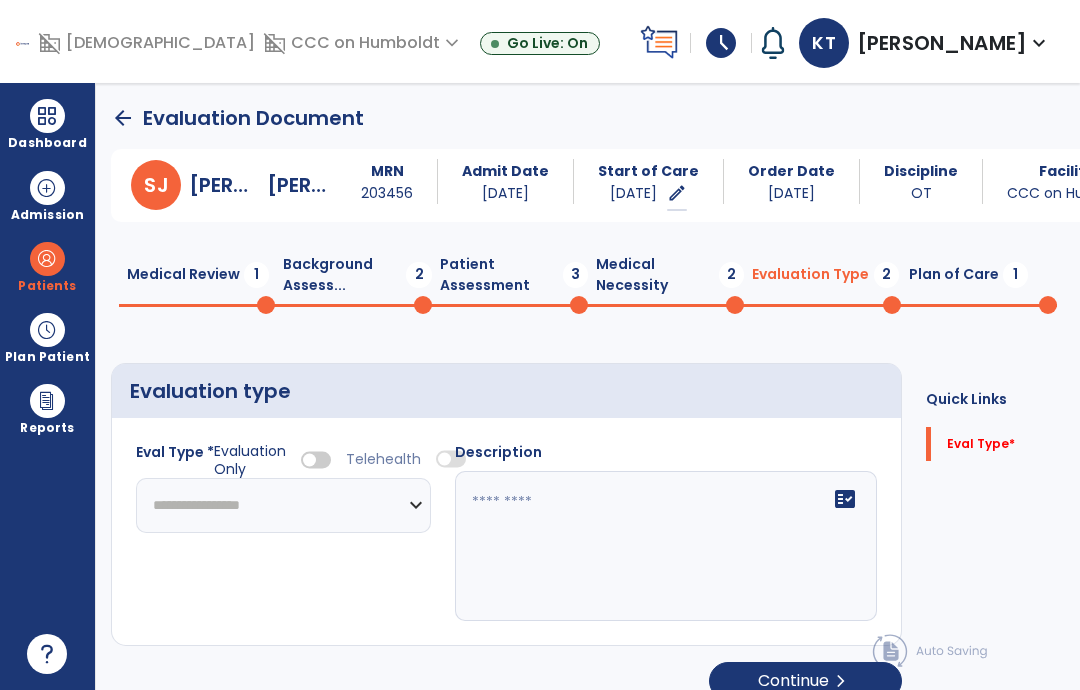 select 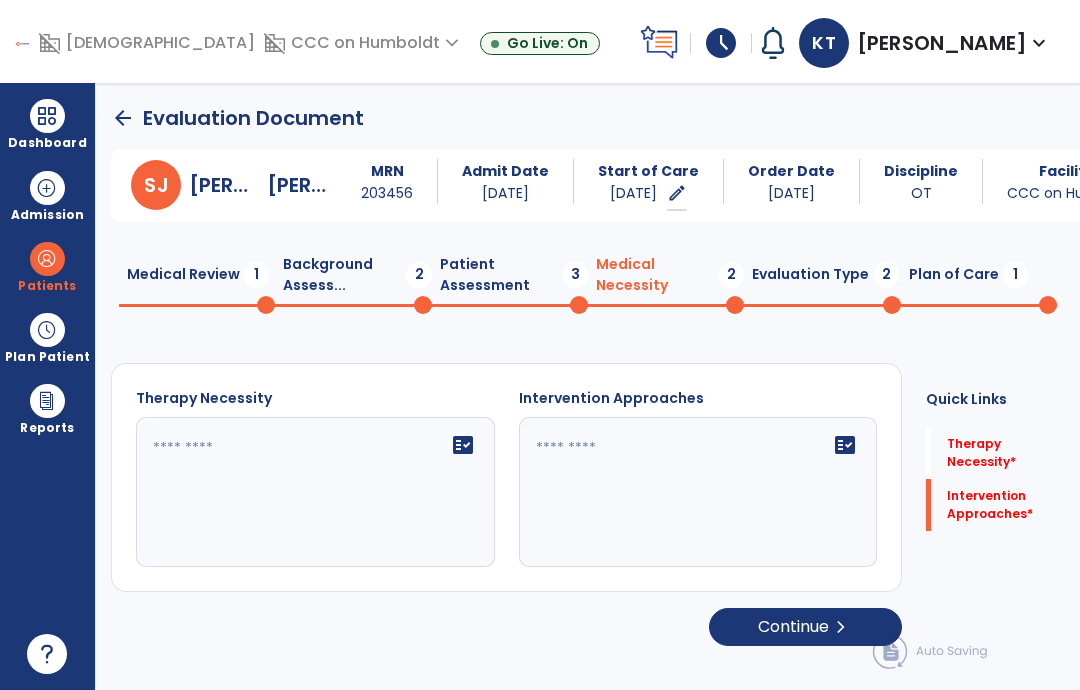 click on "fact_check" 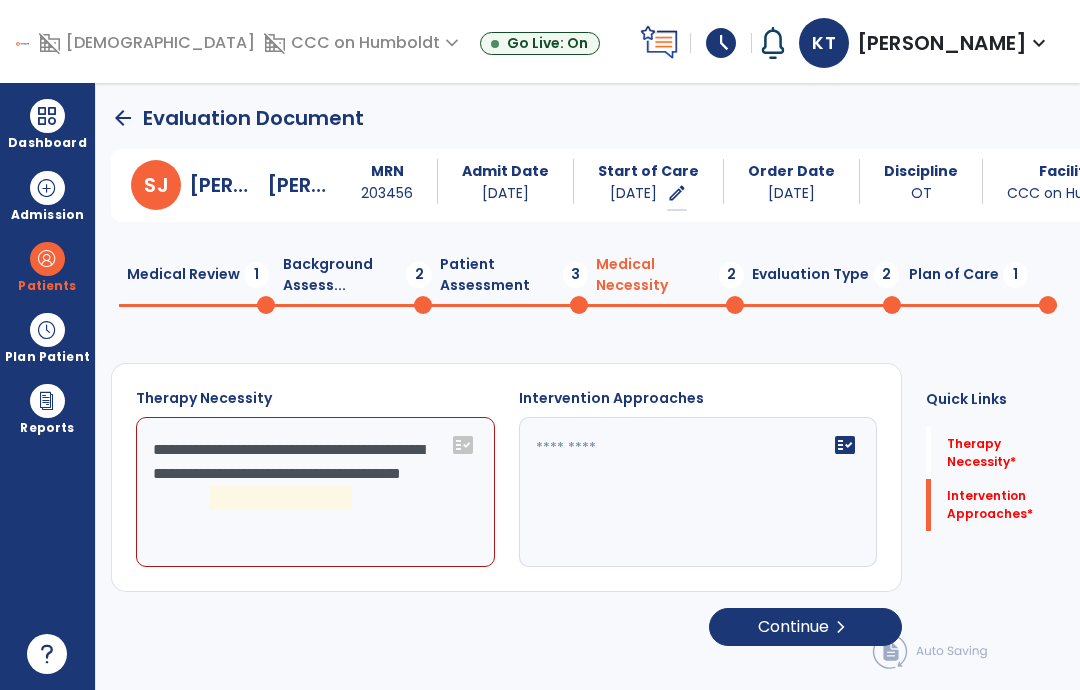 click on "**********" 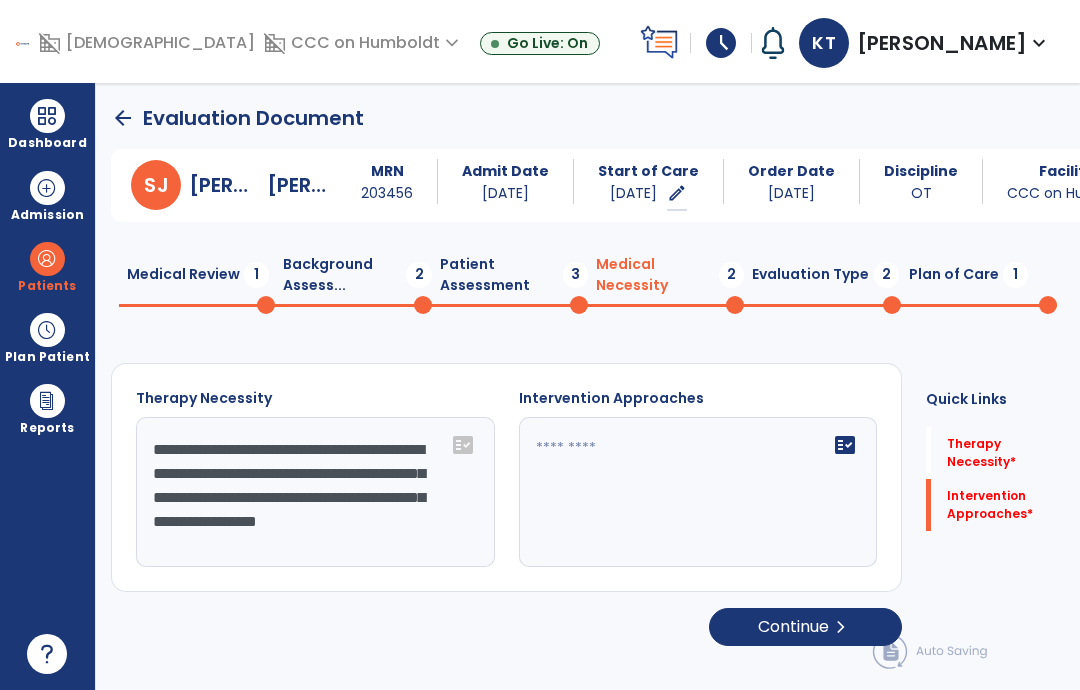 scroll, scrollTop: 15, scrollLeft: 0, axis: vertical 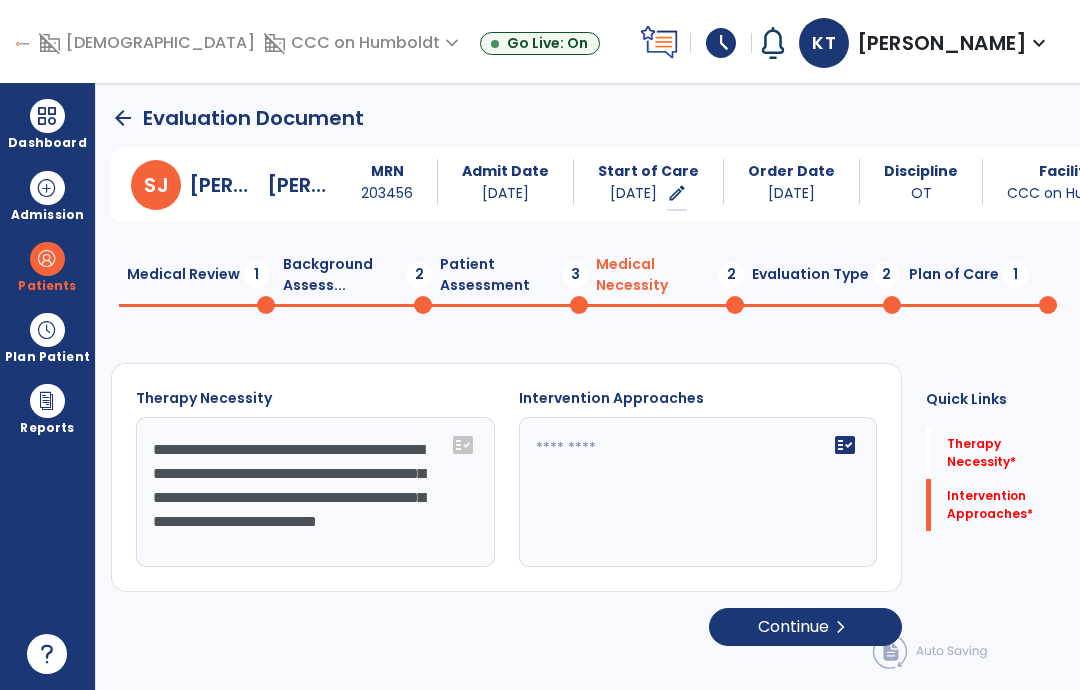 type on "**********" 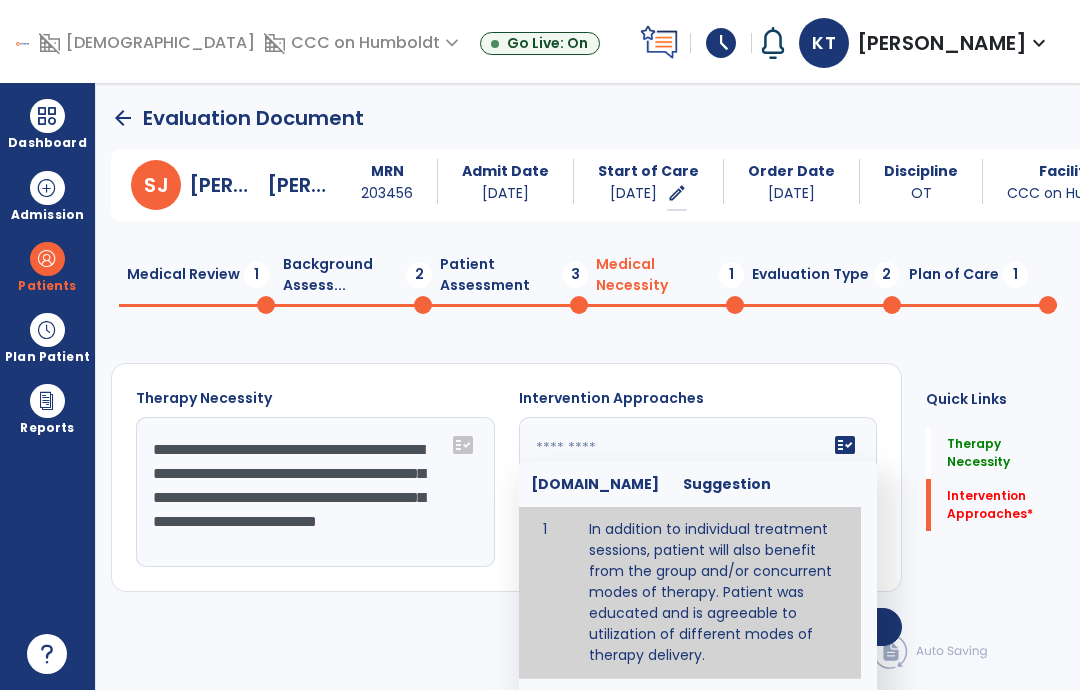 type on "**********" 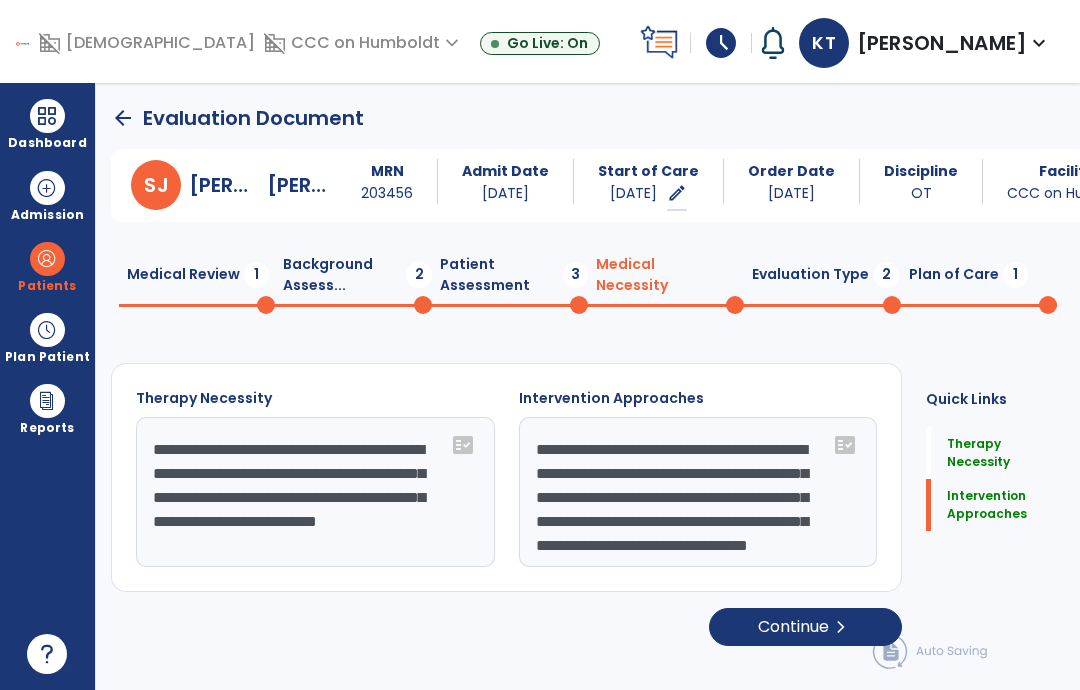 click on "Continue  chevron_right" 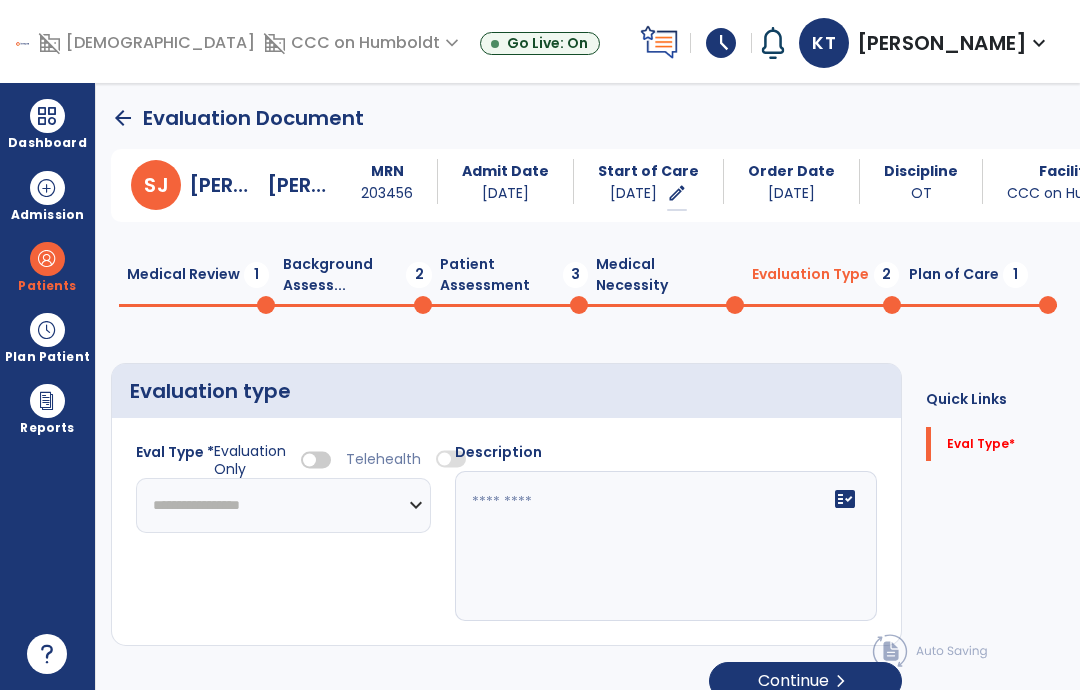 click on "Patient Assessment  3" 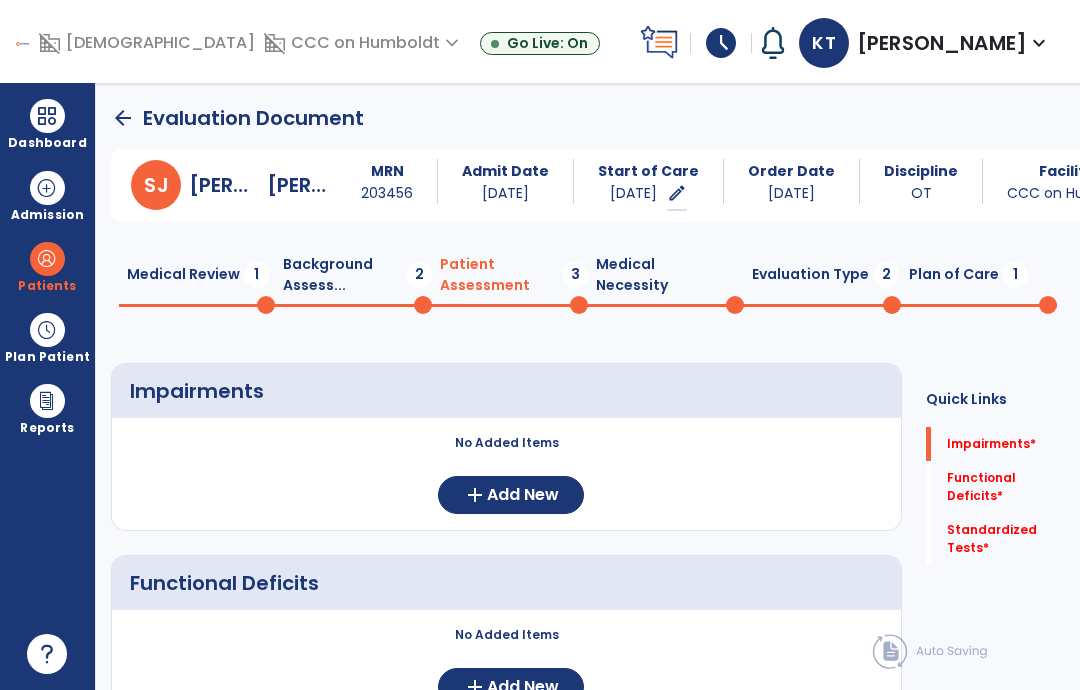 click on "Background Assess...  2" 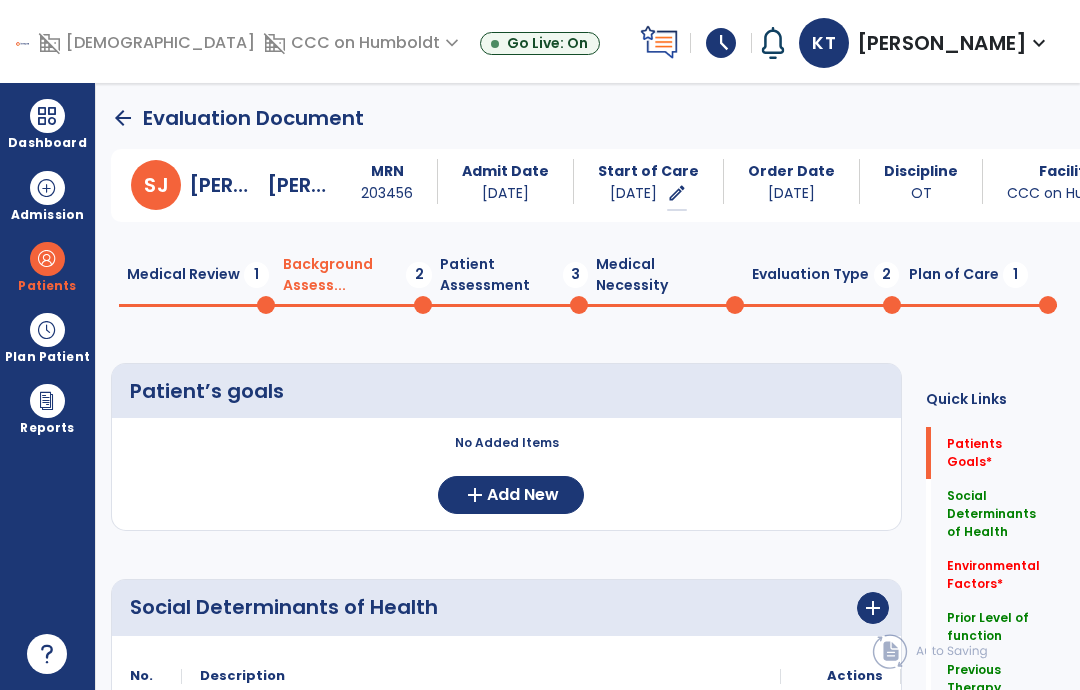 click on "Medical Review  1" 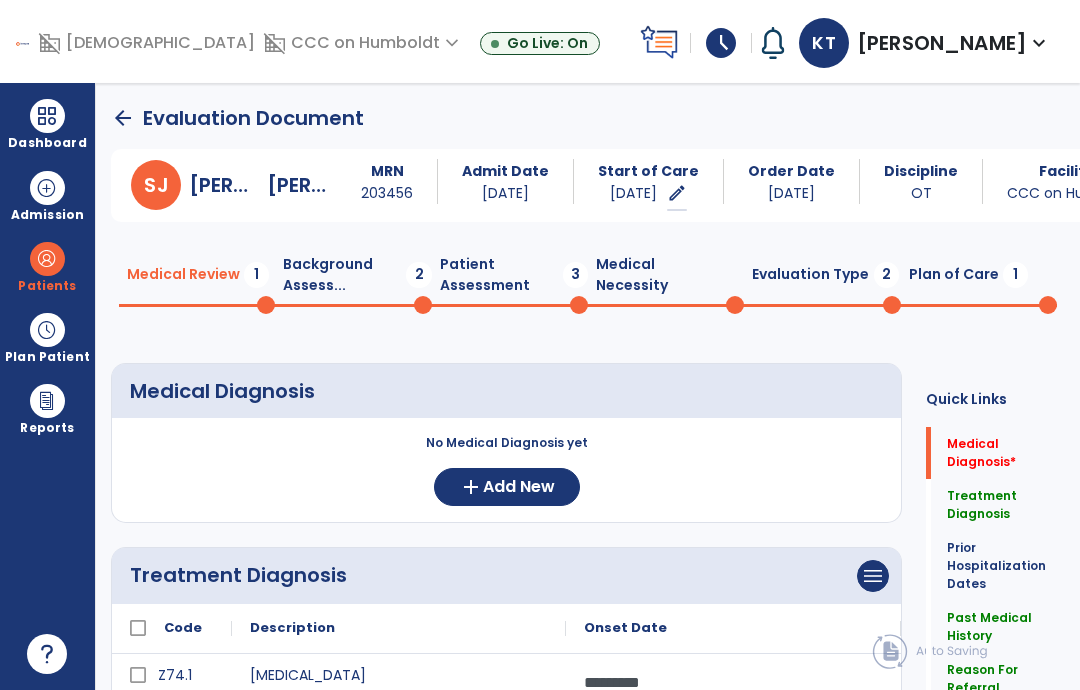 click on "arrow_back" 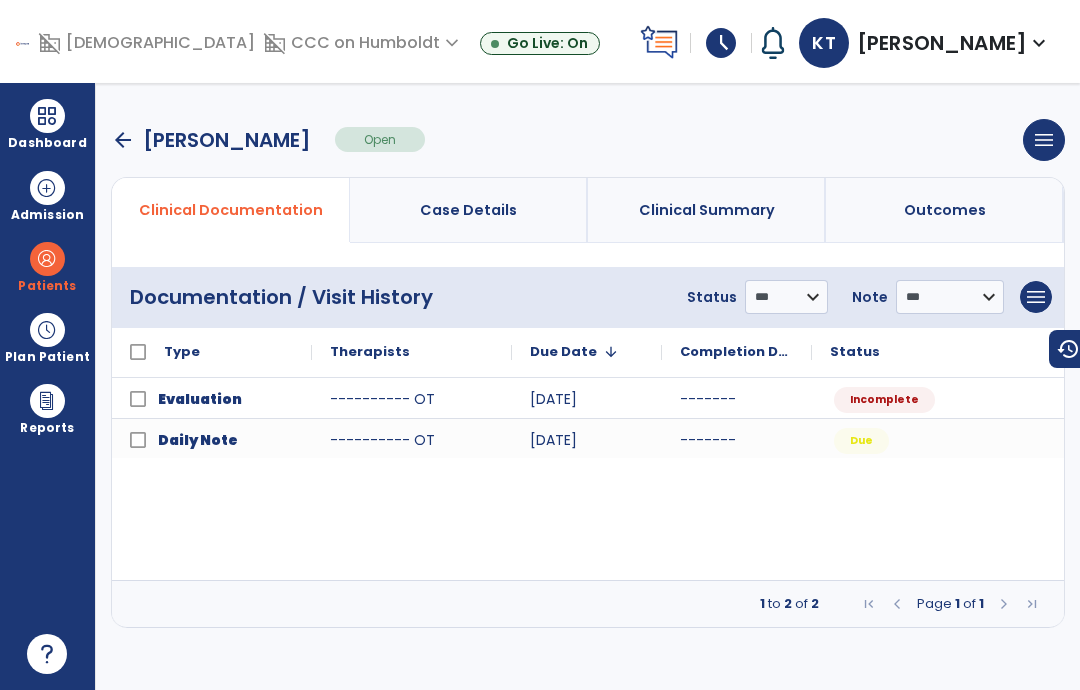 scroll, scrollTop: 0, scrollLeft: 0, axis: both 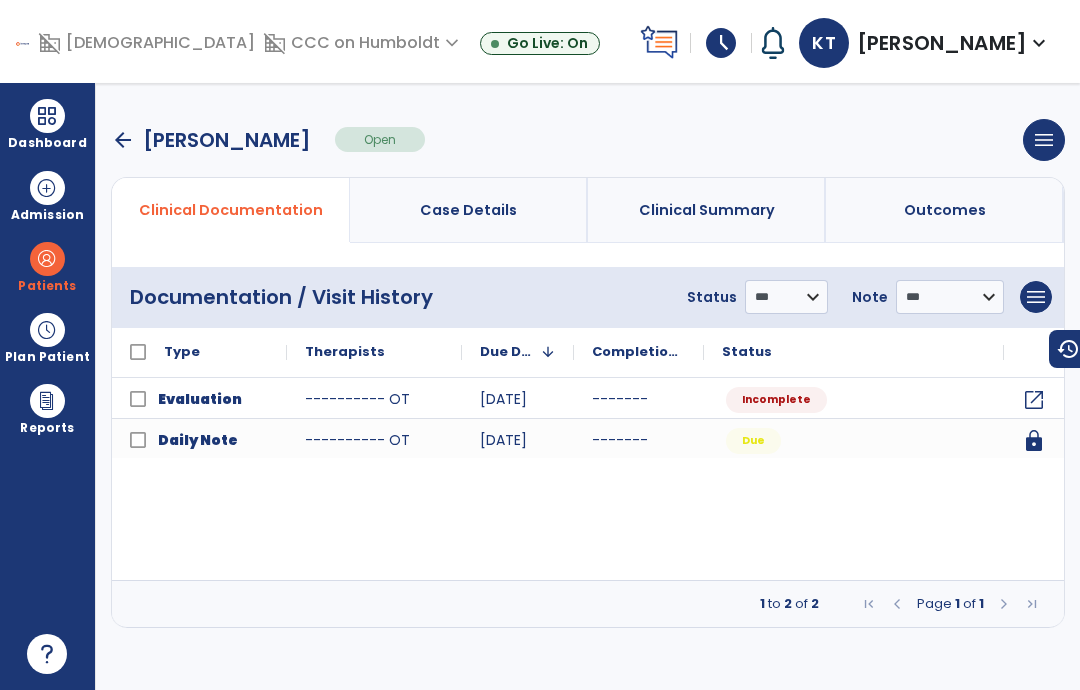 click on "arrow_back" at bounding box center (123, 140) 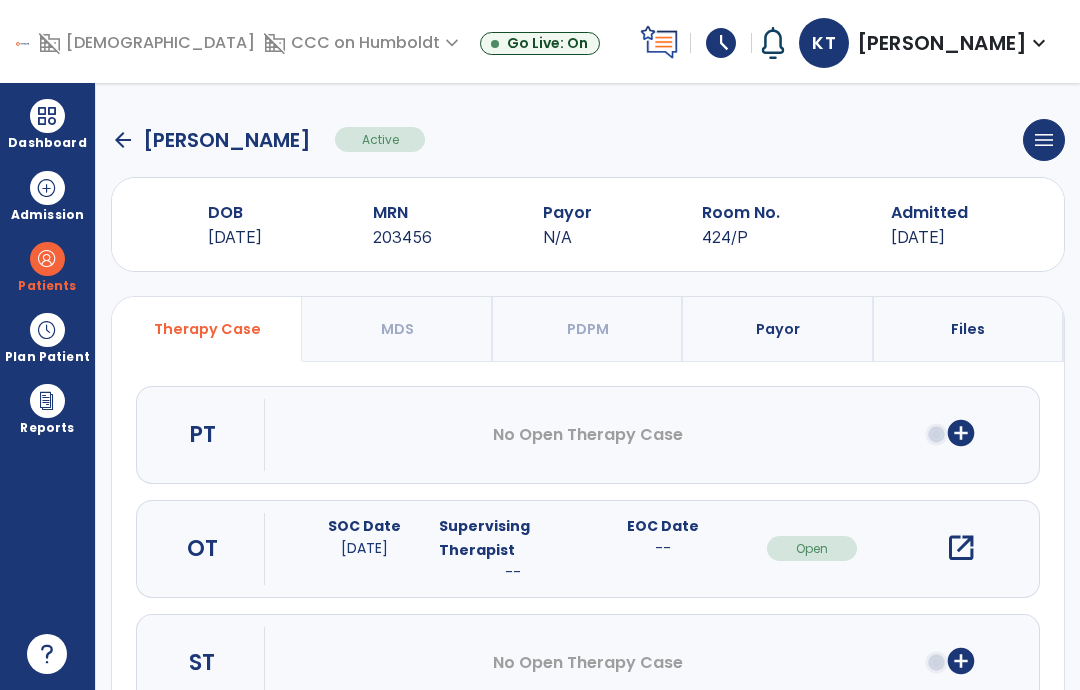 click on "open_in_new" at bounding box center (961, 548) 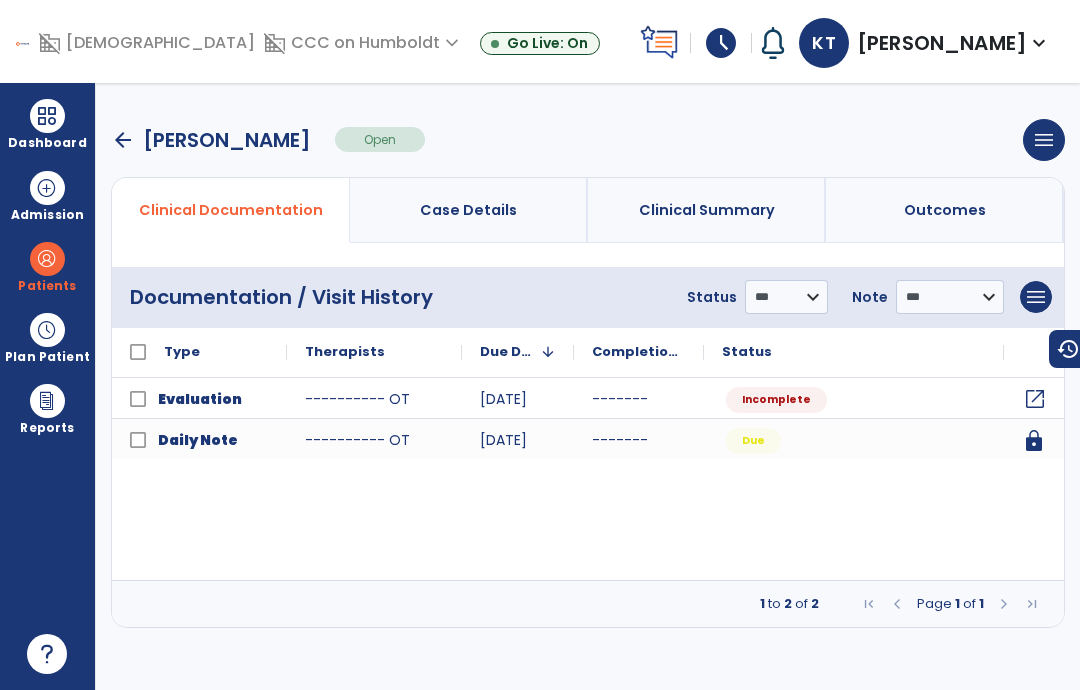 click on "open_in_new" 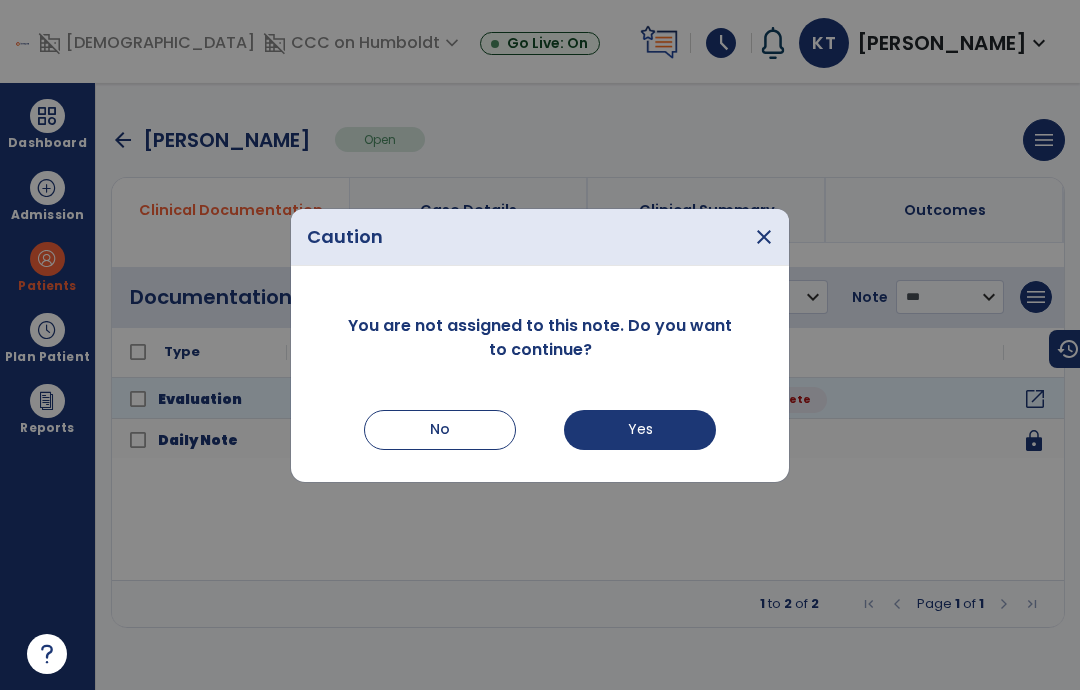 click on "Yes" at bounding box center (640, 430) 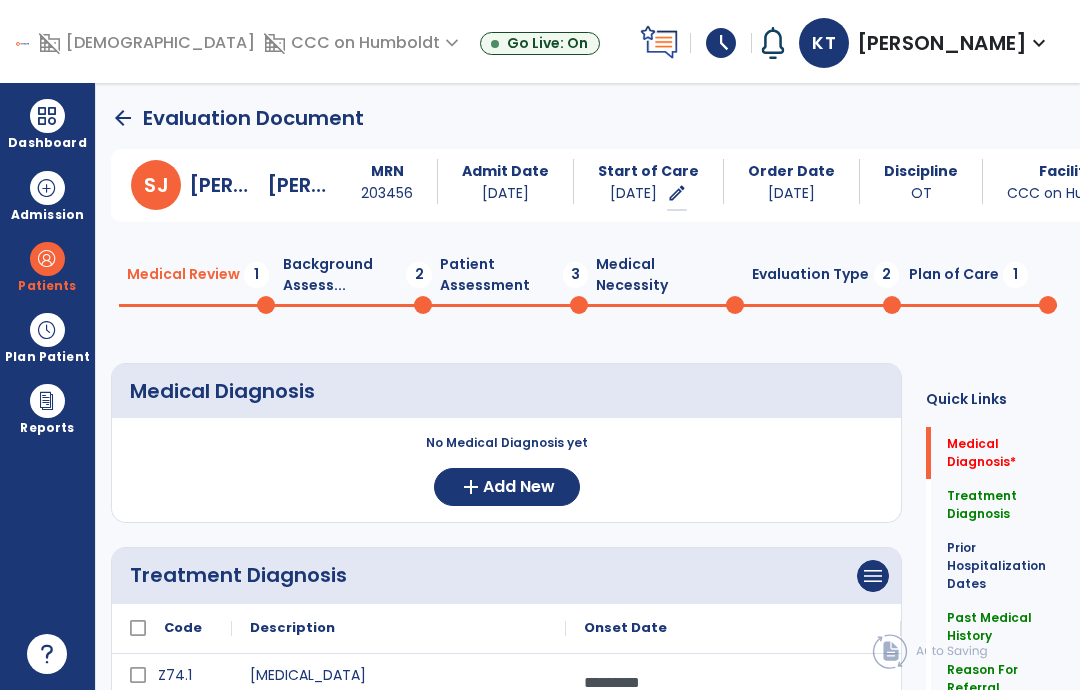scroll, scrollTop: 0, scrollLeft: 0, axis: both 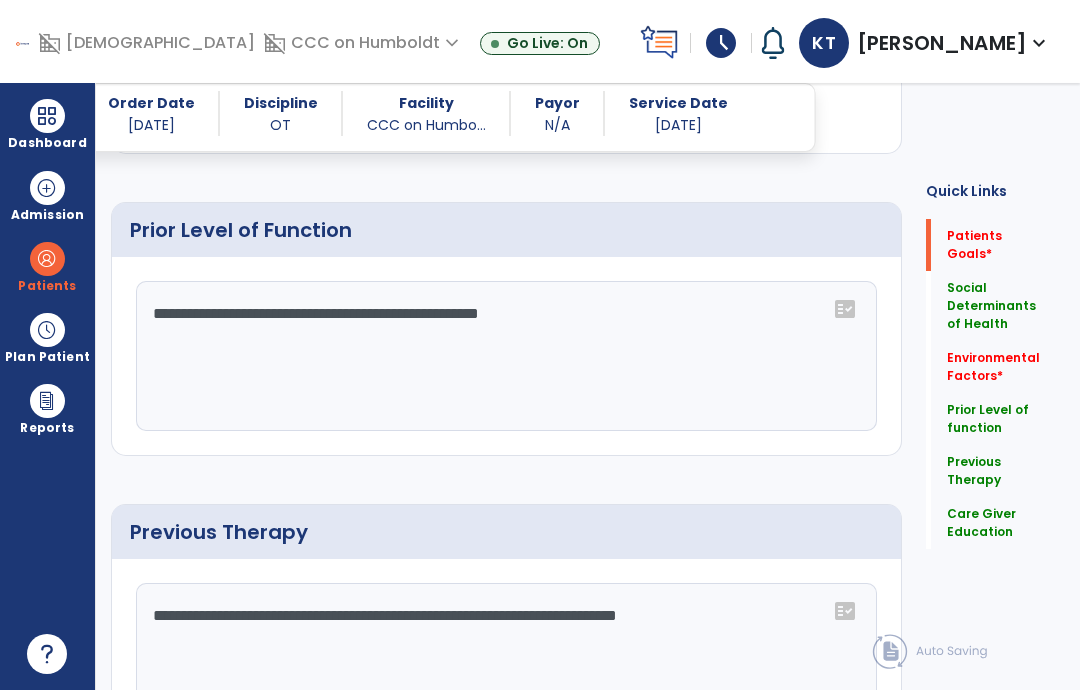 click on "**********" 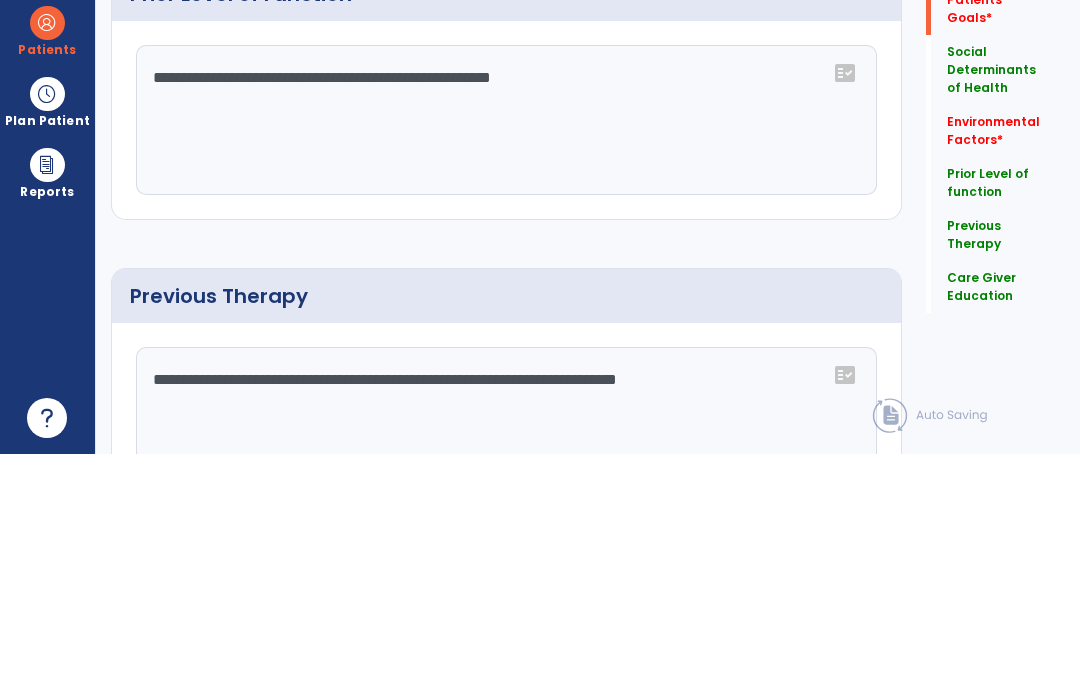 scroll, scrollTop: 124, scrollLeft: 0, axis: vertical 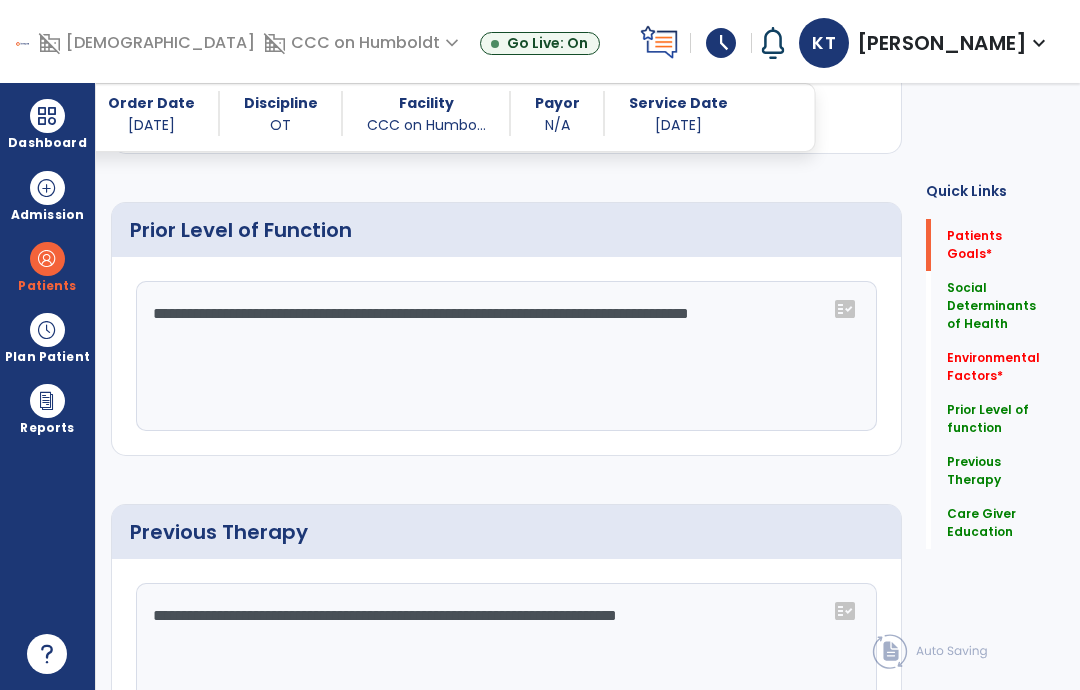 type on "**********" 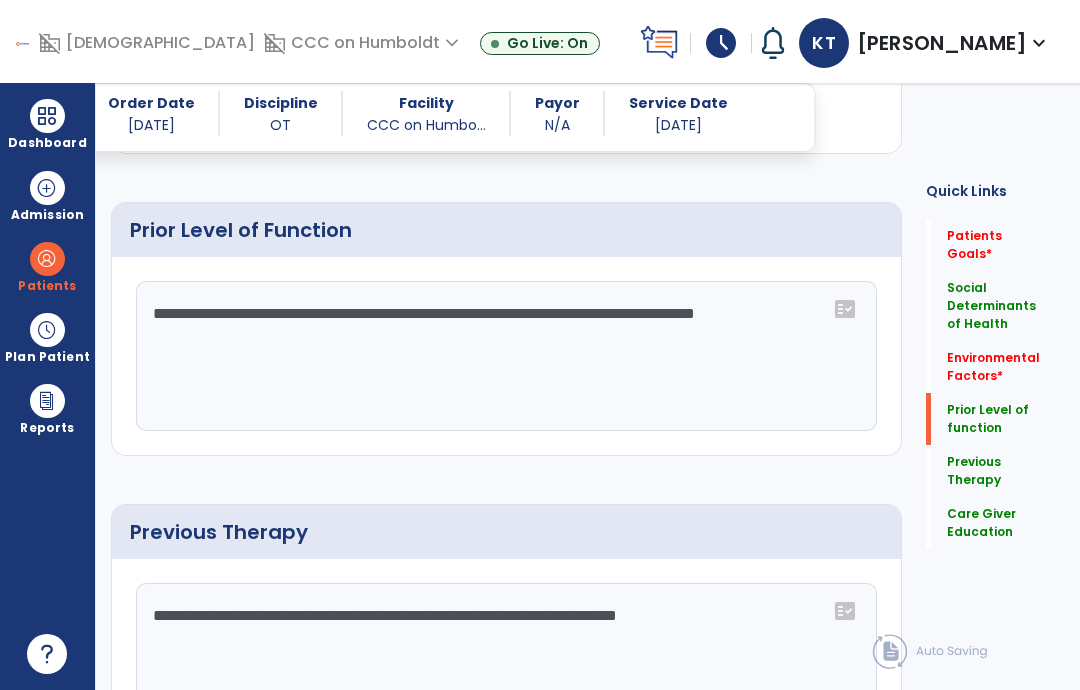 scroll, scrollTop: 1114, scrollLeft: 0, axis: vertical 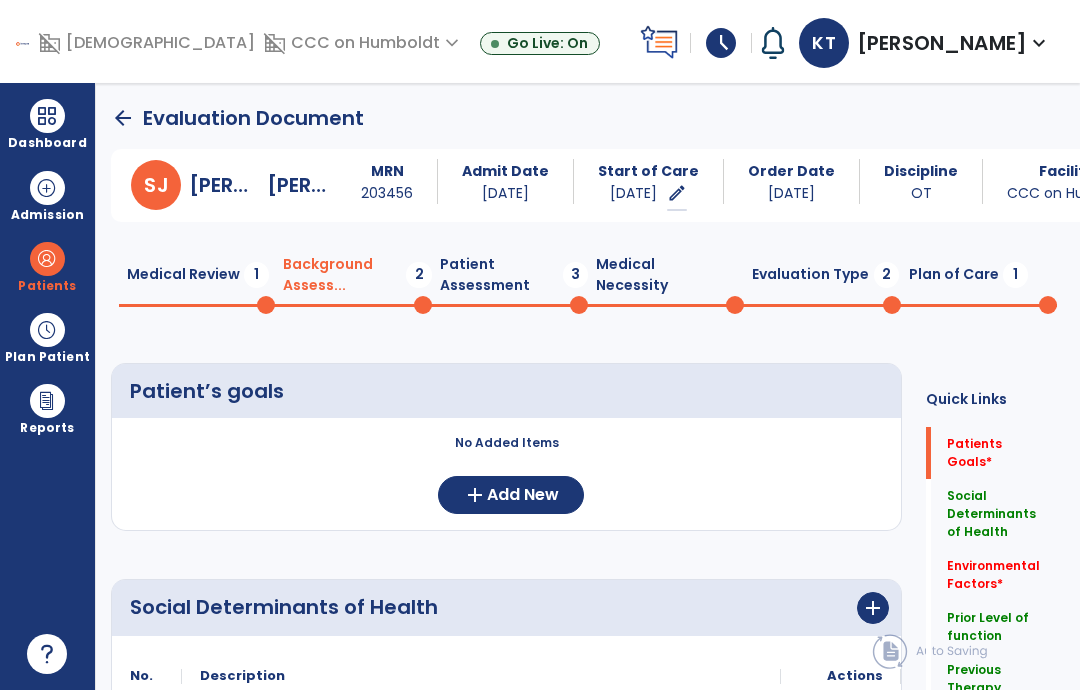 click on "Medical Review  1" 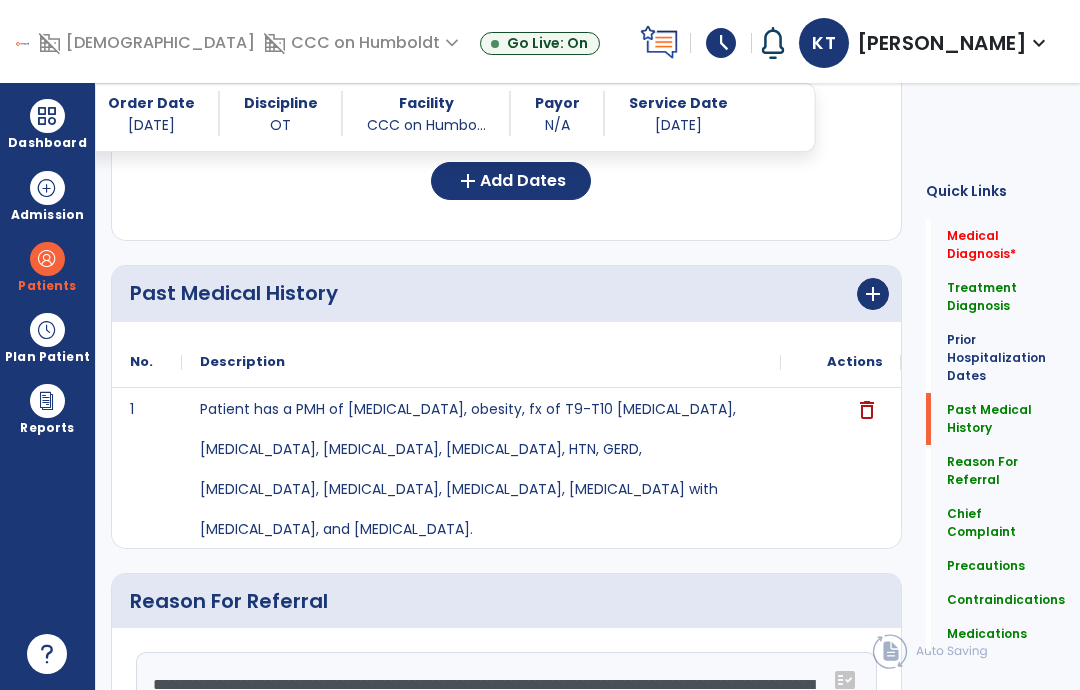 click on "Precautions" 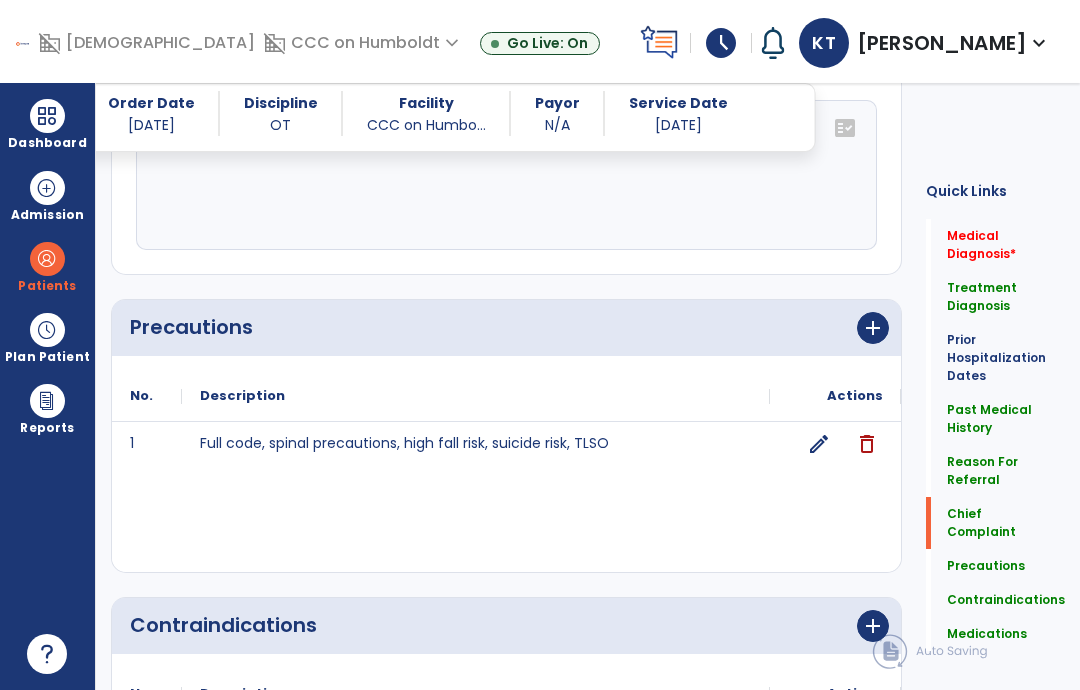 scroll, scrollTop: 1617, scrollLeft: 0, axis: vertical 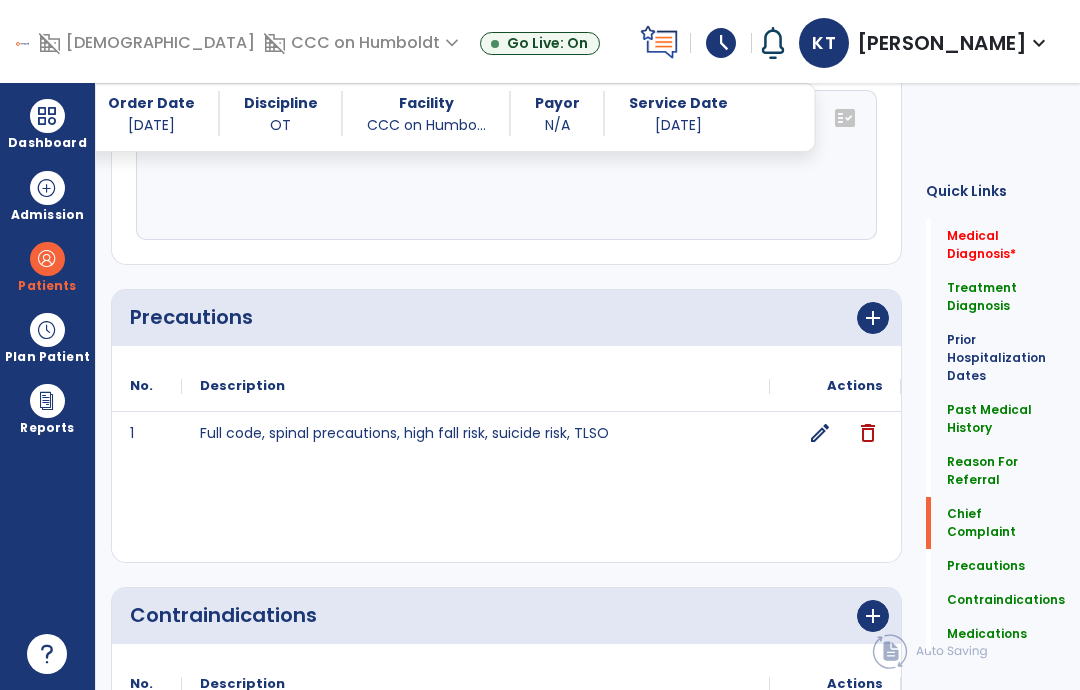 click on "edit" 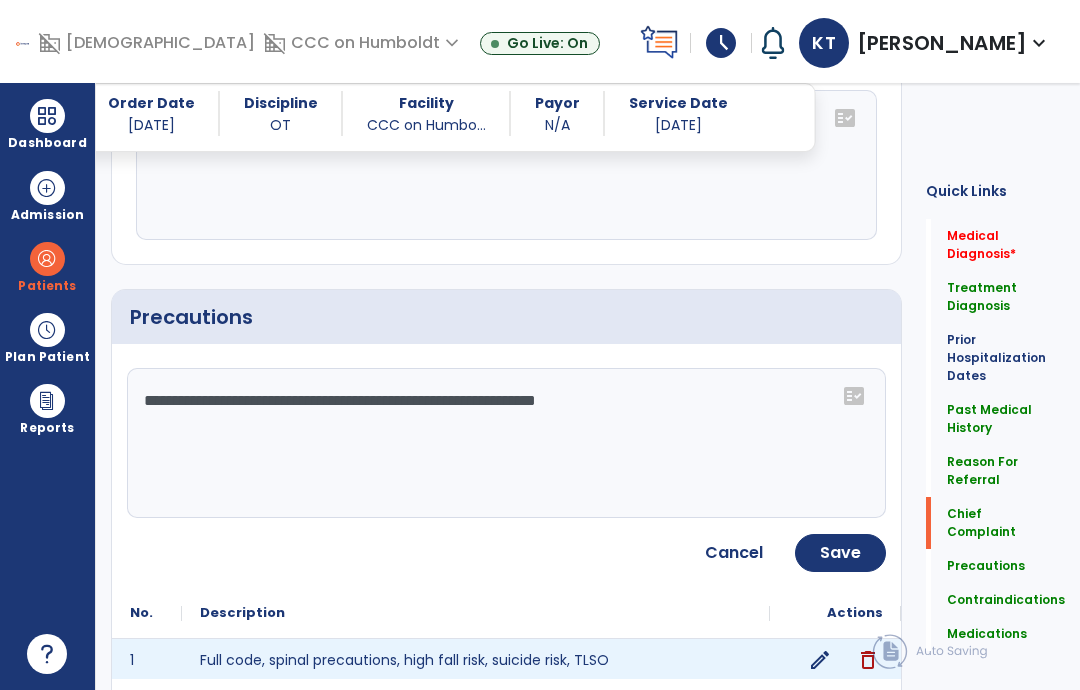 click on "**********" 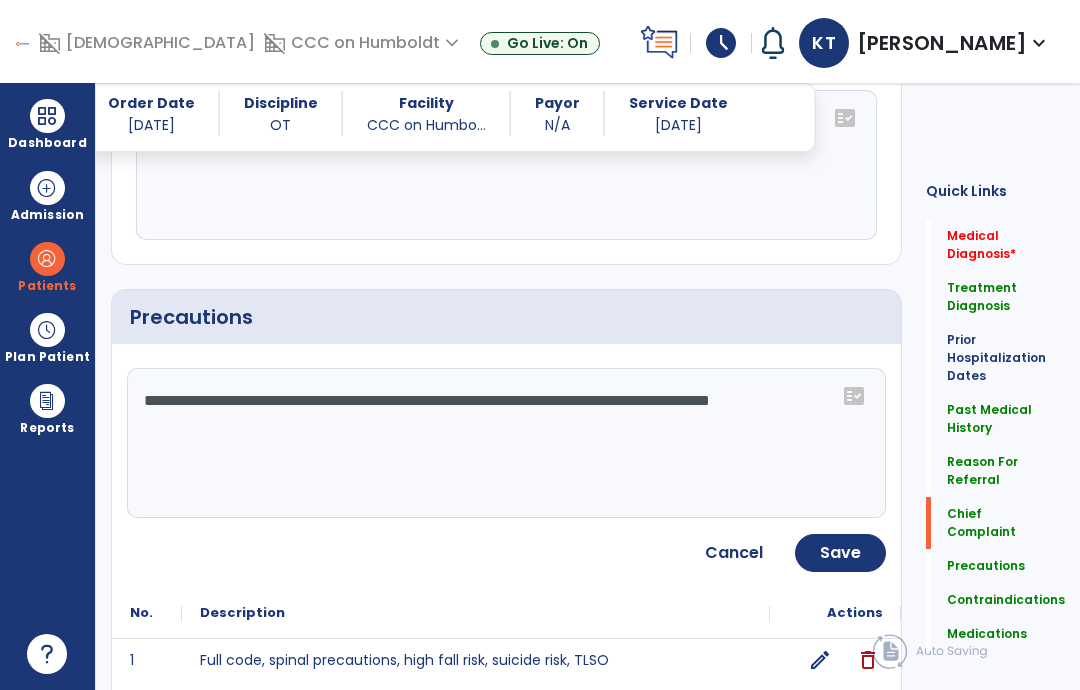 click on "**********" 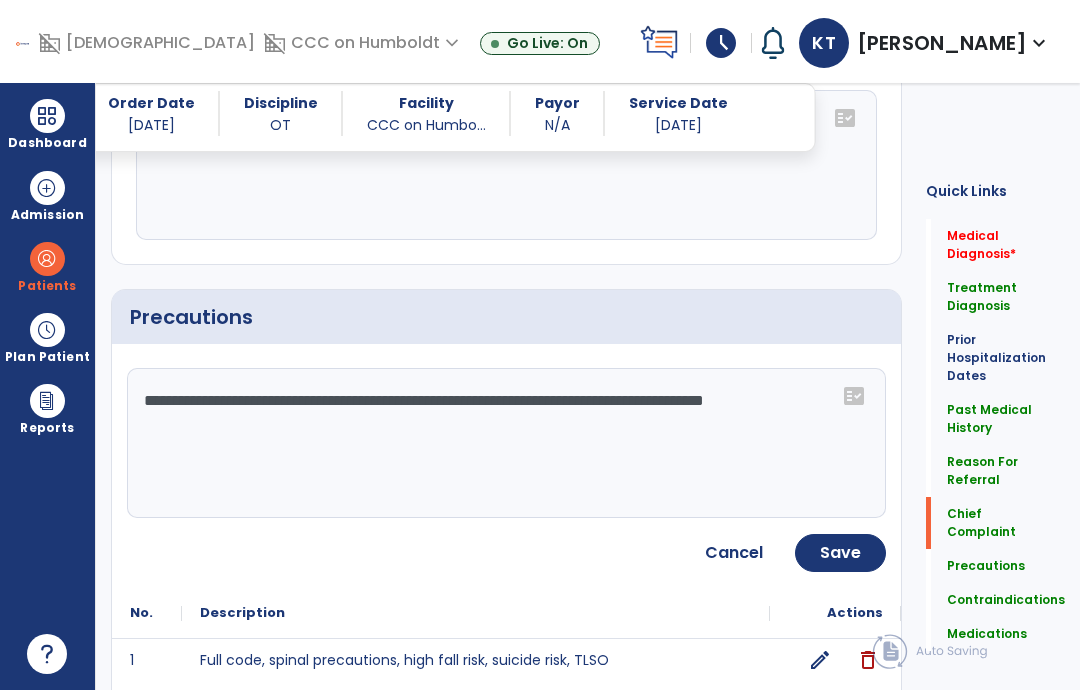 type on "**********" 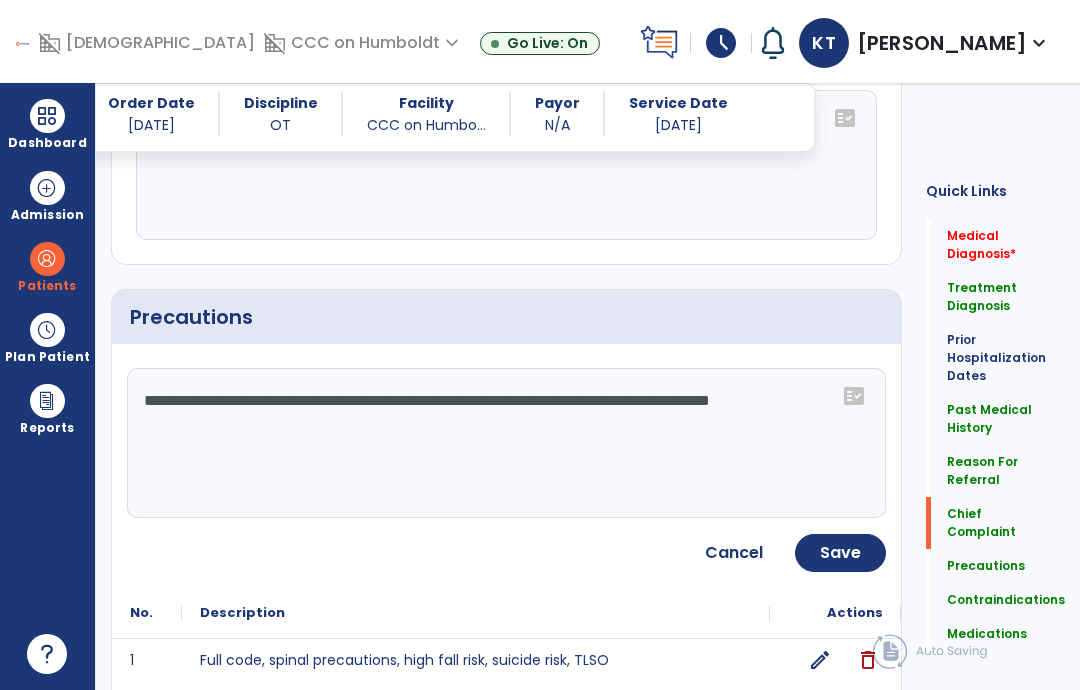 click on "Save" 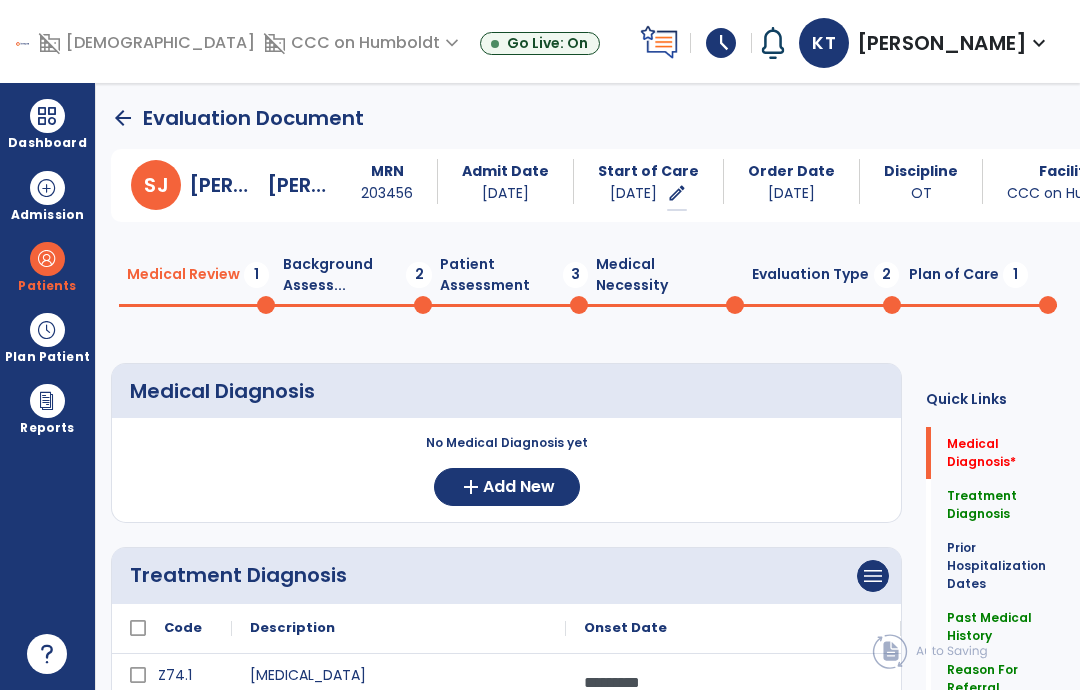 scroll, scrollTop: 0, scrollLeft: 0, axis: both 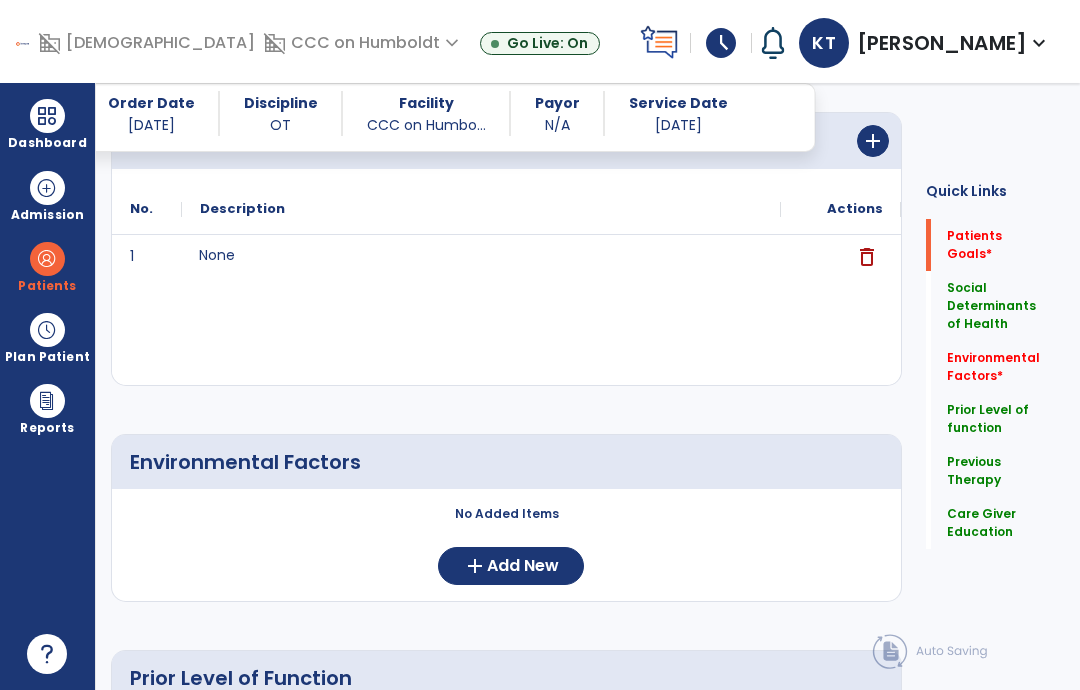 click on "Add New" 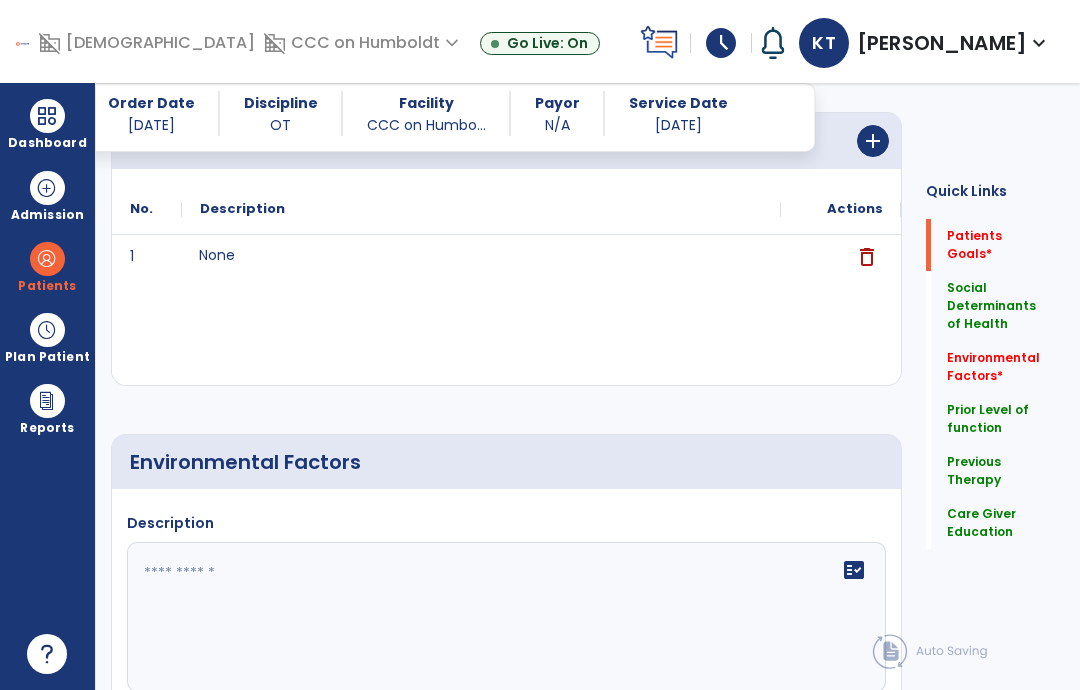 click on "fact_check" 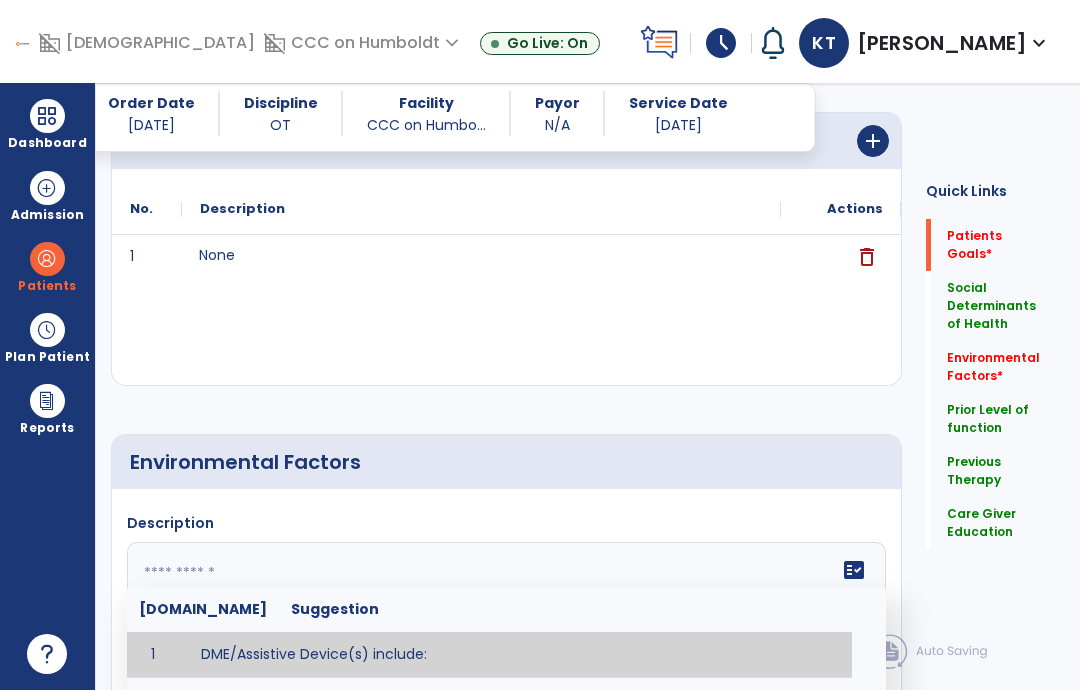 click 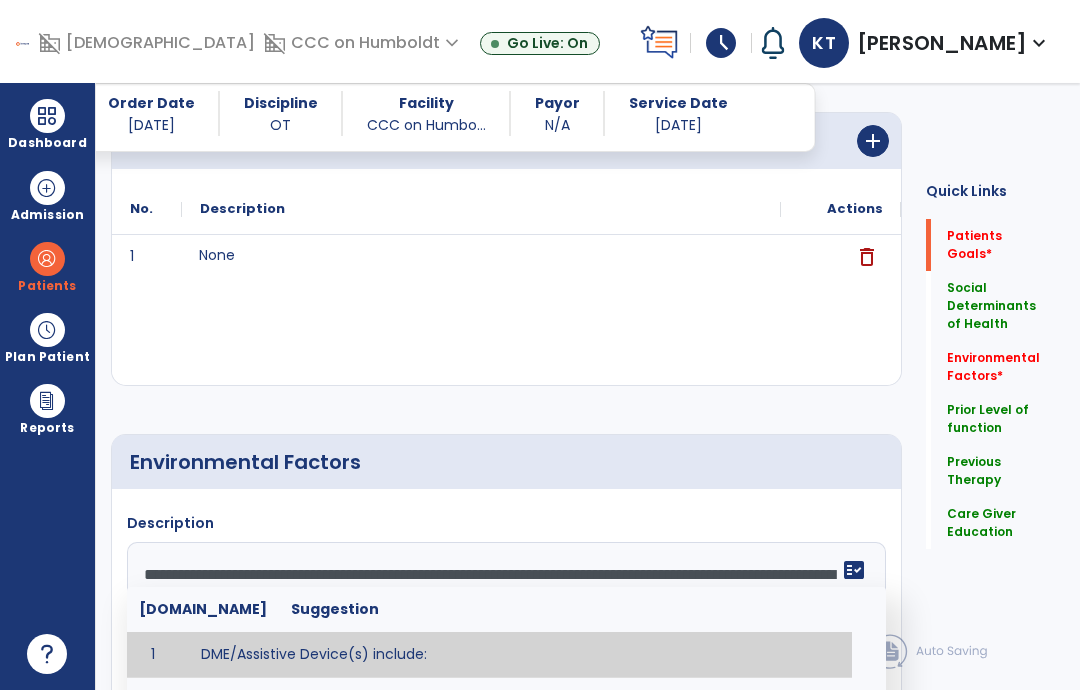type on "**********" 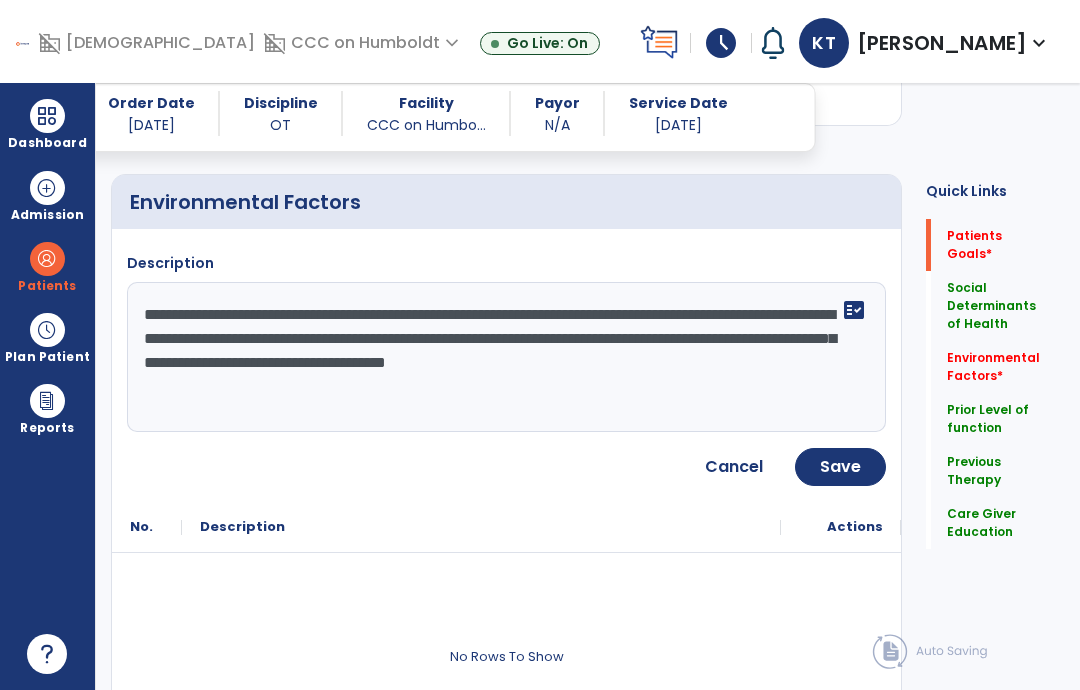 scroll, scrollTop: 710, scrollLeft: 0, axis: vertical 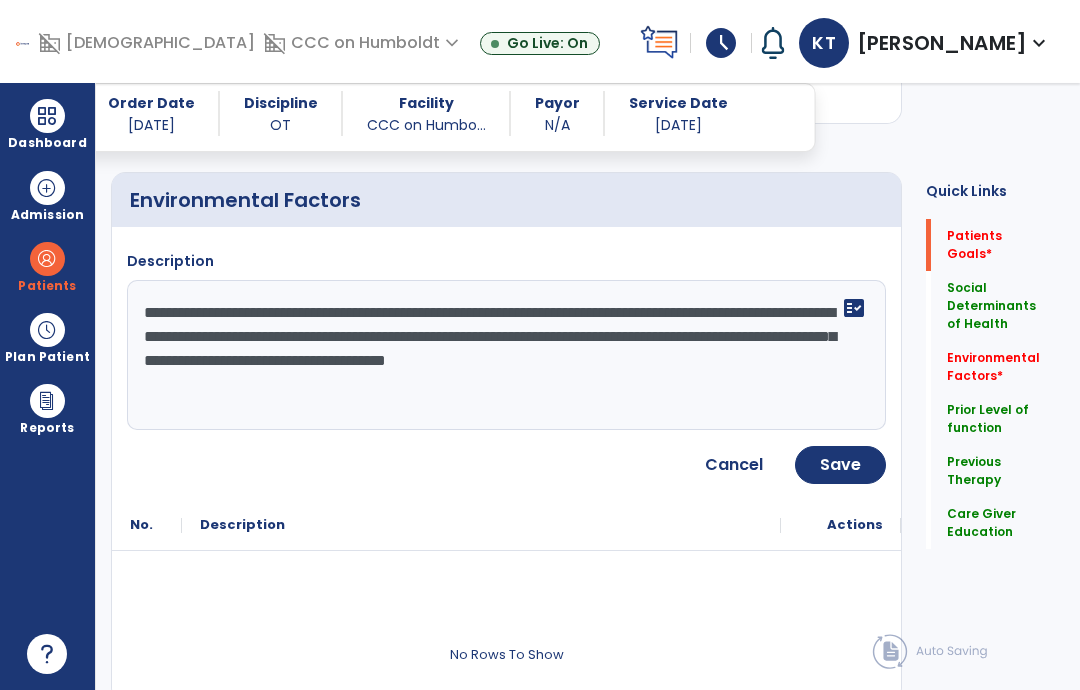 click on "Save" 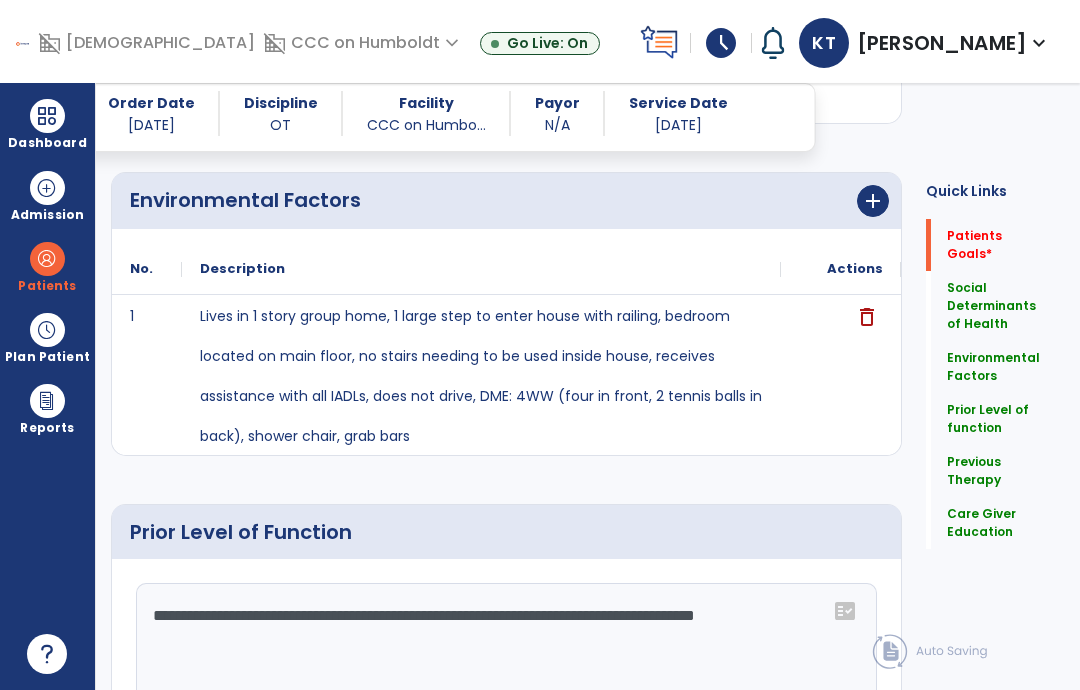 scroll, scrollTop: 513, scrollLeft: 0, axis: vertical 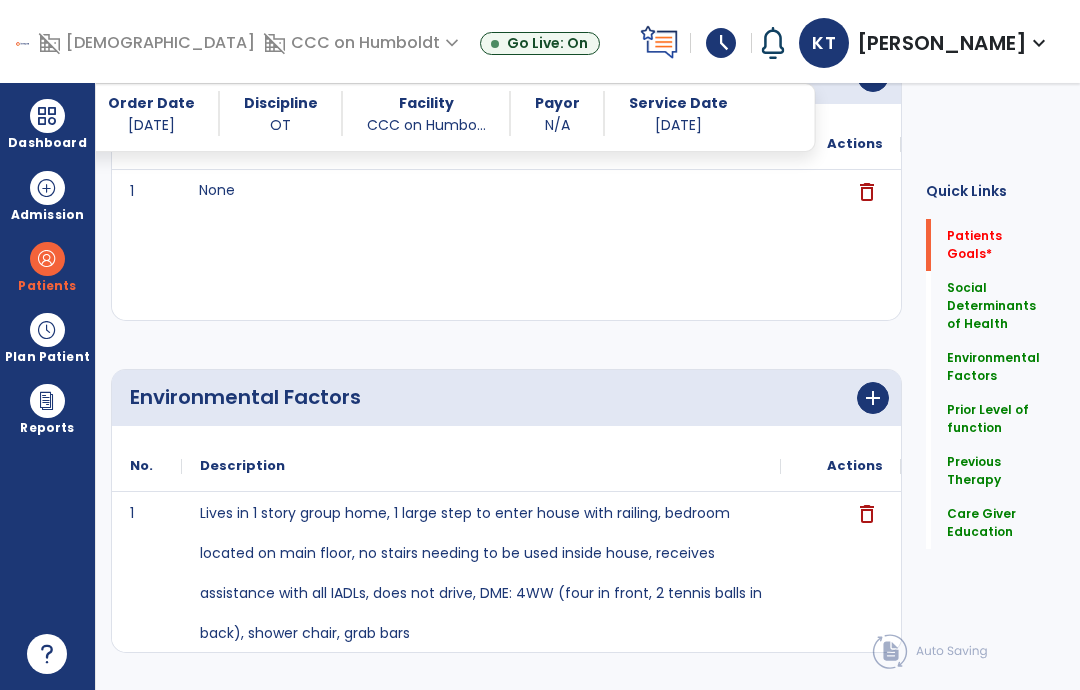 click on "Patients Goals   *  Patients Goals   *" 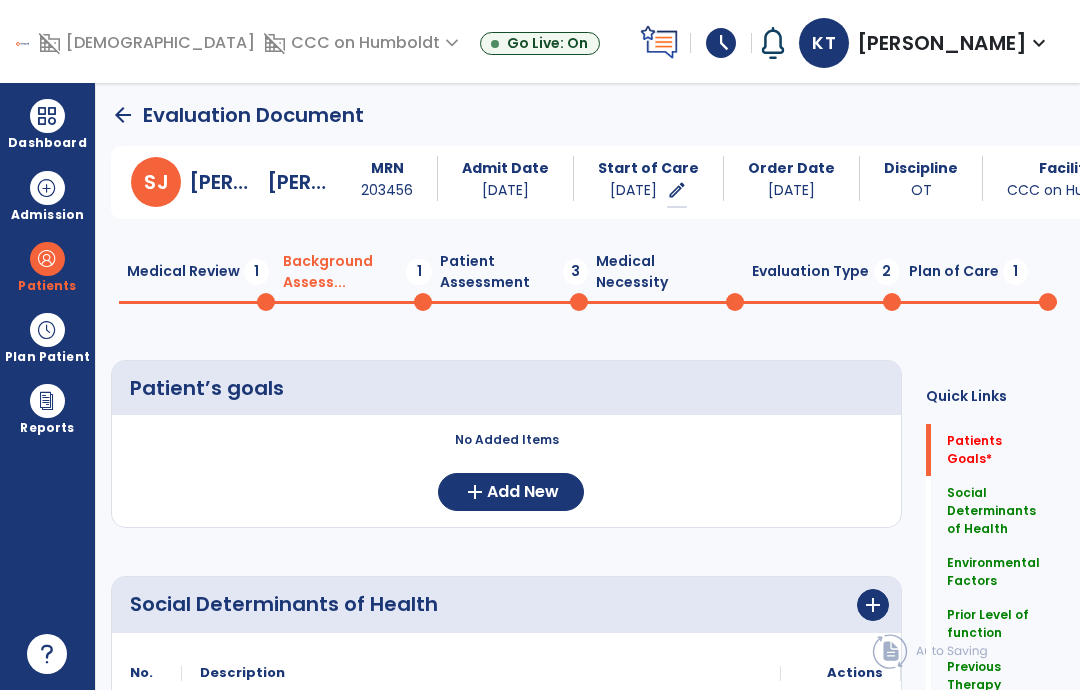 scroll, scrollTop: 0, scrollLeft: 0, axis: both 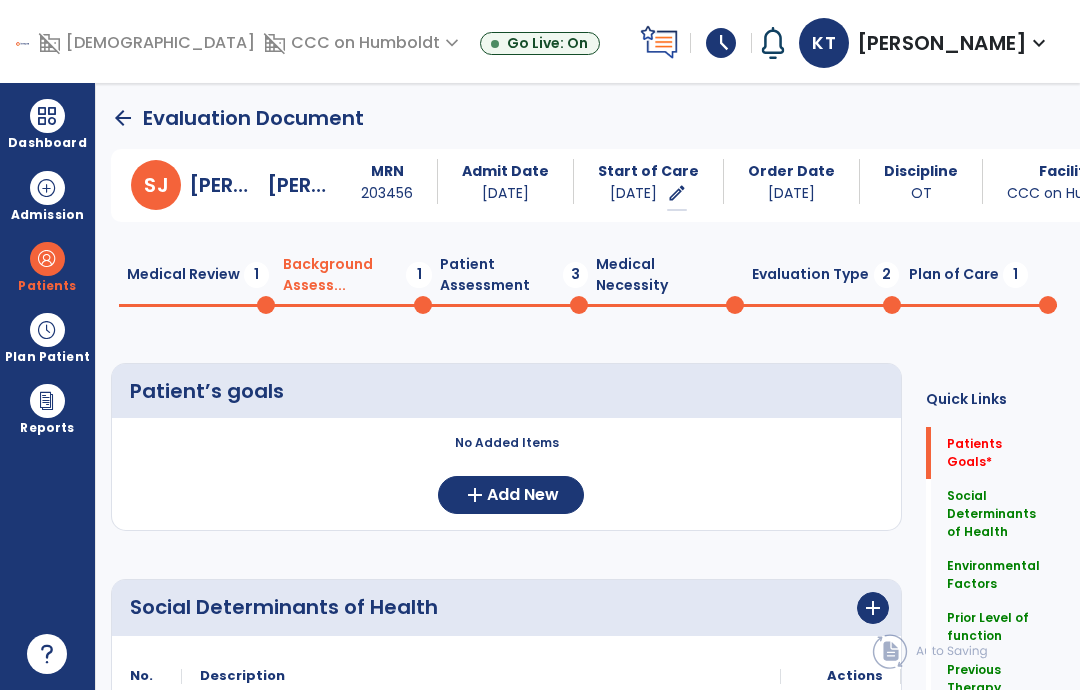 click on "Add New" 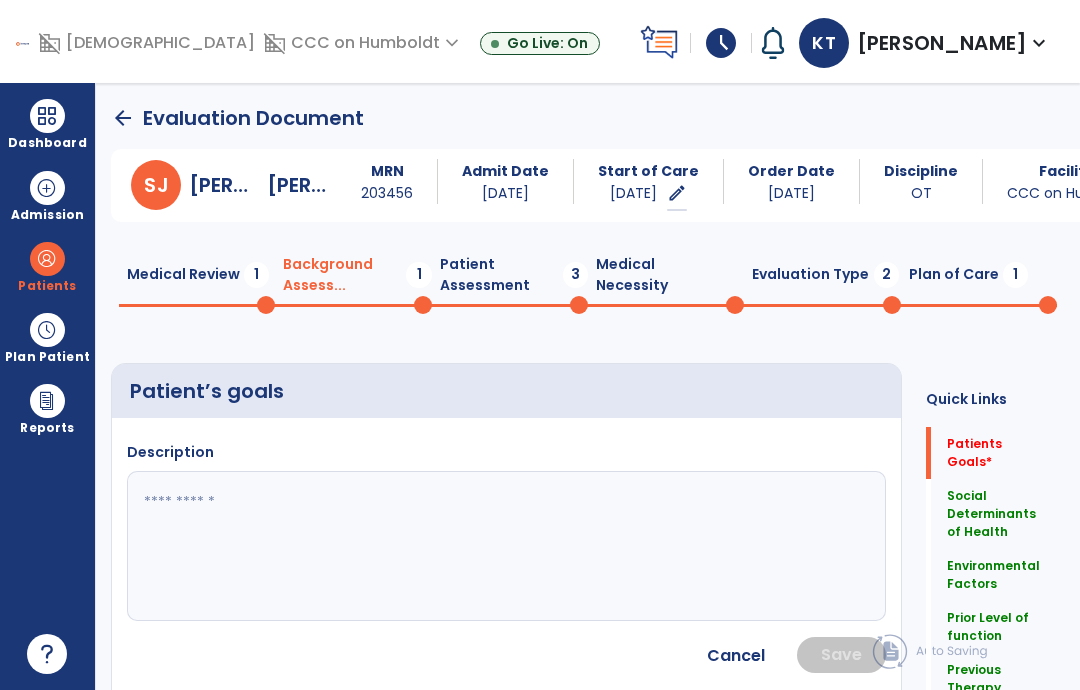 click 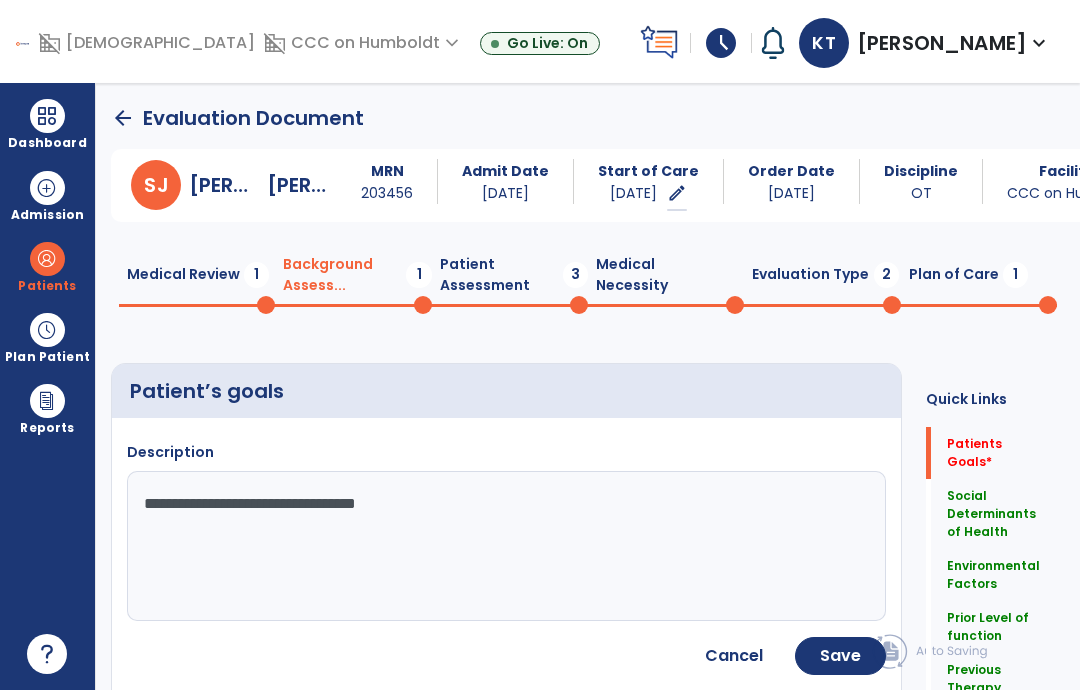 type on "**********" 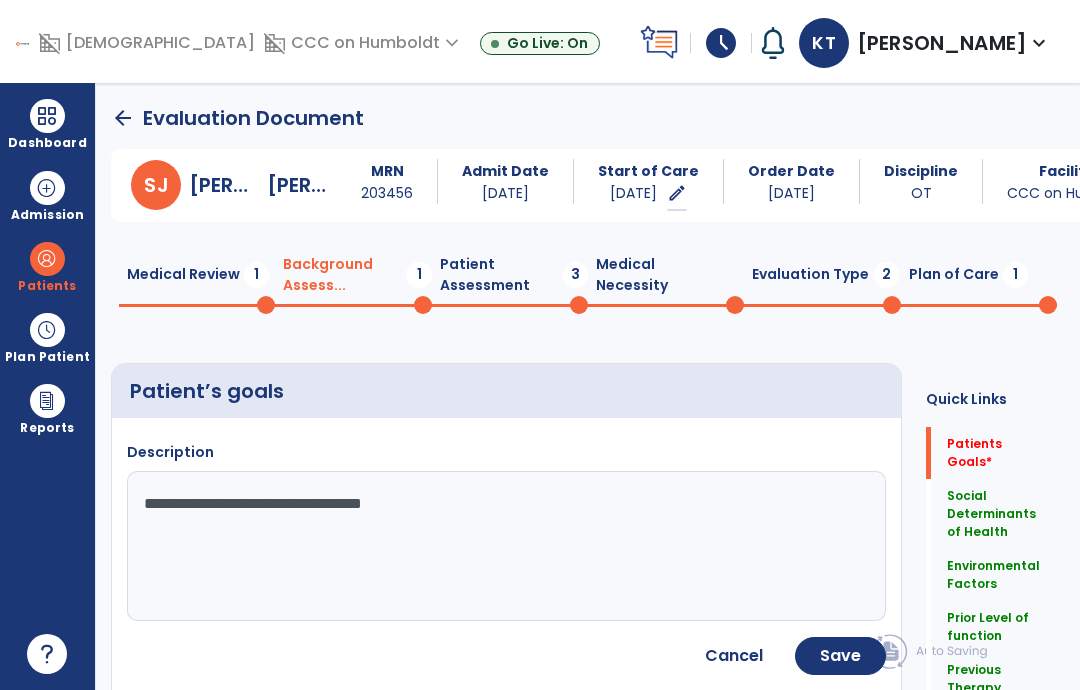 click on "Save" 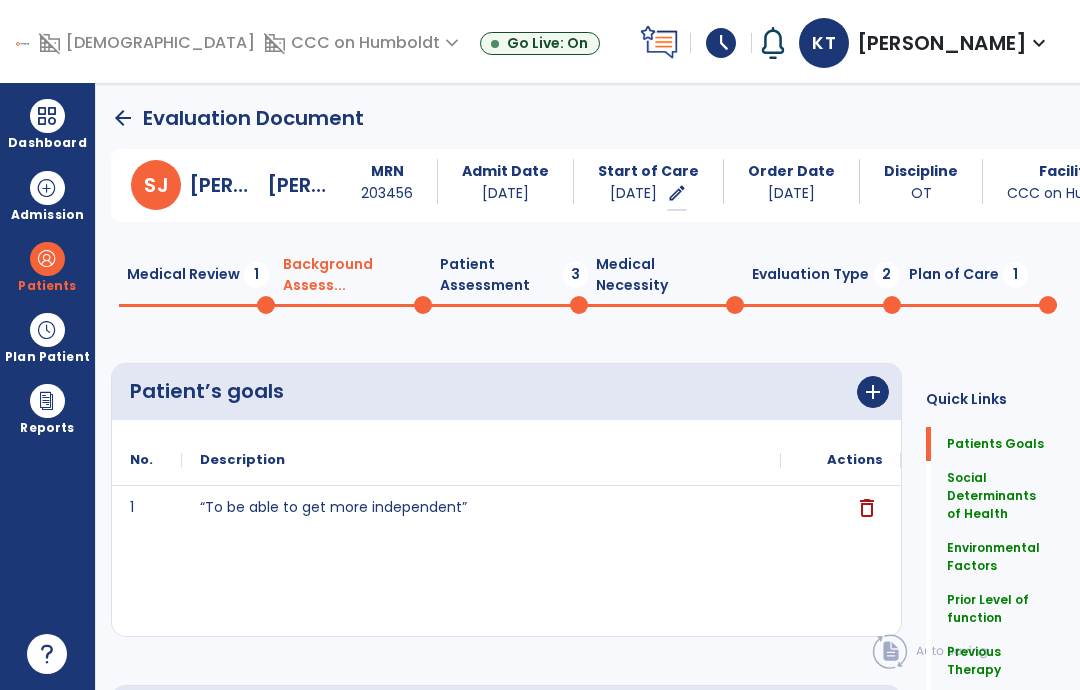 click on "Patient Assessment  3" 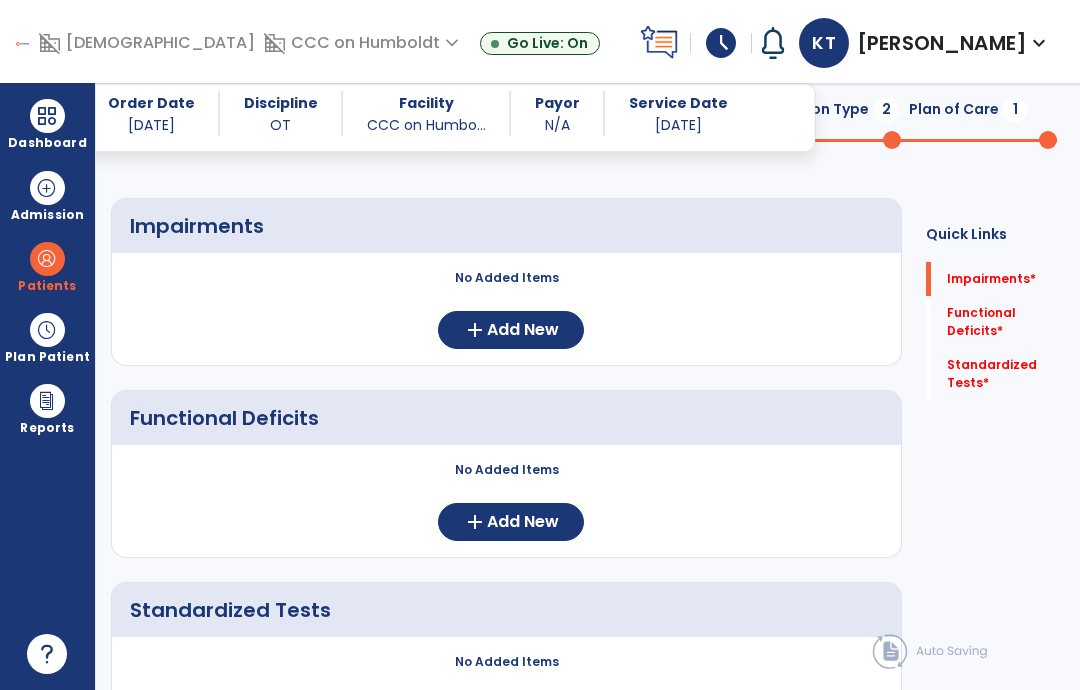 scroll, scrollTop: 146, scrollLeft: 0, axis: vertical 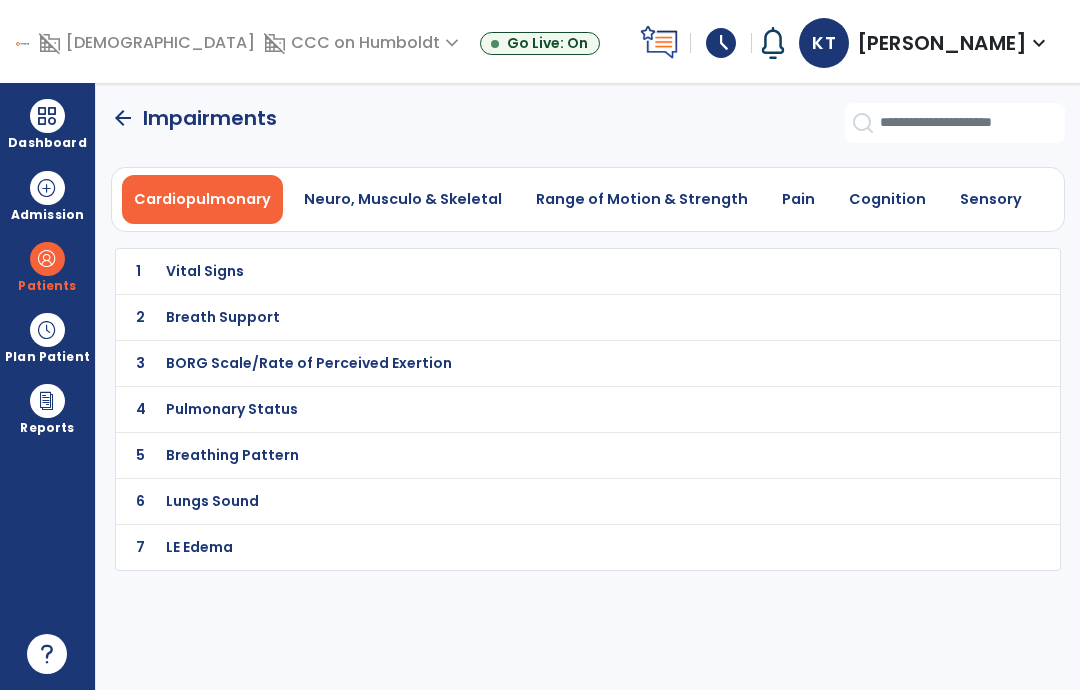 click on "Range of Motion & Strength" at bounding box center [642, 199] 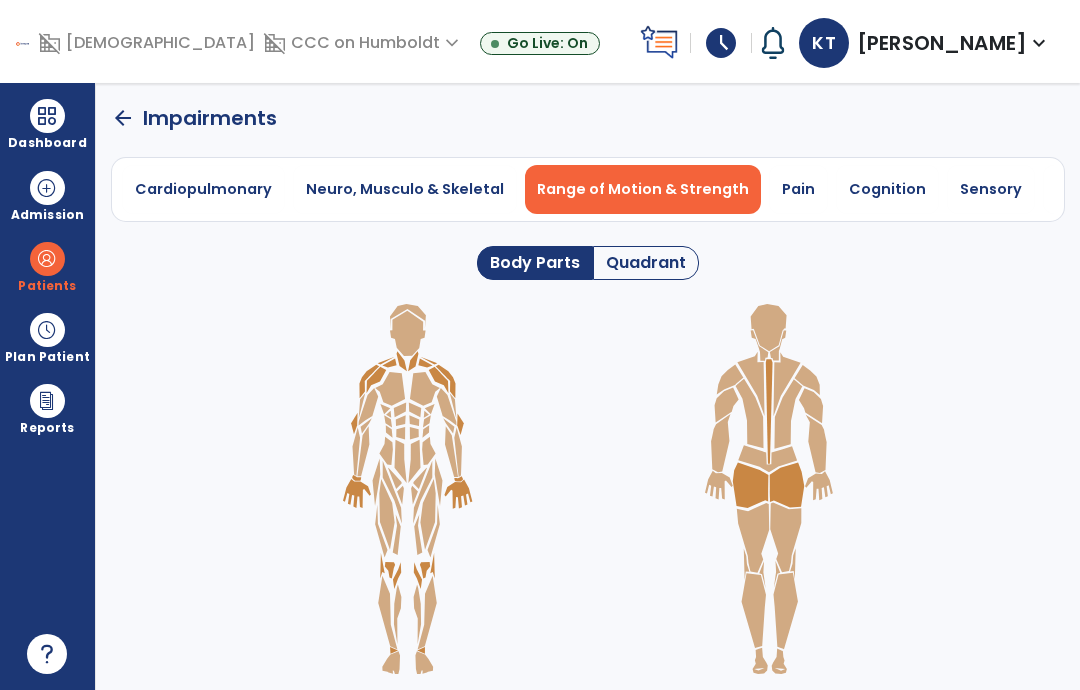 click on "Quadrant" 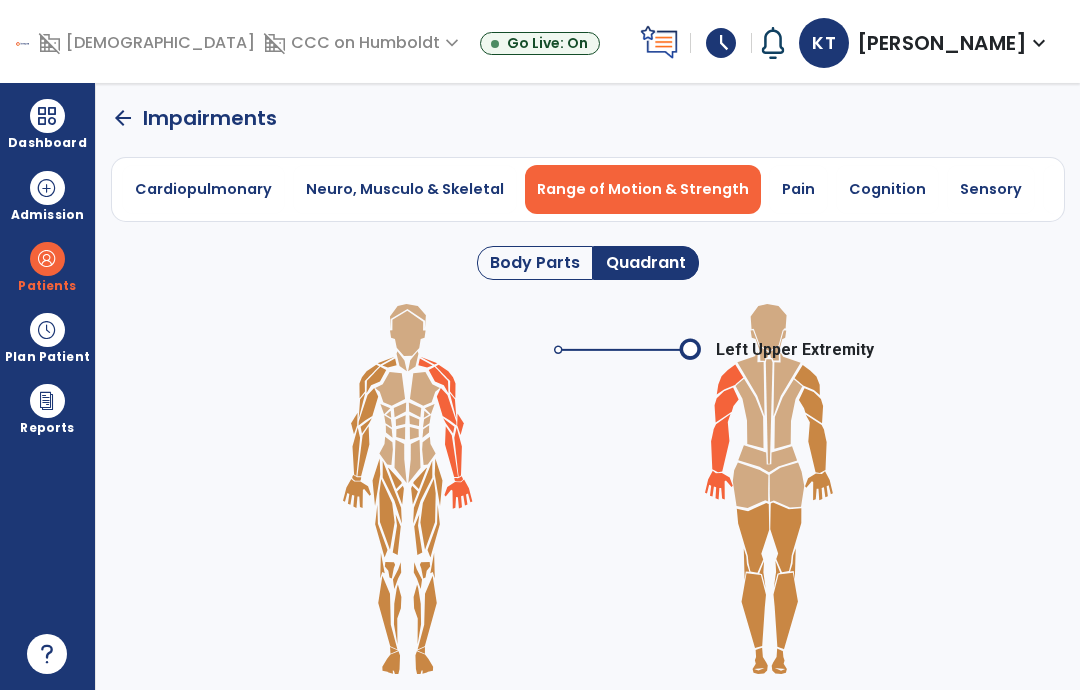 click 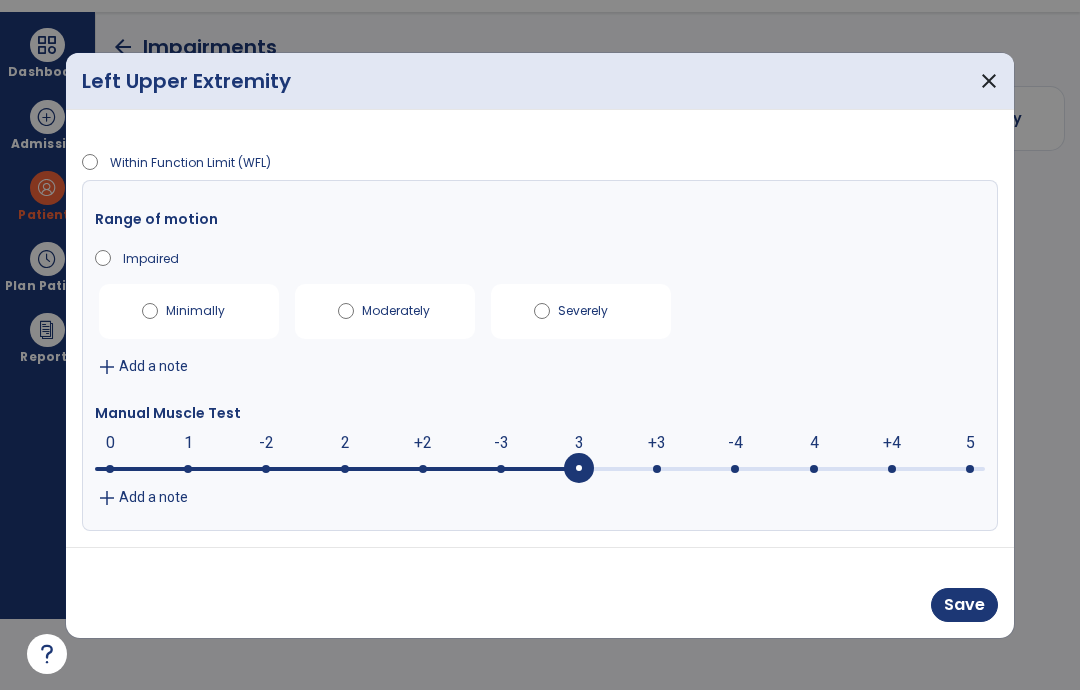 click at bounding box center (540, 467) 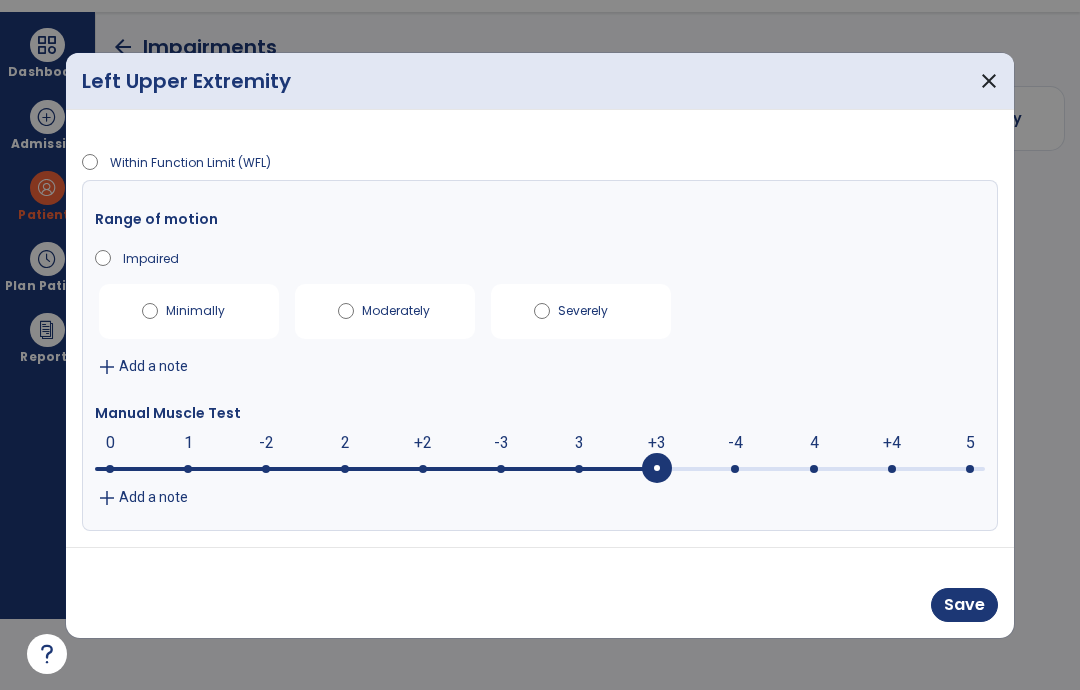 click at bounding box center [657, 469] 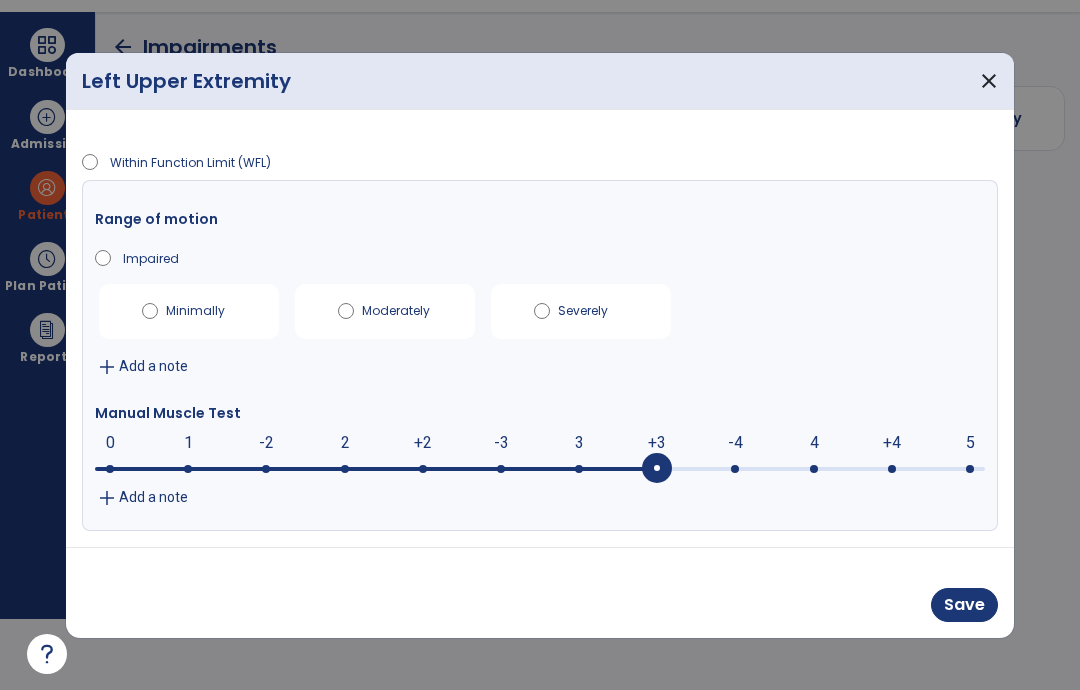 click on "Save" at bounding box center (964, 605) 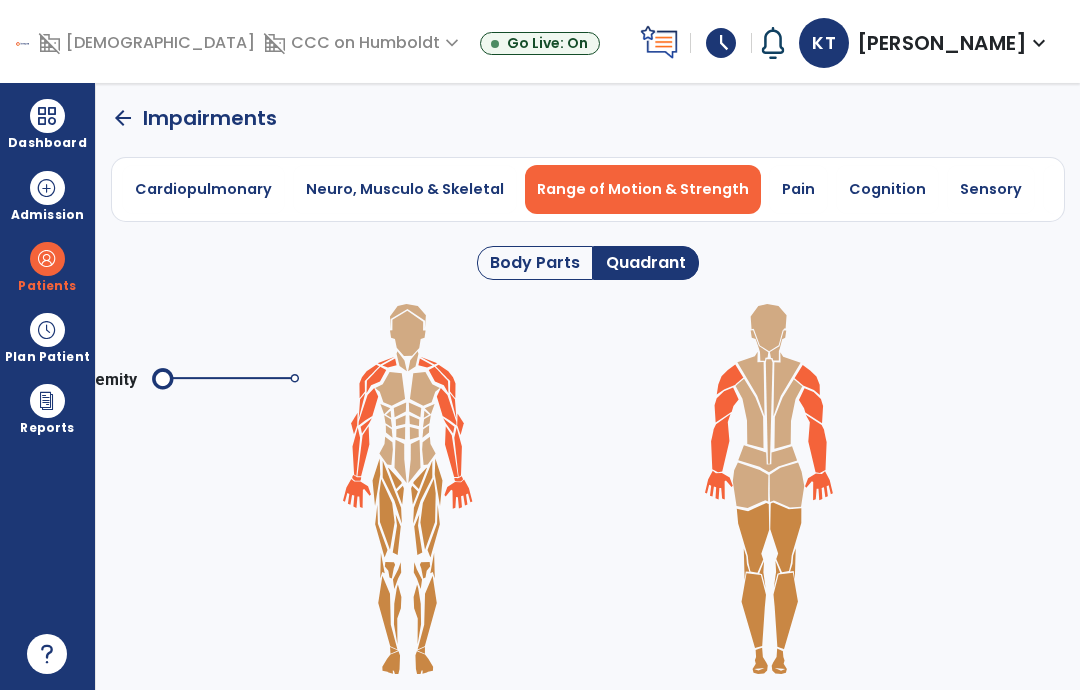 click 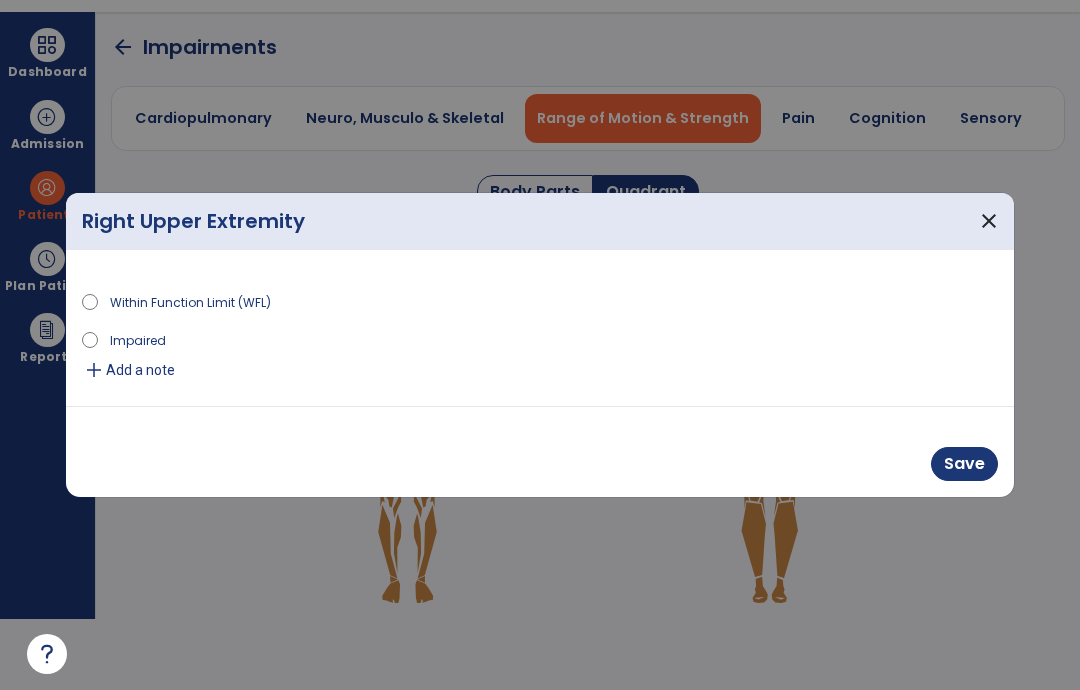 click on "Impaired" at bounding box center (138, 339) 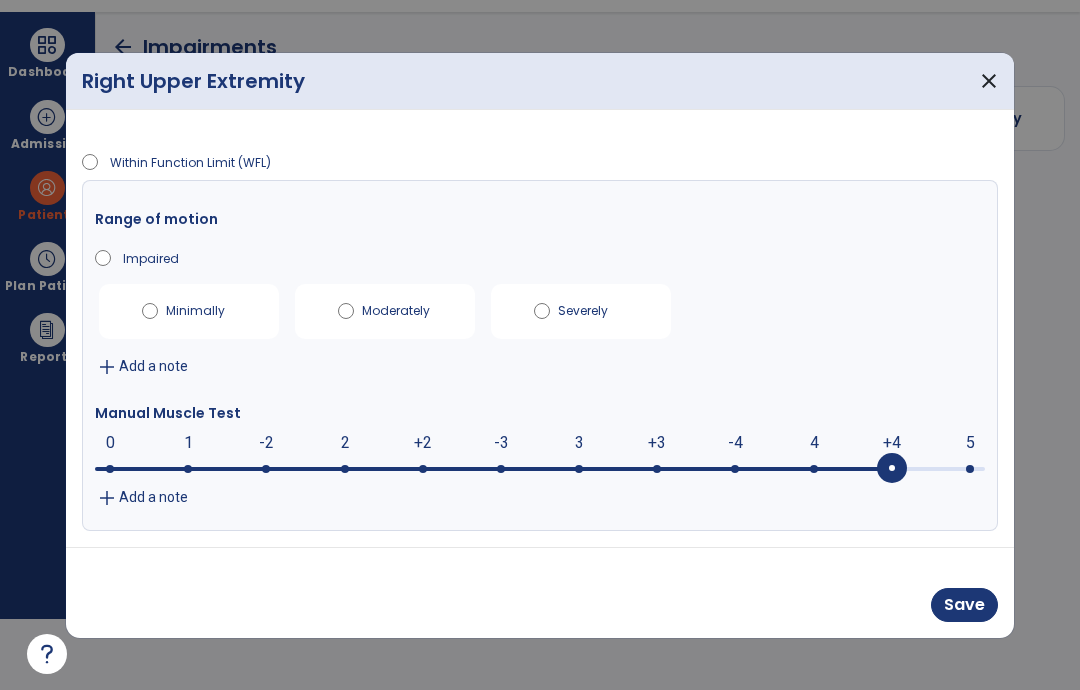 click at bounding box center [540, 469] 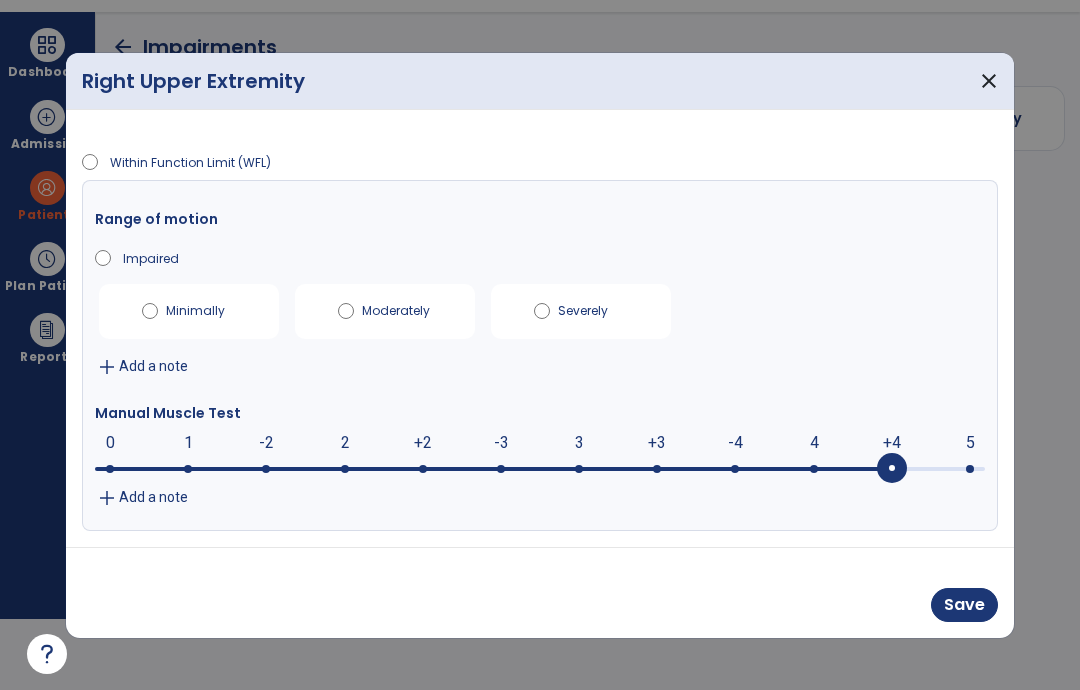 click on "Save" at bounding box center [964, 605] 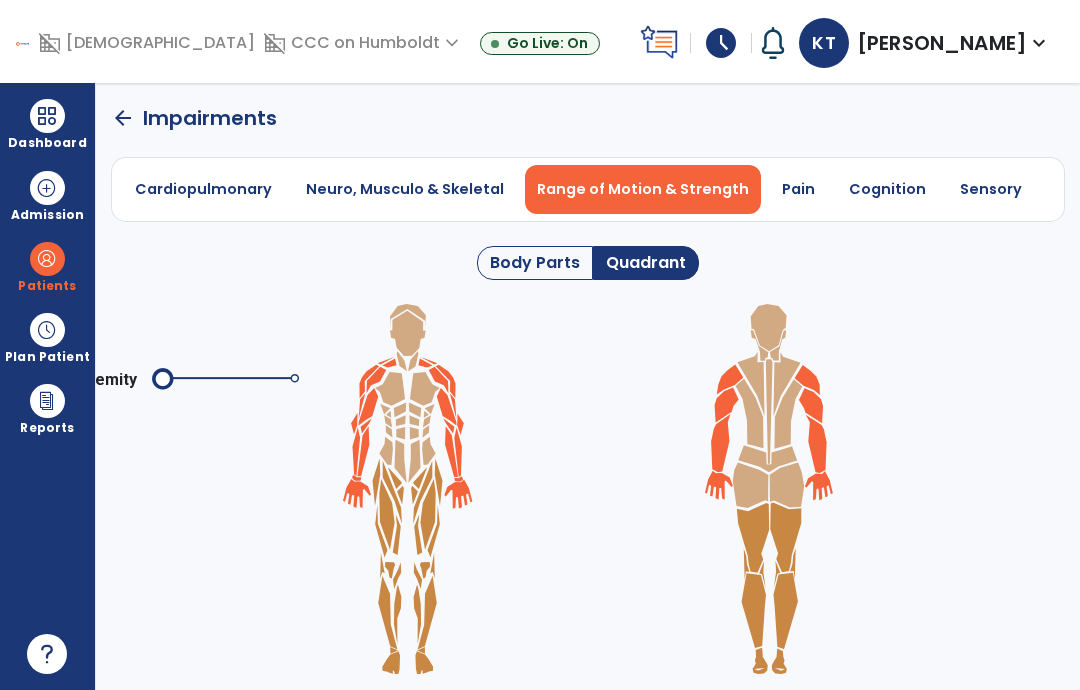 click on "arrow_back" 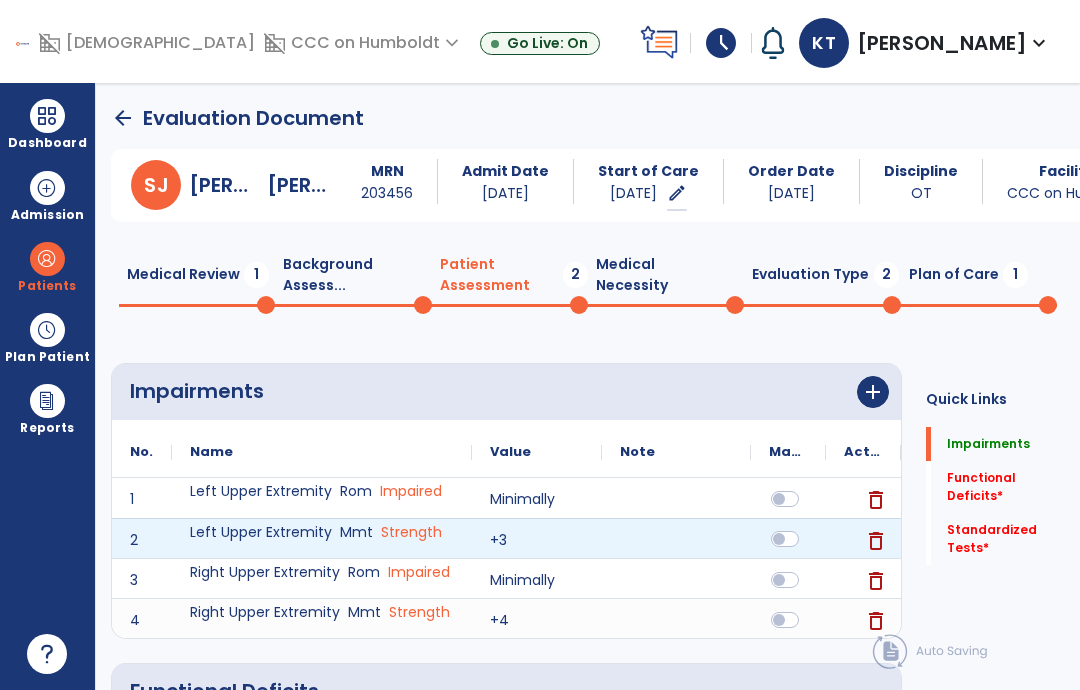 click 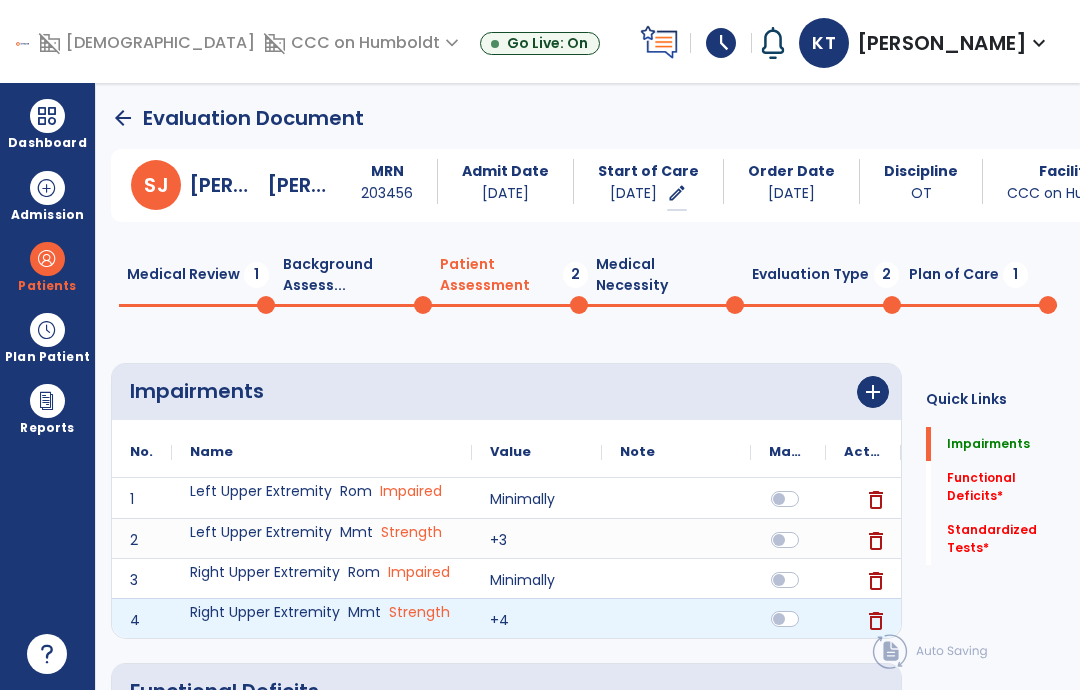 click 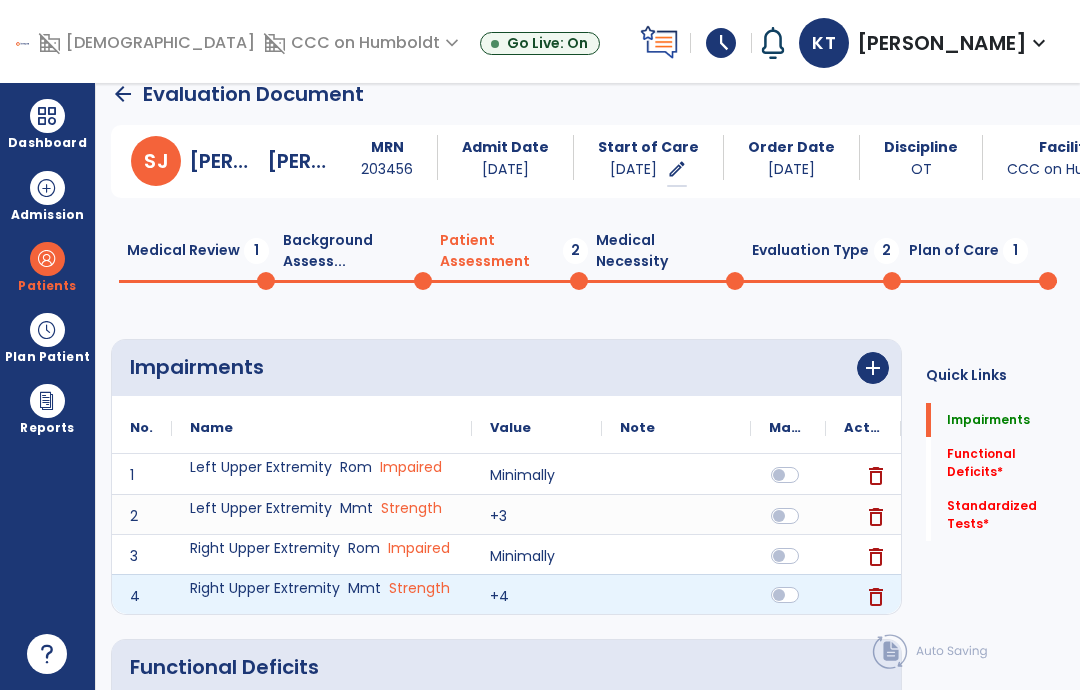 scroll, scrollTop: 20, scrollLeft: 0, axis: vertical 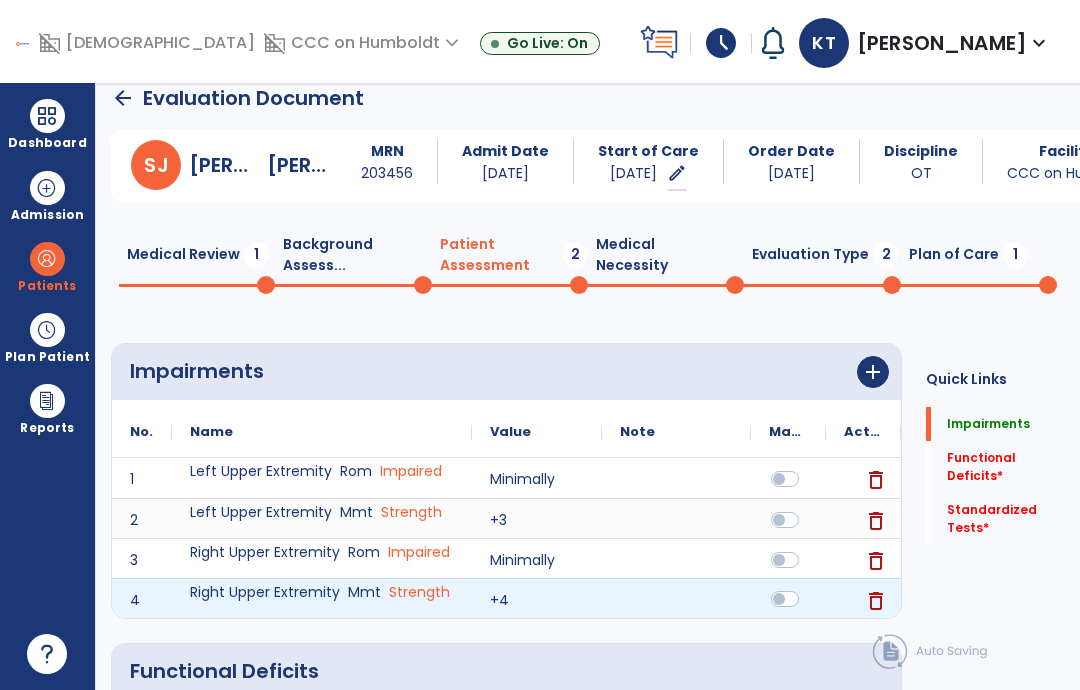 click on "Medical Necessity  0" 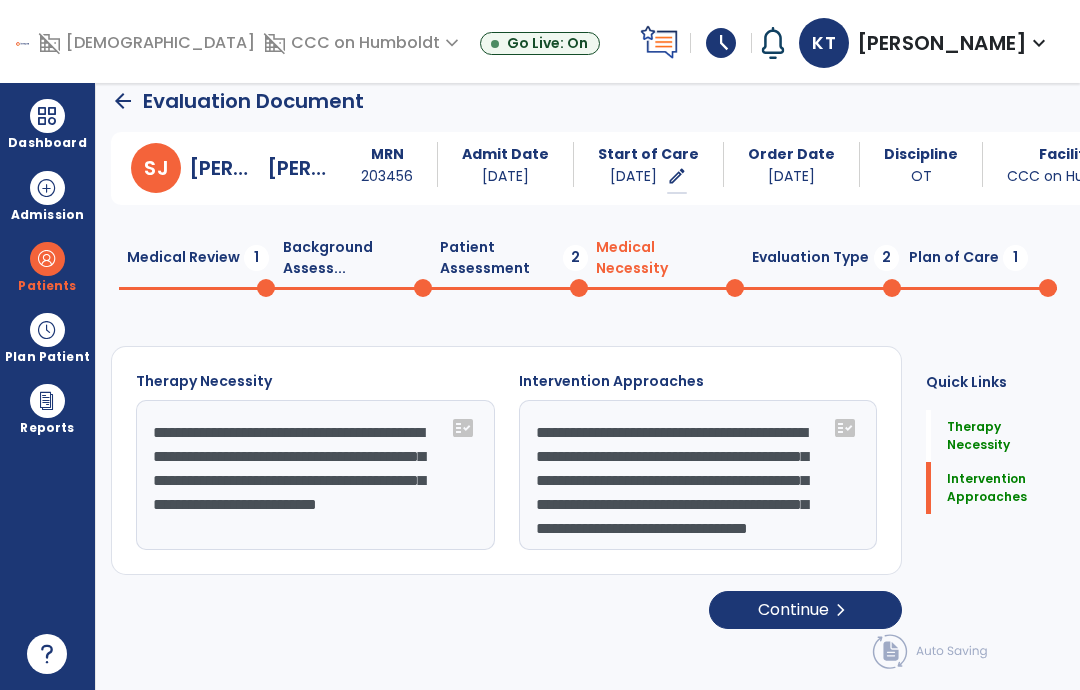 scroll, scrollTop: 0, scrollLeft: 0, axis: both 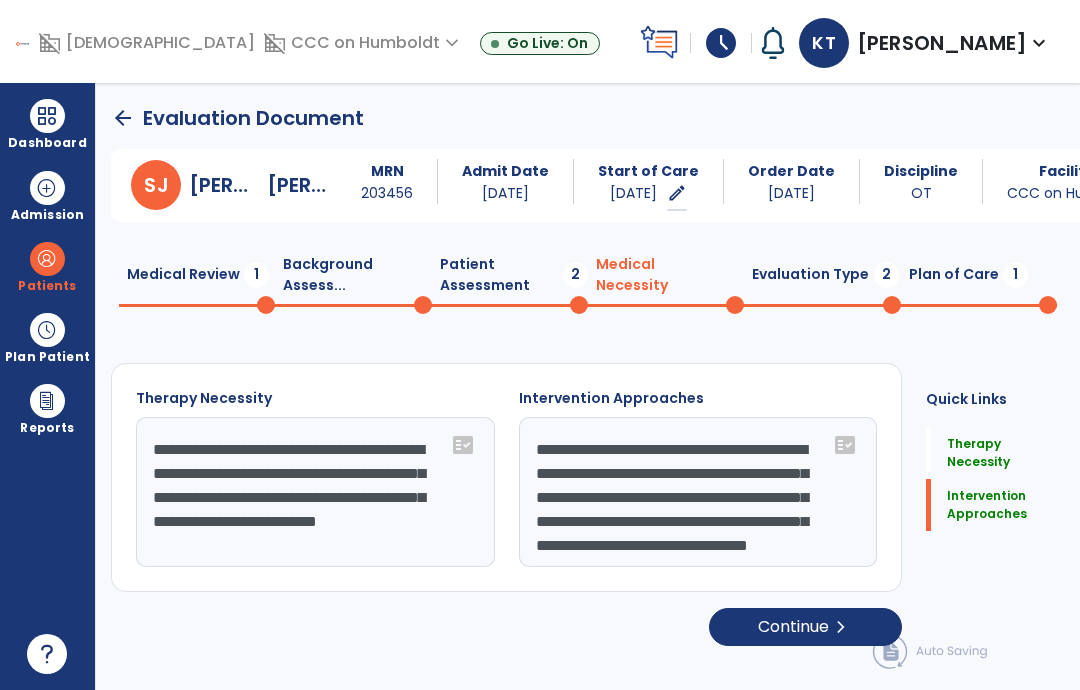 click on "Evaluation Type  2" 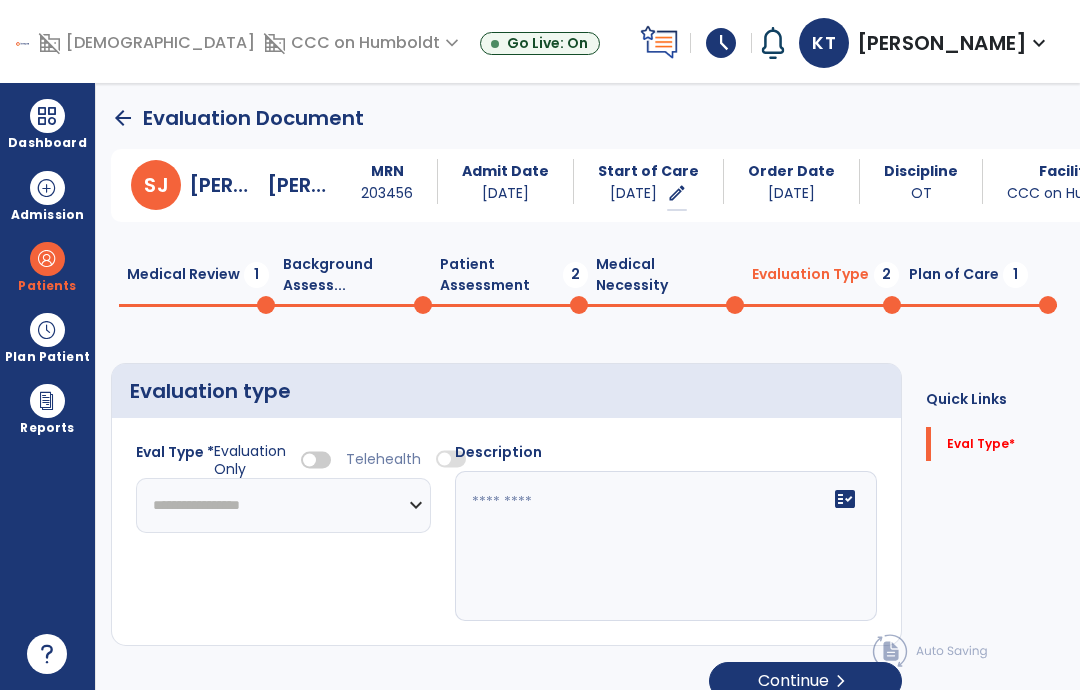 click on "**********" 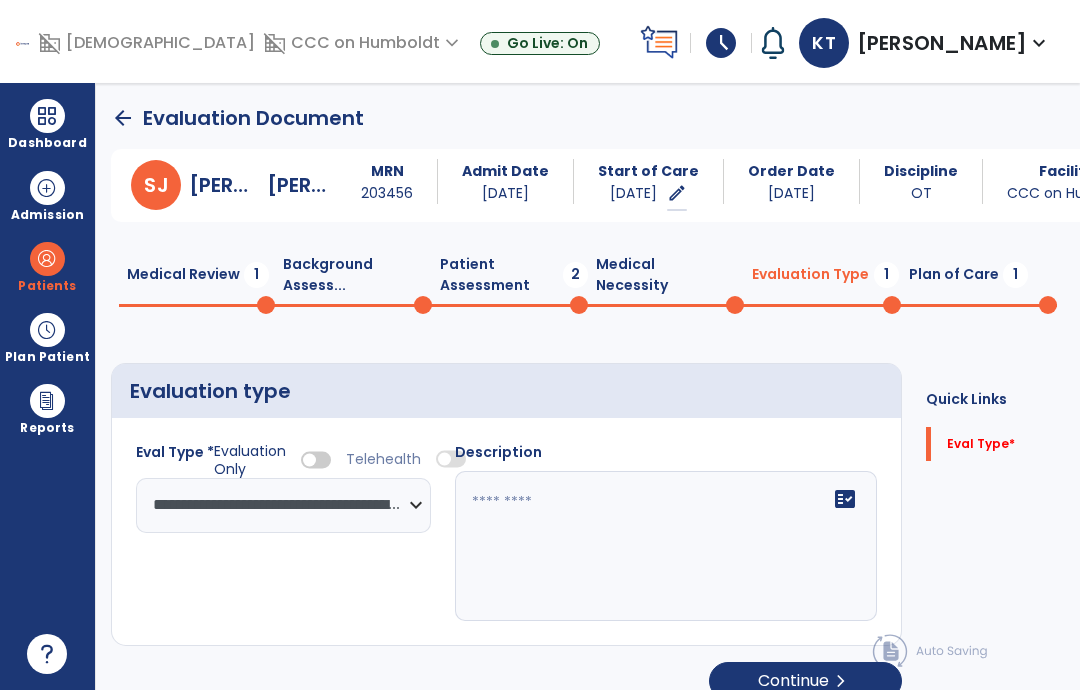 click on "fact_check" 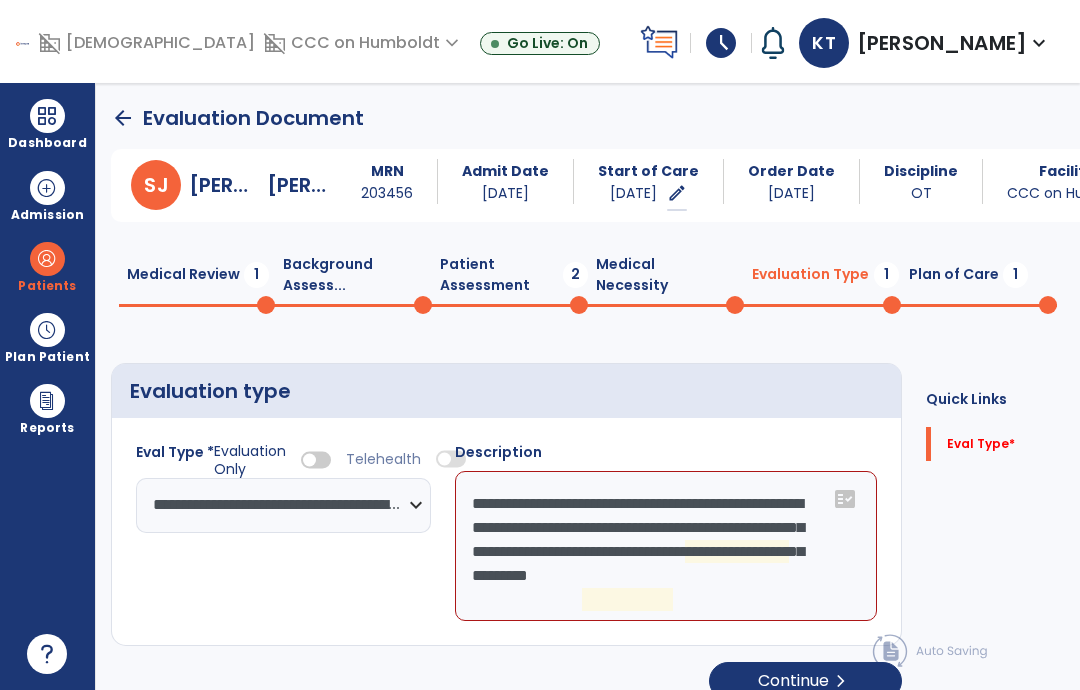 click on "**********" 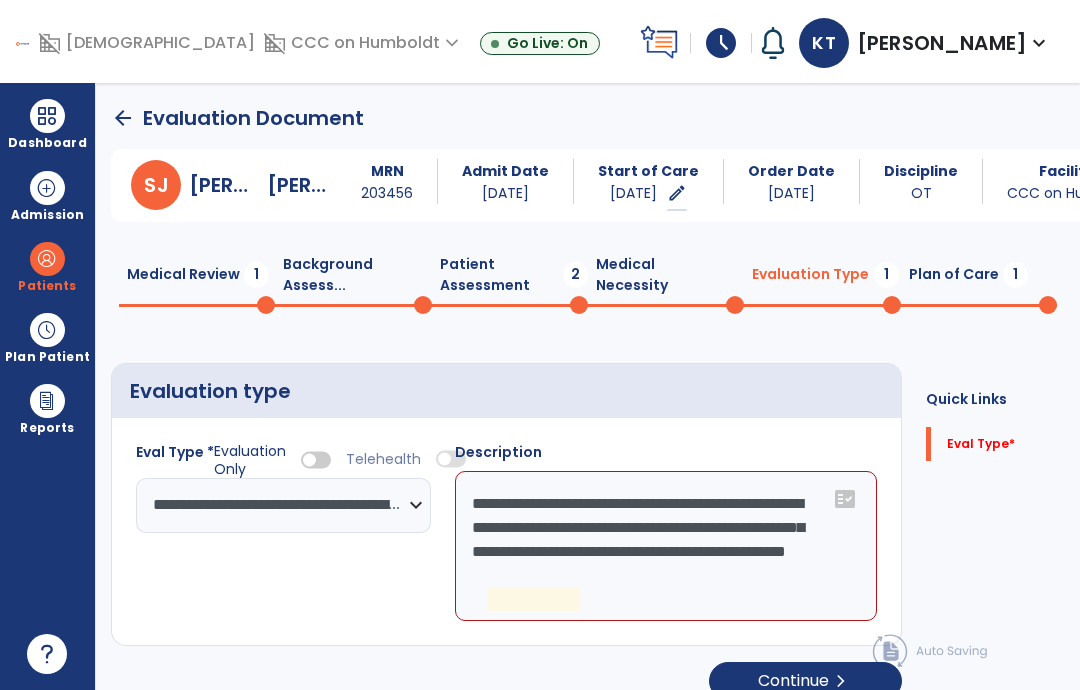 click on "**********" 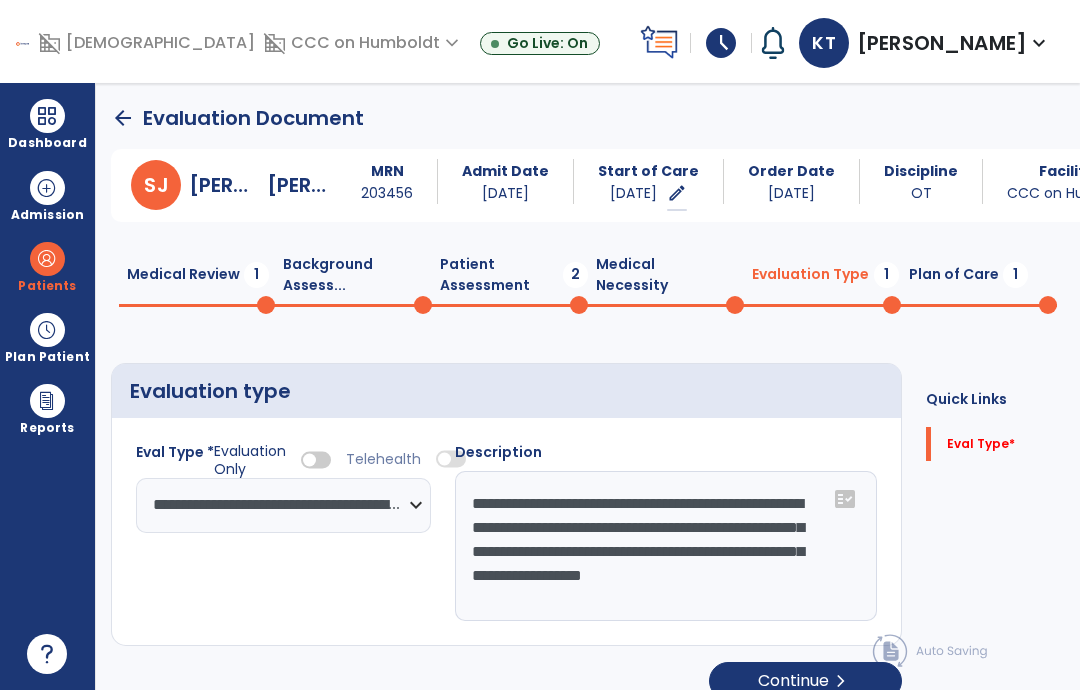 type on "**********" 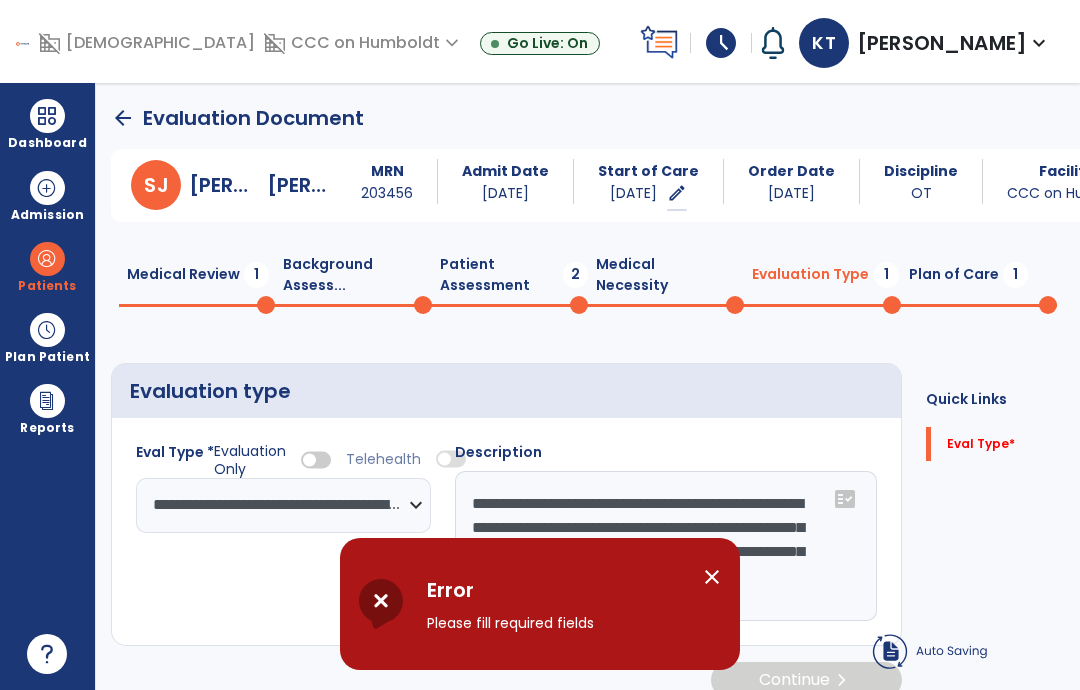 click on "Quick Links  Eval Type   *  Eval Type   *" 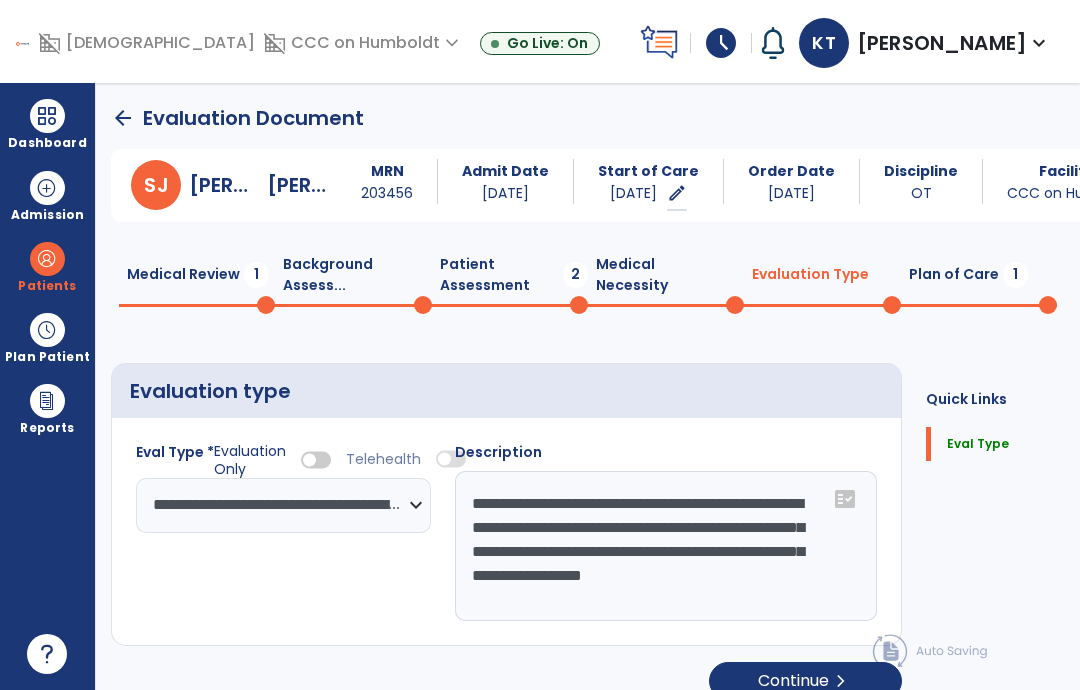 click on "Continue  chevron_right" 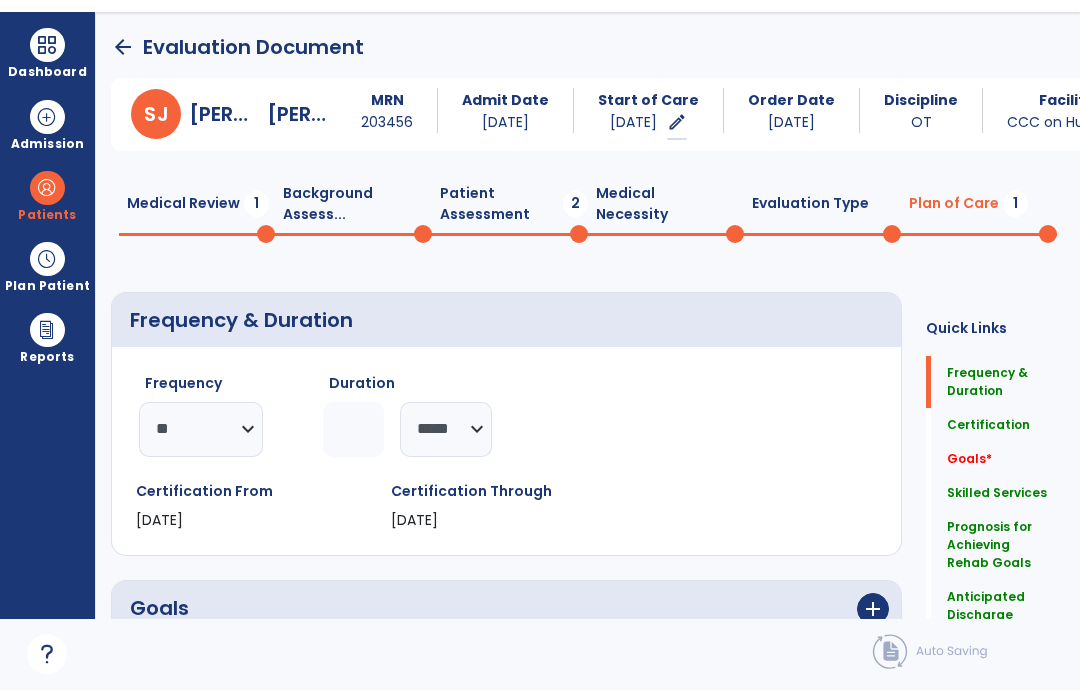 scroll, scrollTop: 0, scrollLeft: 0, axis: both 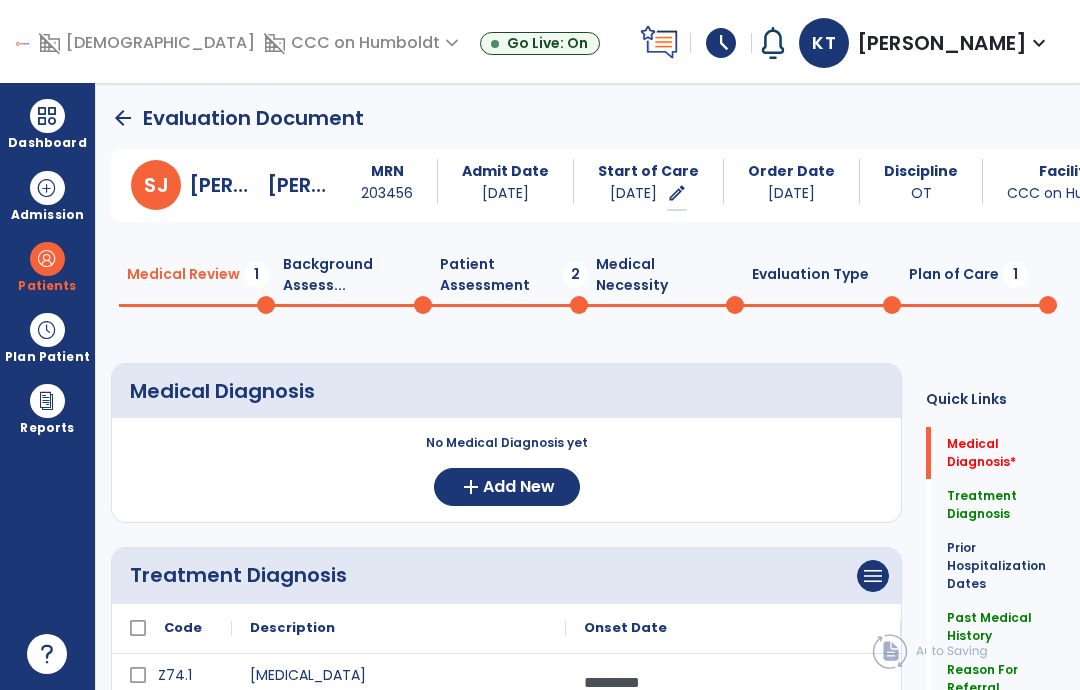 click on "Patient Assessment  2" 